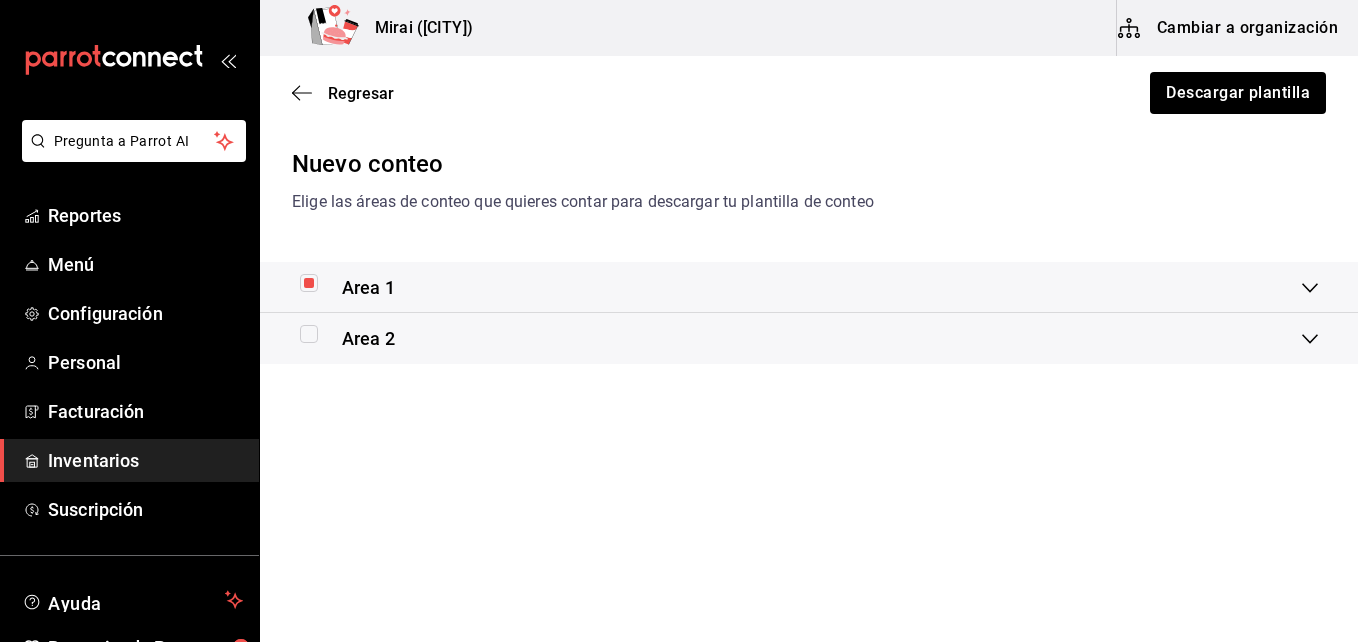 scroll, scrollTop: 0, scrollLeft: 0, axis: both 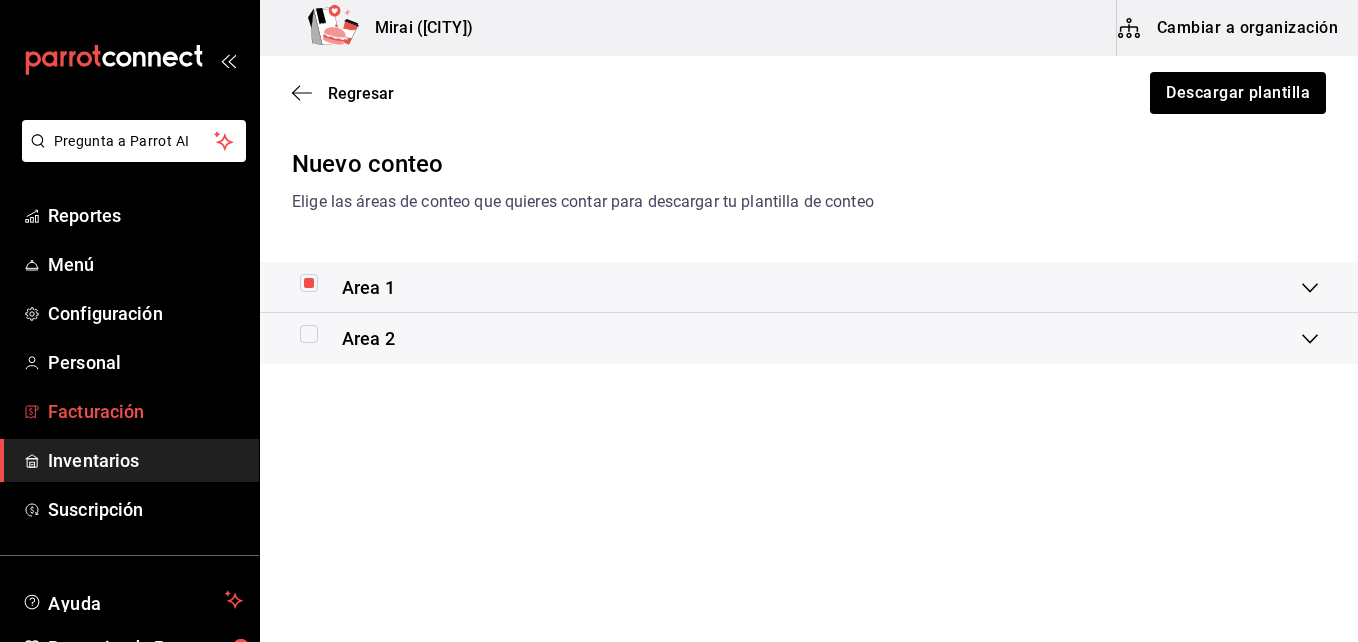 click on "Facturación" at bounding box center [145, 411] 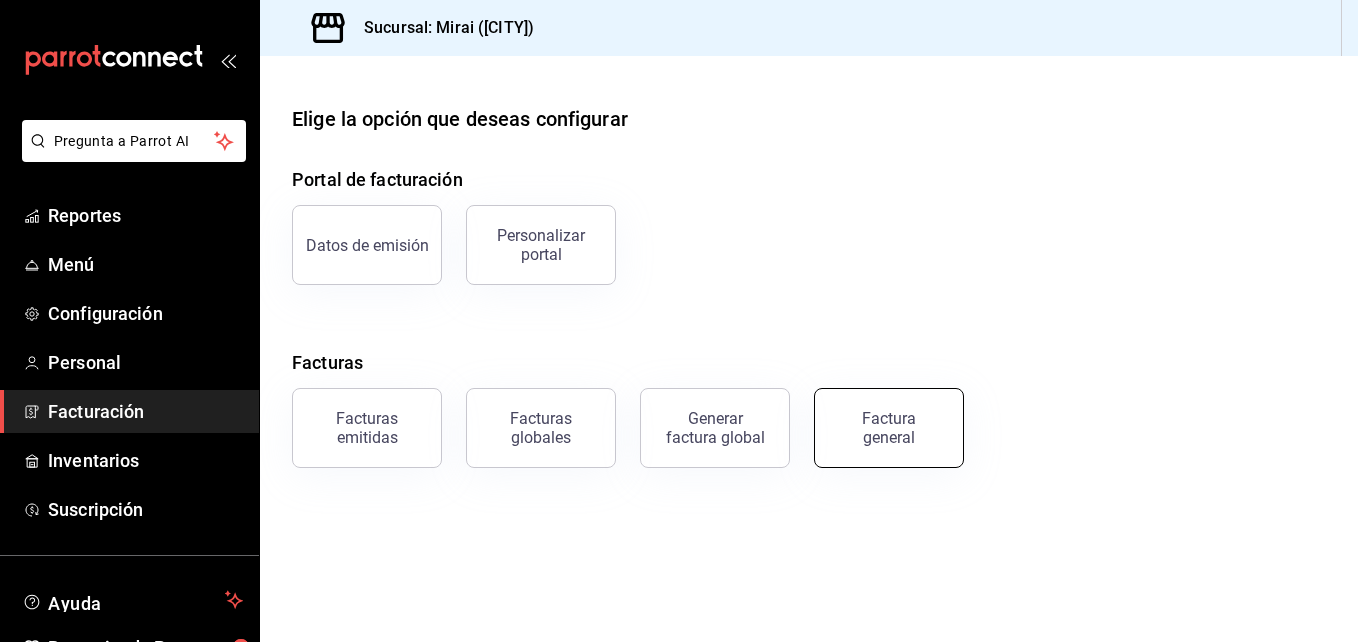 click on "Factura general" at bounding box center (889, 428) 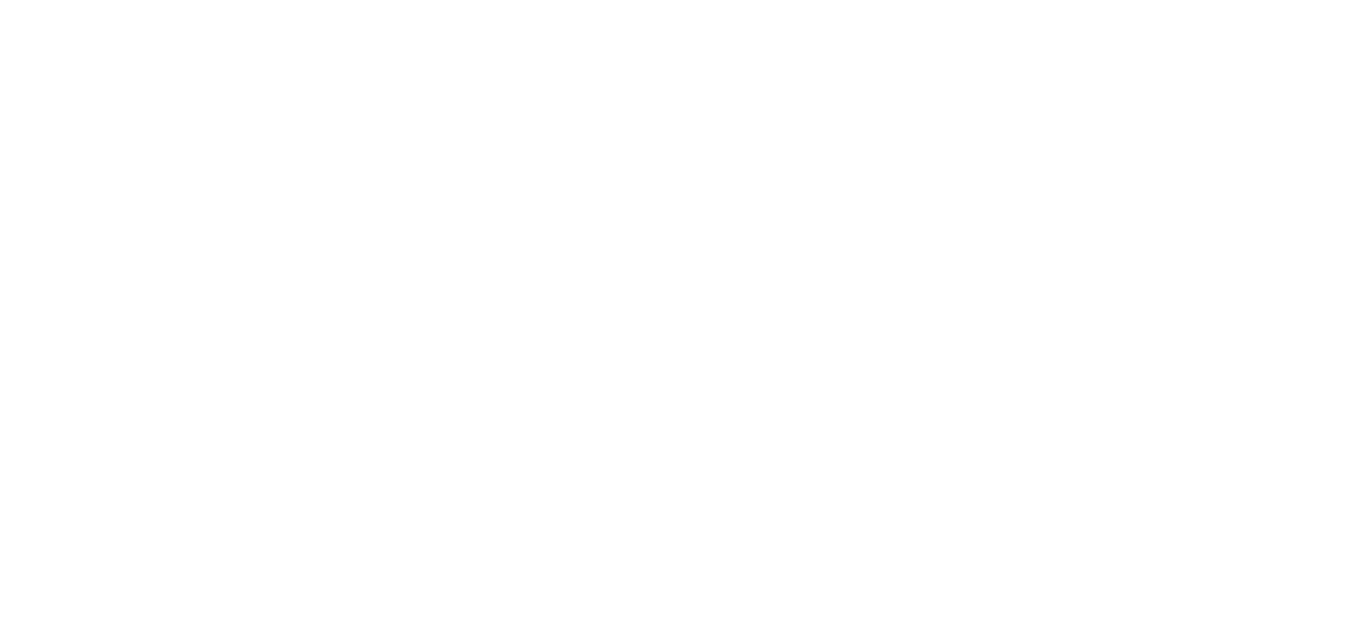 scroll, scrollTop: 0, scrollLeft: 0, axis: both 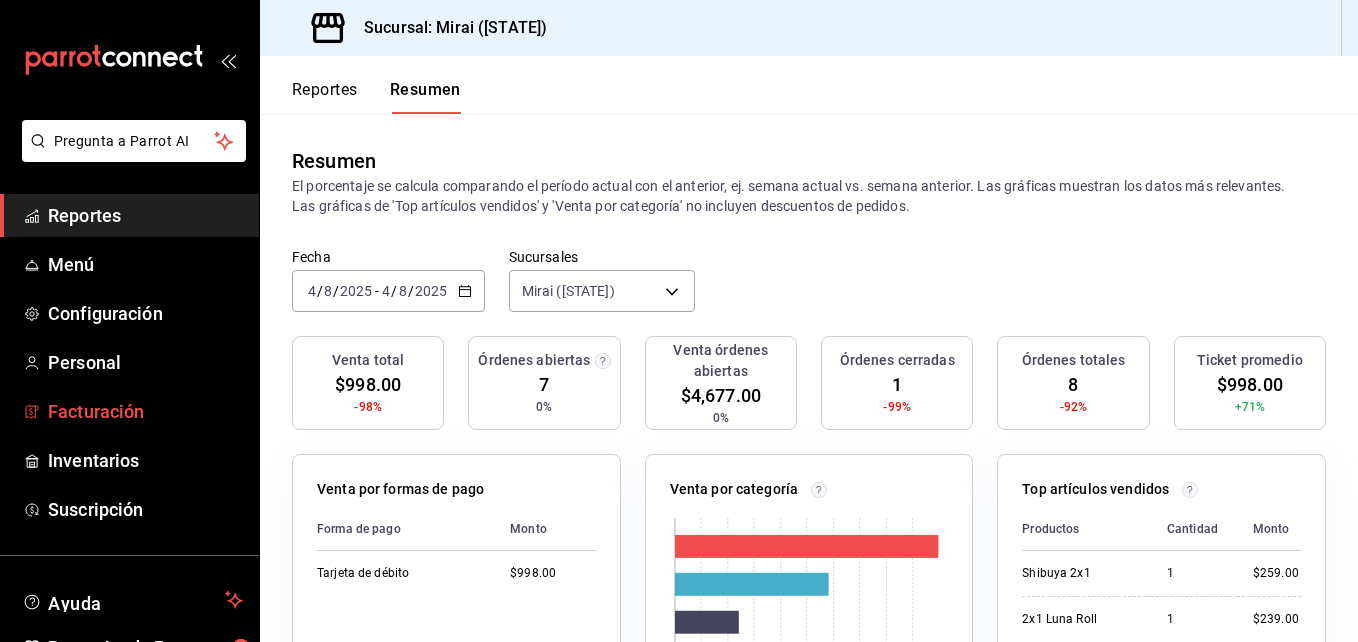click 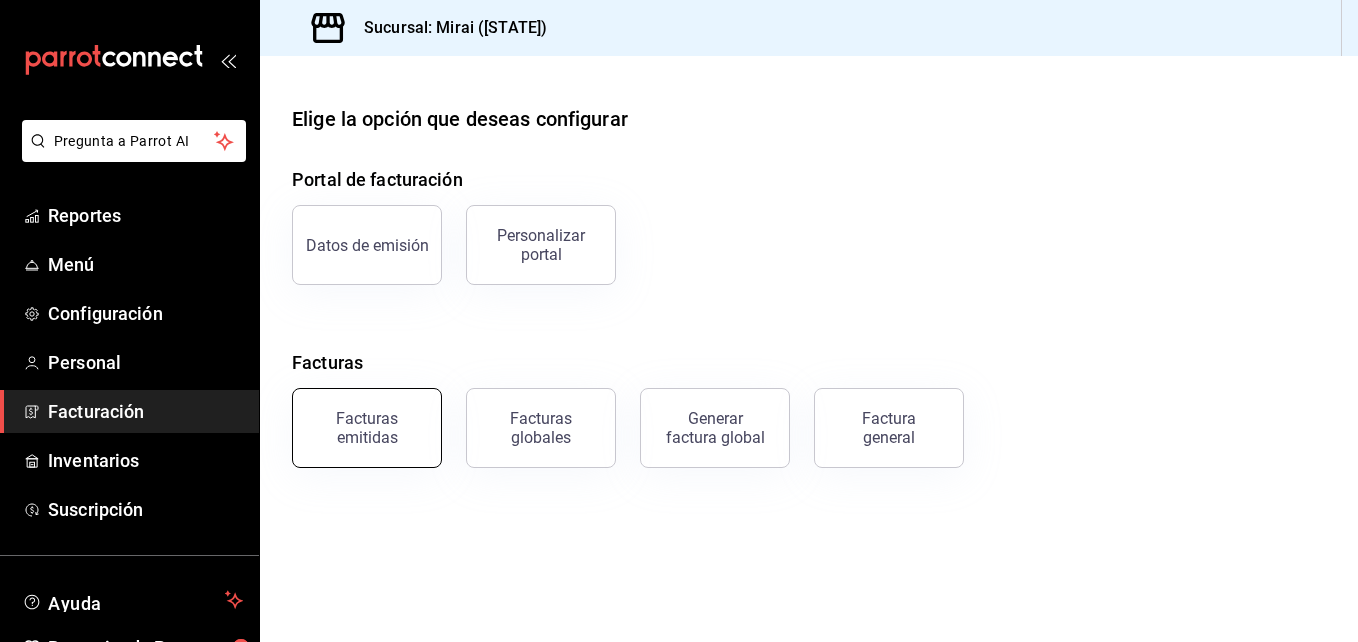 click on "Facturas emitidas" at bounding box center [367, 428] 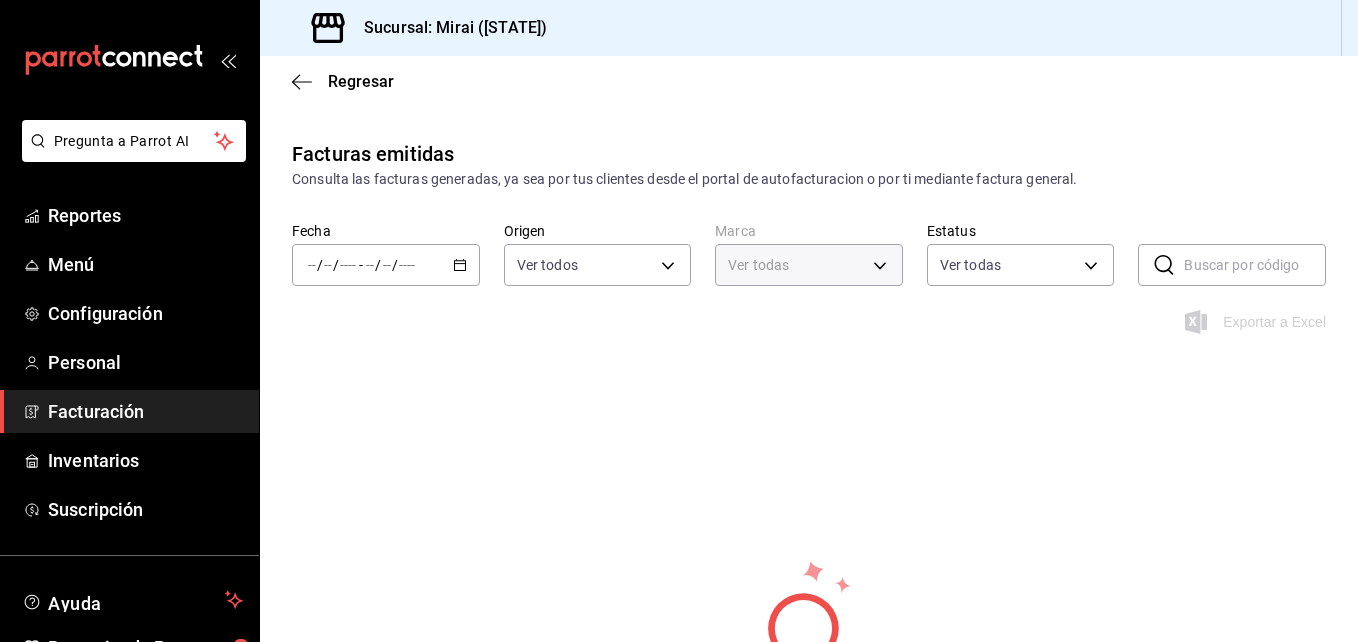 type on "183a807c-22b5-455a-989e-9c50dfc5d7ed" 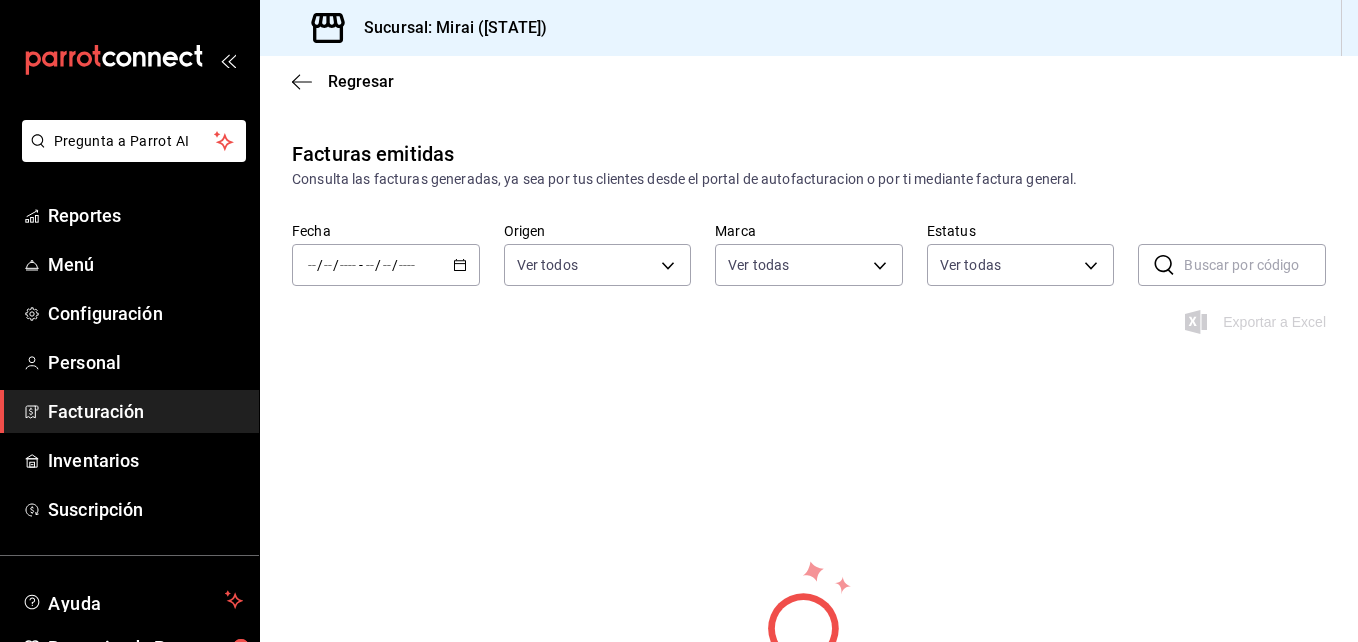 click 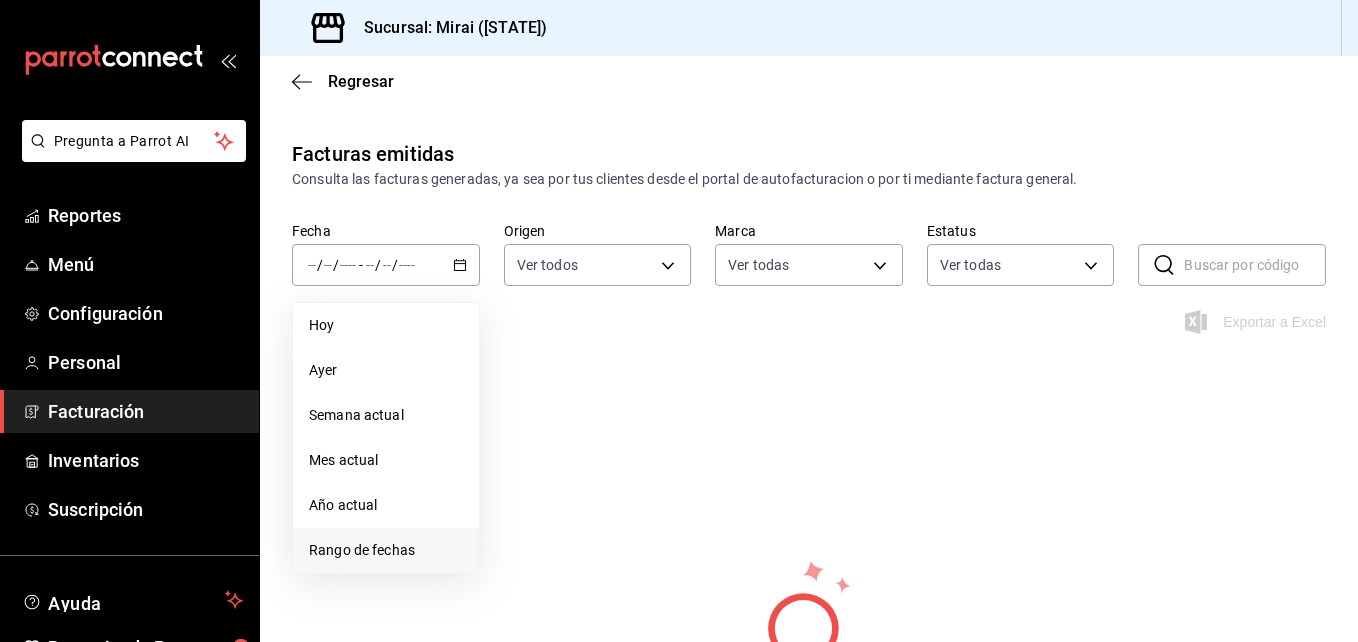 click on "Rango de fechas" at bounding box center [386, 550] 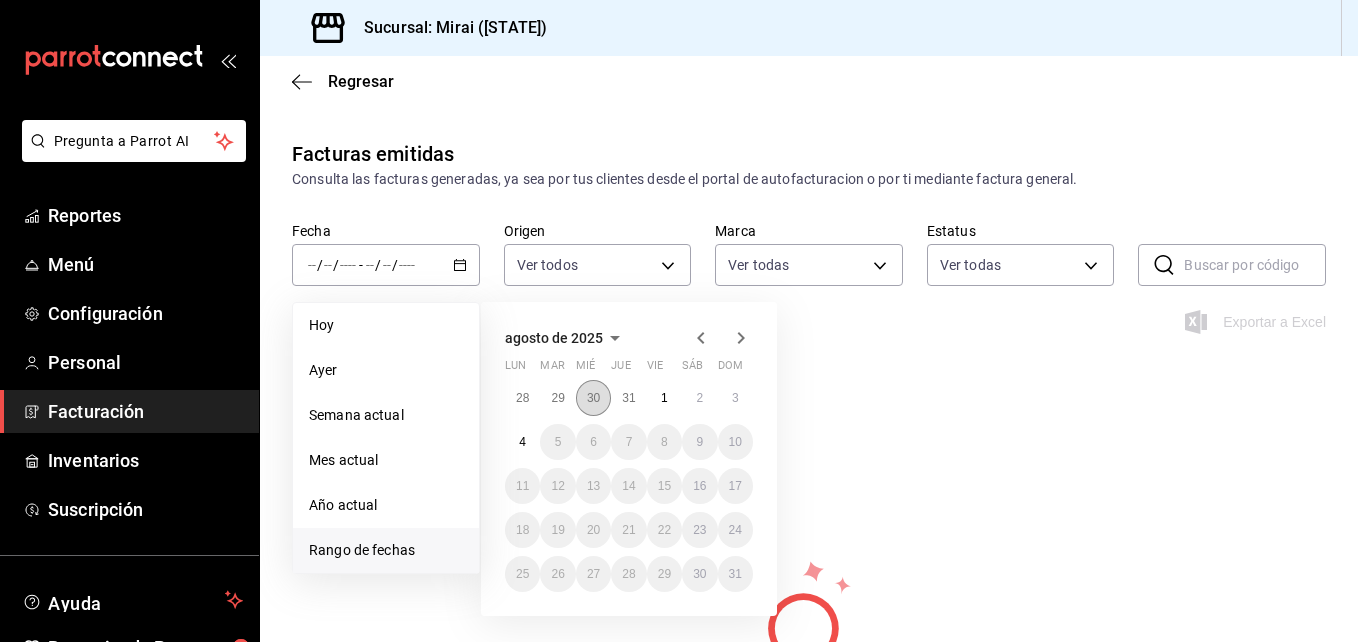 click on "30" at bounding box center [593, 398] 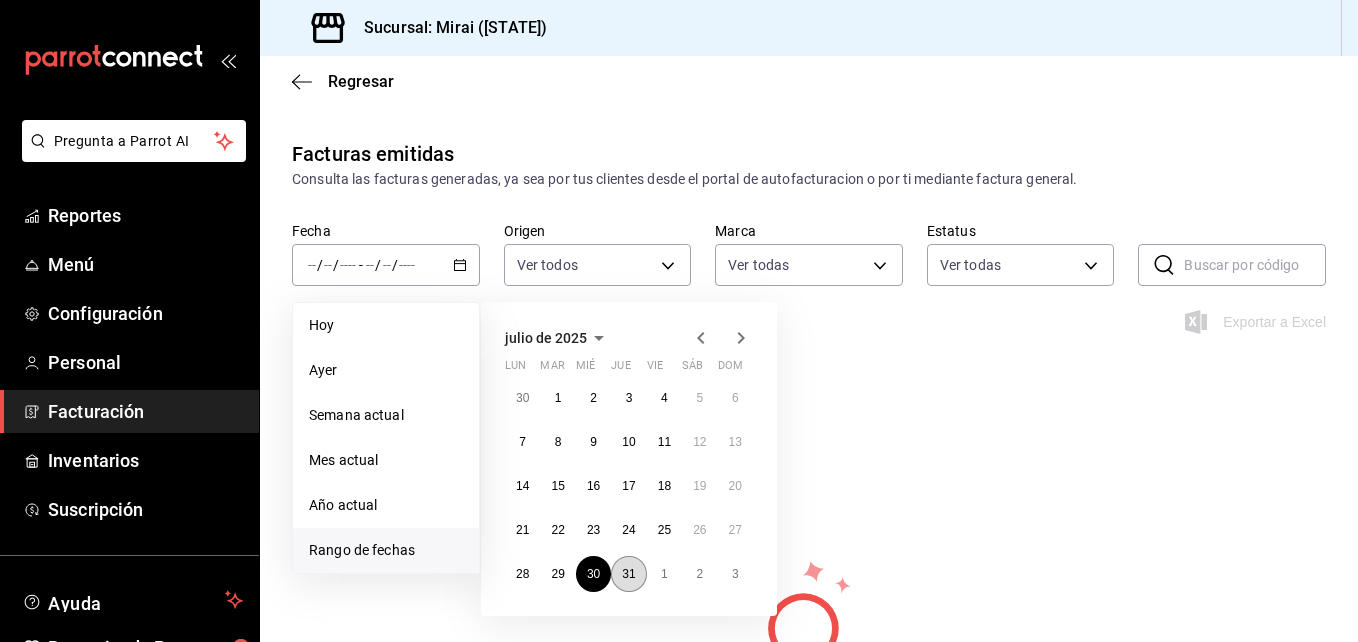 click on "31" at bounding box center [628, 574] 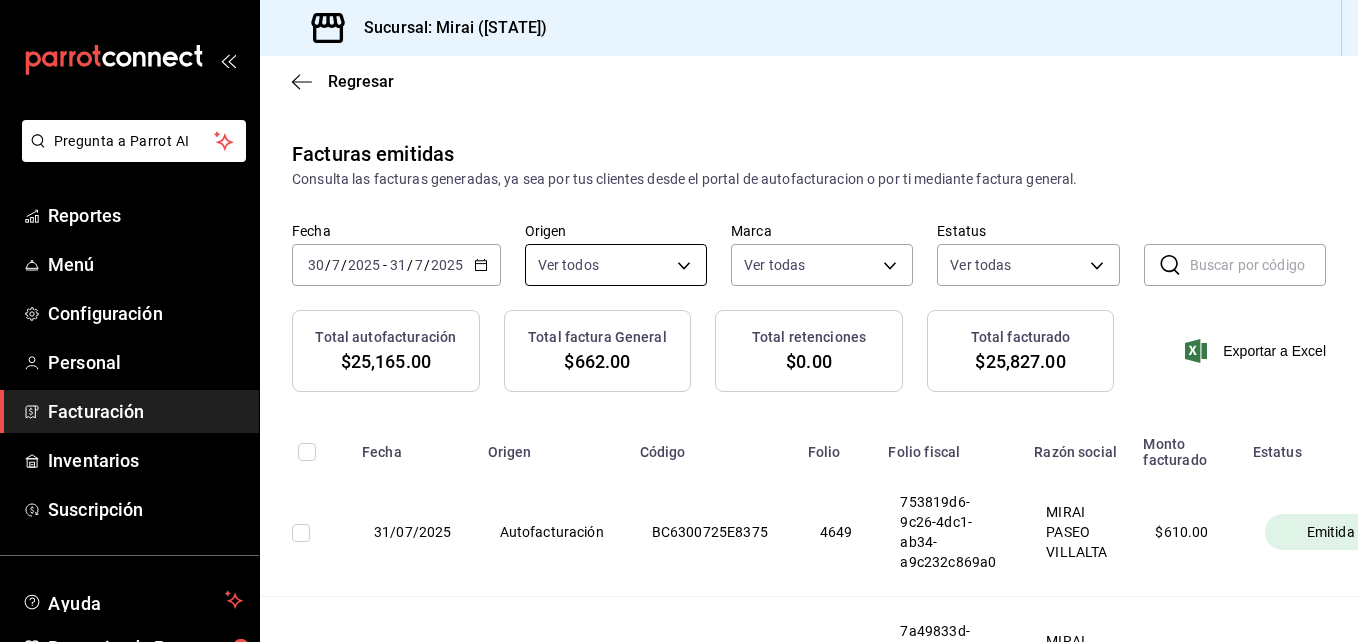 click on "Pregunta a Parrot AI Reportes   Menú   Configuración   Personal   Facturación   Inventarios   Suscripción   Ayuda Recomienda Parrot   [FIRST] [LAST]   Sugerir nueva función   Sucursal: Mirai ([STATE]) Regresar Facturas emitidas Consulta las facturas generadas, ya sea por tus clientes desde el portal de autofacturacion o por ti mediante factura general. Fecha [DATE] [DATE] - [DATE] [DATE] Origen Ver todos ORDER_INVOICE,GENERAL_INVOICE Marca Ver todas [UUID] Estatus Ver todas ACTIVE,PENDING_CANCELLATION,CANCELLED,PRE_CANCELLED ​ ​ Total autofacturación $25,165.00 Total factura General $662.00 Total retenciones $0.00 Total facturado $25,827.00 Exportar a Excel Fecha Origen Código Folio Folio fiscal Razón social Monto facturado Estatus 31/07/2025 Autofacturación [FOLIO_FISCAL] [NUMBER] [UUID] MIRAI PASEO VILLALTA $ 610.00 Emitida 31/07/2025 Autofacturación [FOLIO_FISCAL] [NUMBER] [UUID] $ 523.00 [NUMBER]" at bounding box center [679, 321] 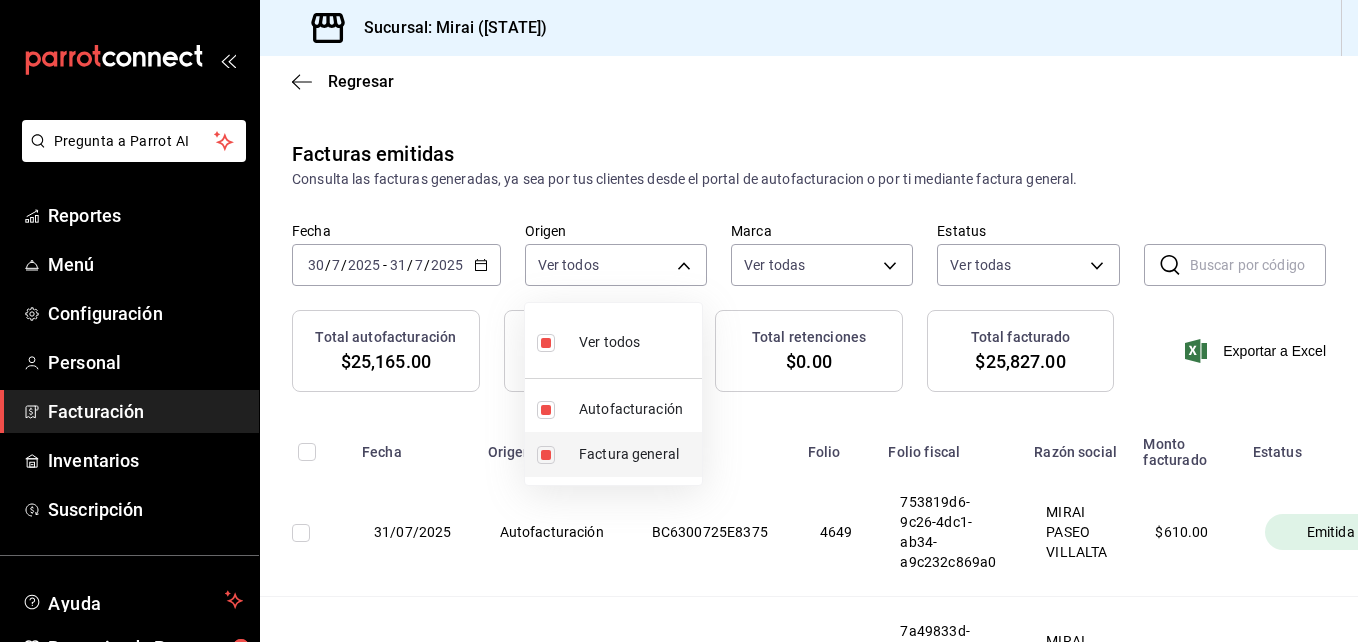 click at bounding box center [546, 455] 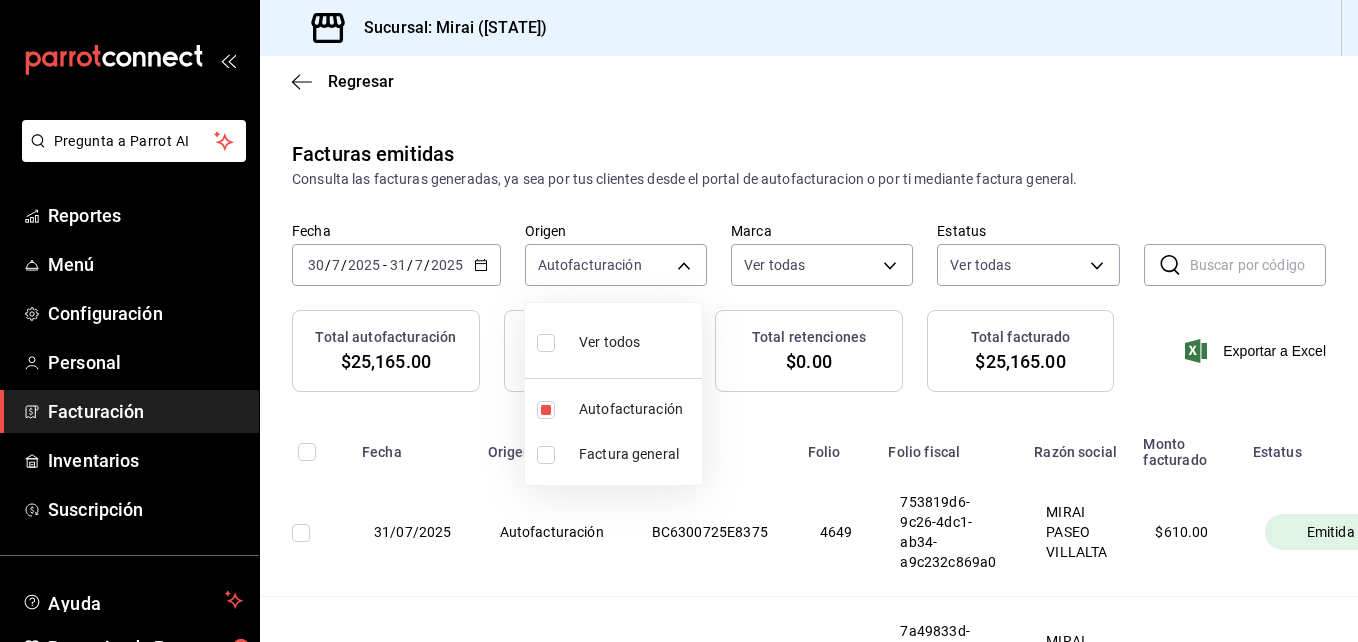 click at bounding box center [679, 321] 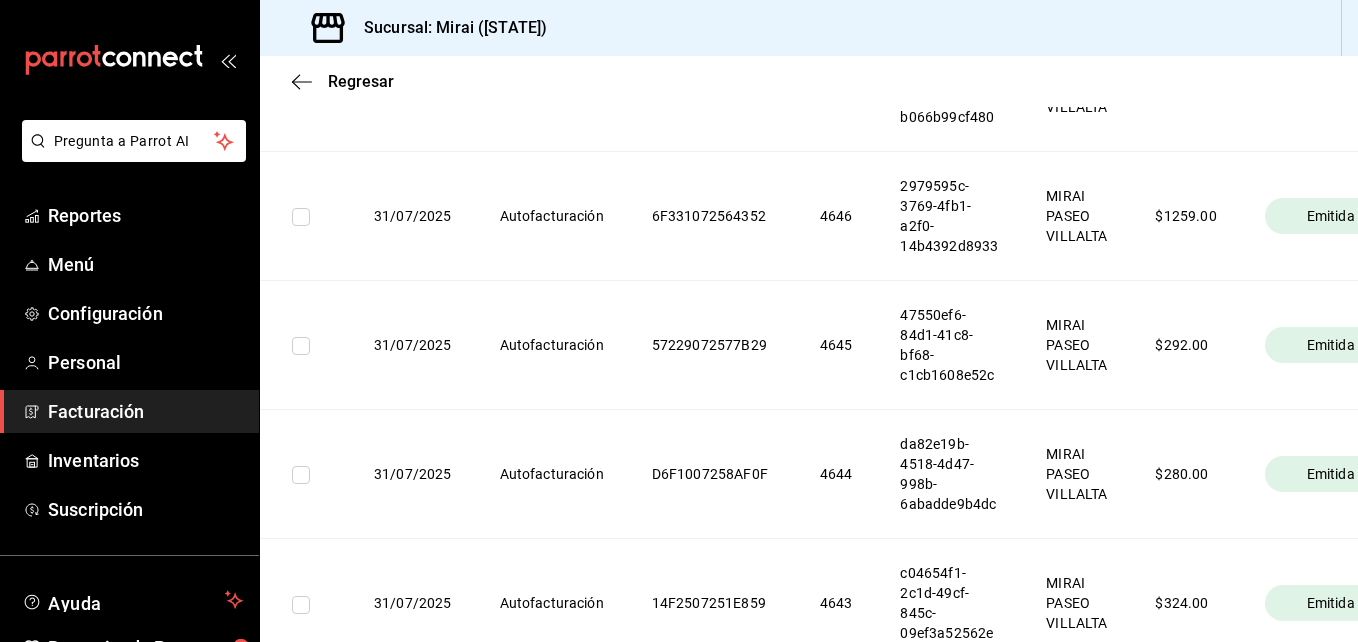 scroll, scrollTop: 734, scrollLeft: 0, axis: vertical 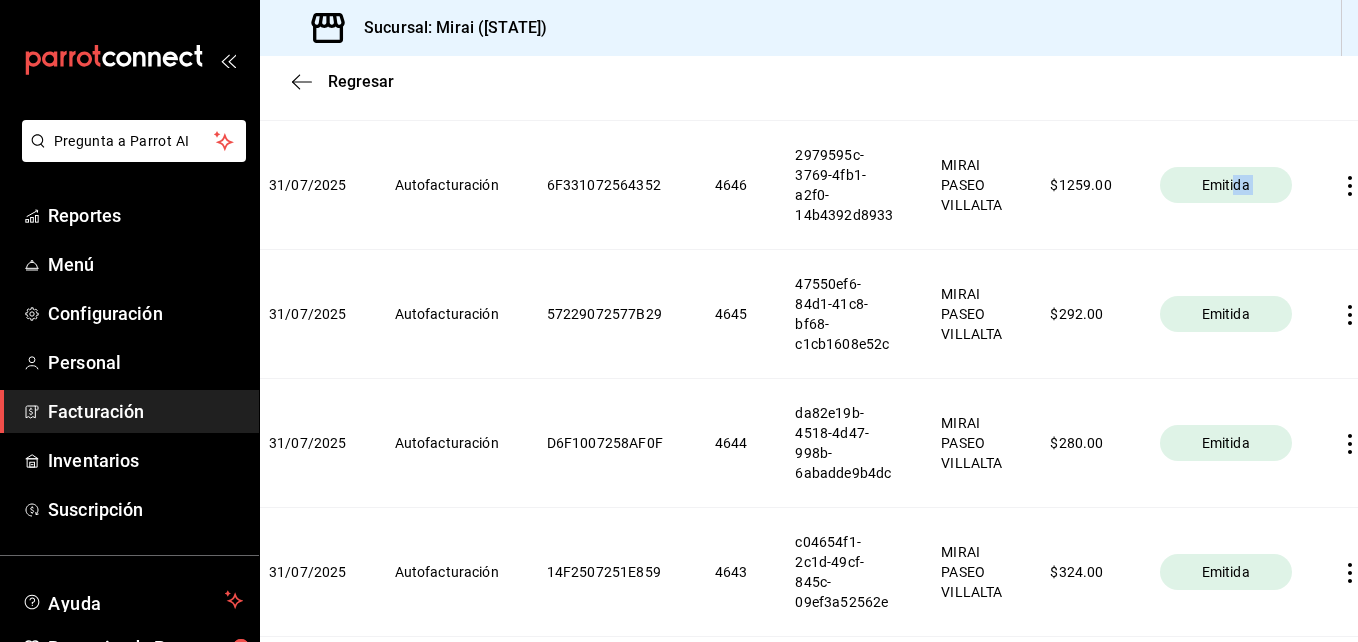 drag, startPoint x: 1335, startPoint y: 190, endPoint x: 1326, endPoint y: 223, distance: 34.20526 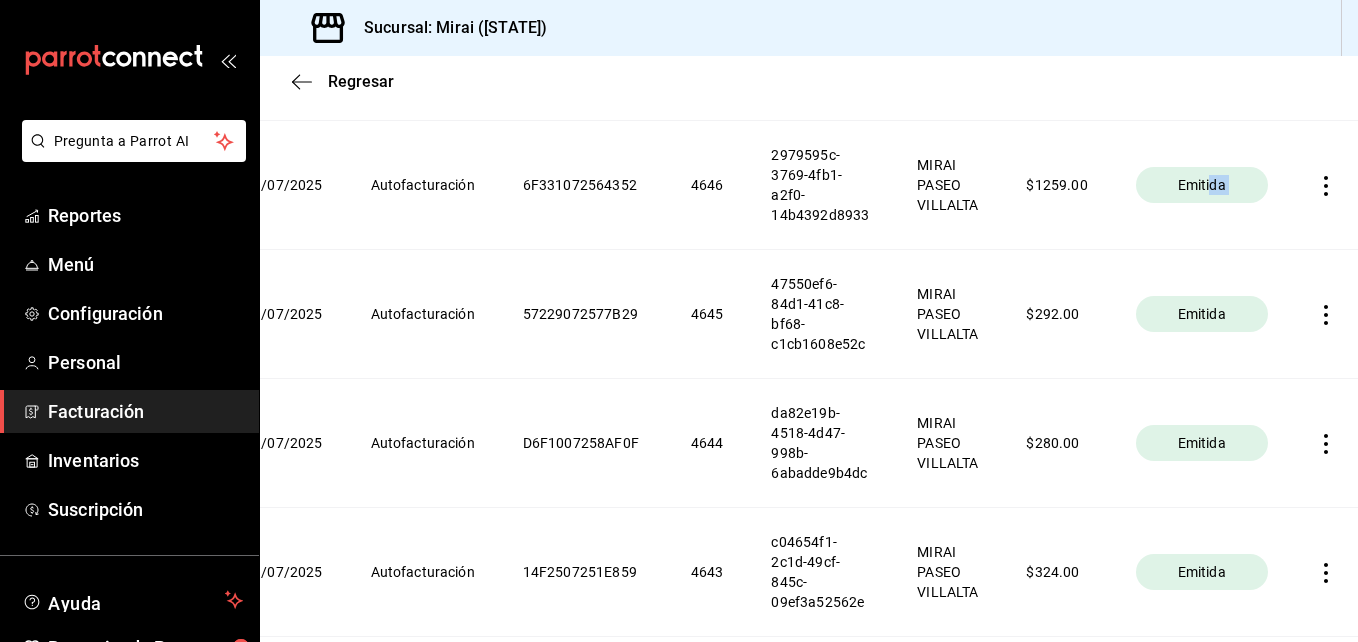 scroll, scrollTop: 1246, scrollLeft: 0, axis: vertical 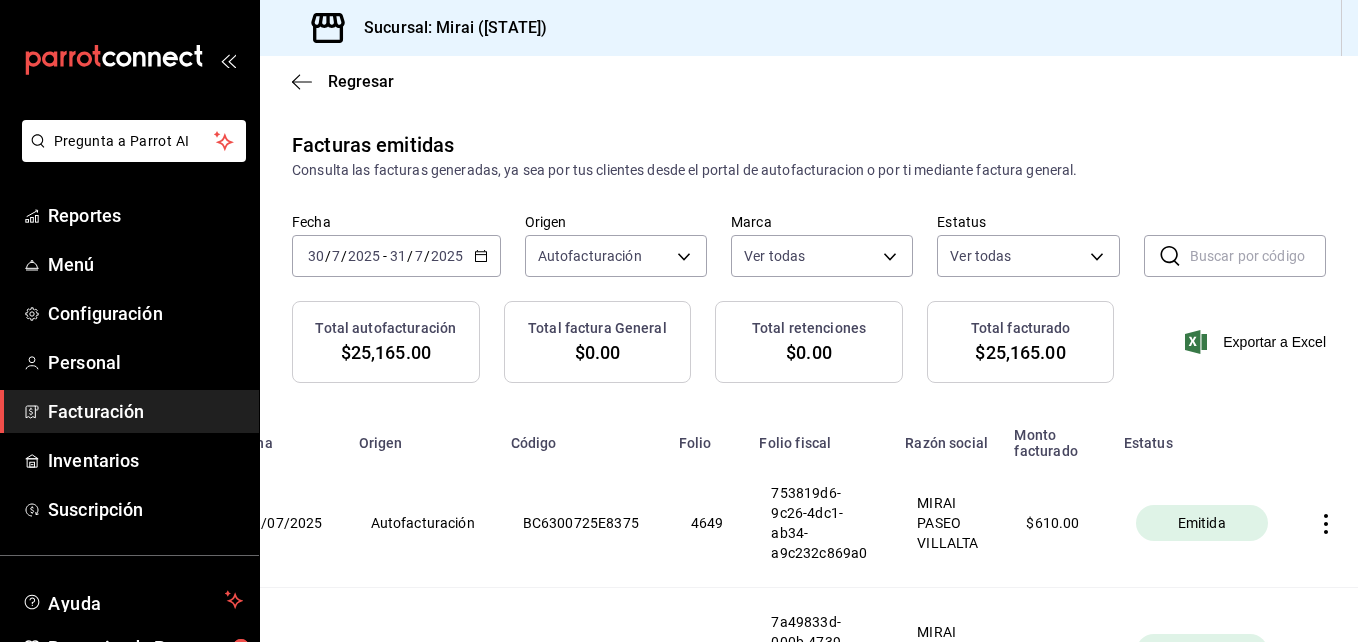 click 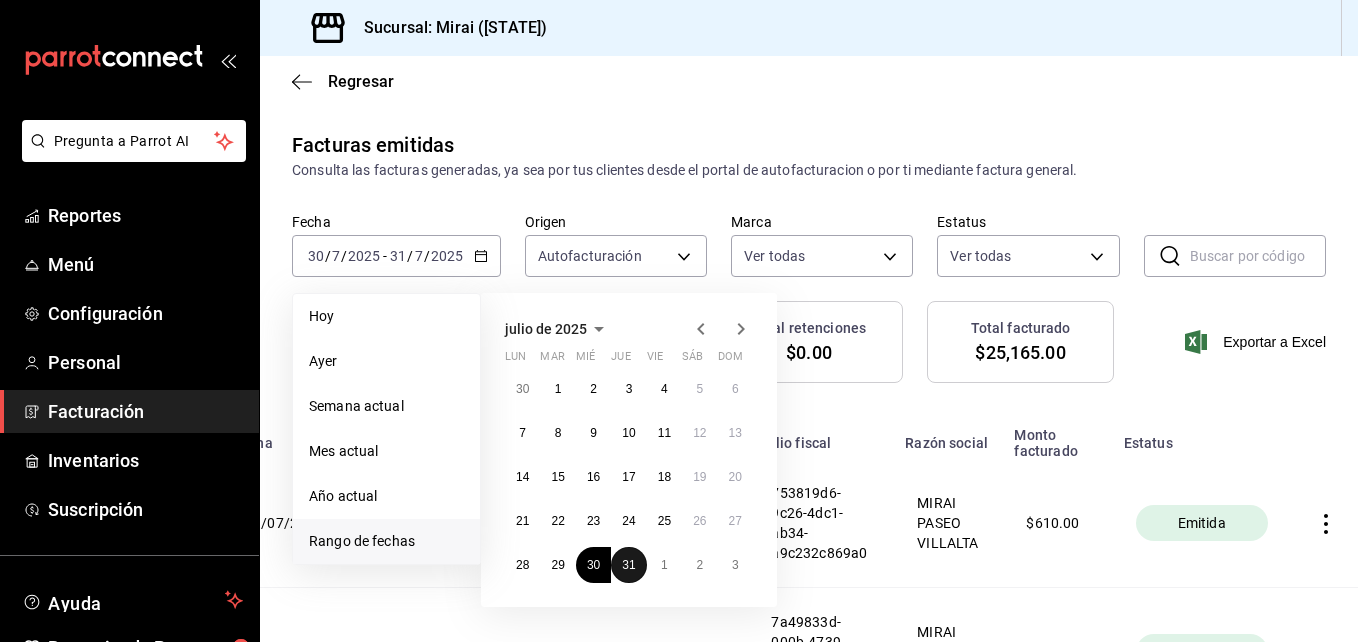 click on "31" at bounding box center (628, 565) 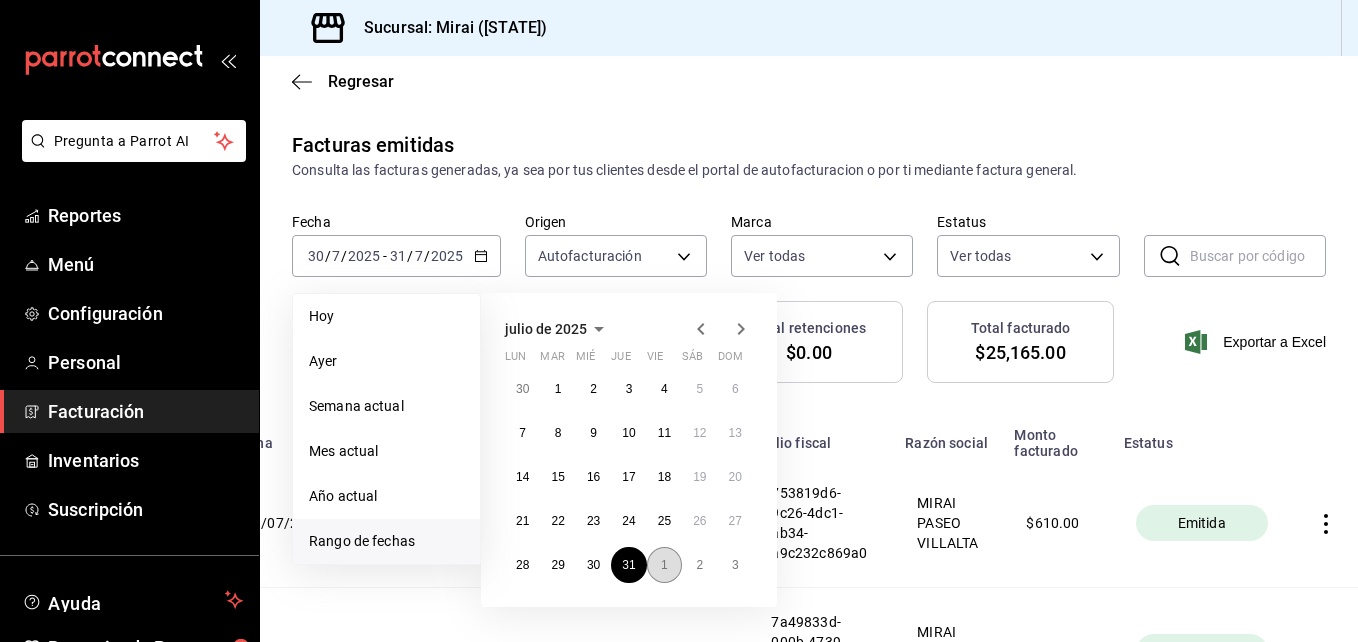 click on "1" at bounding box center [664, 565] 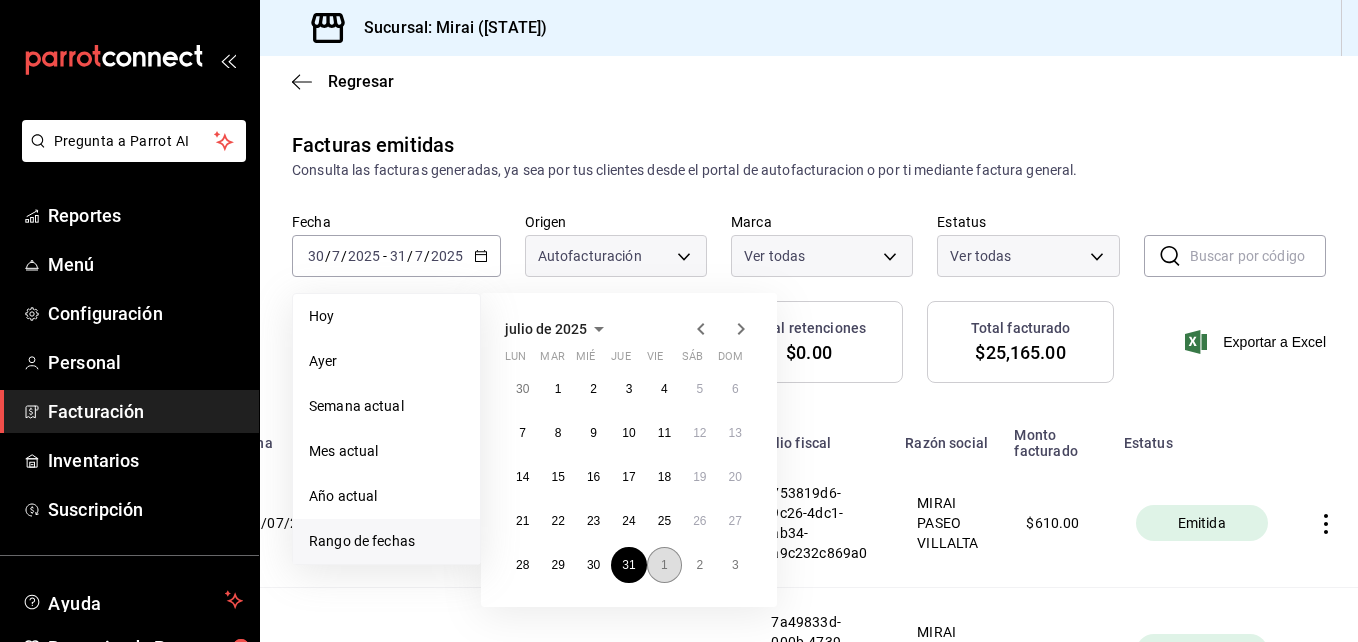 scroll, scrollTop: 0, scrollLeft: 0, axis: both 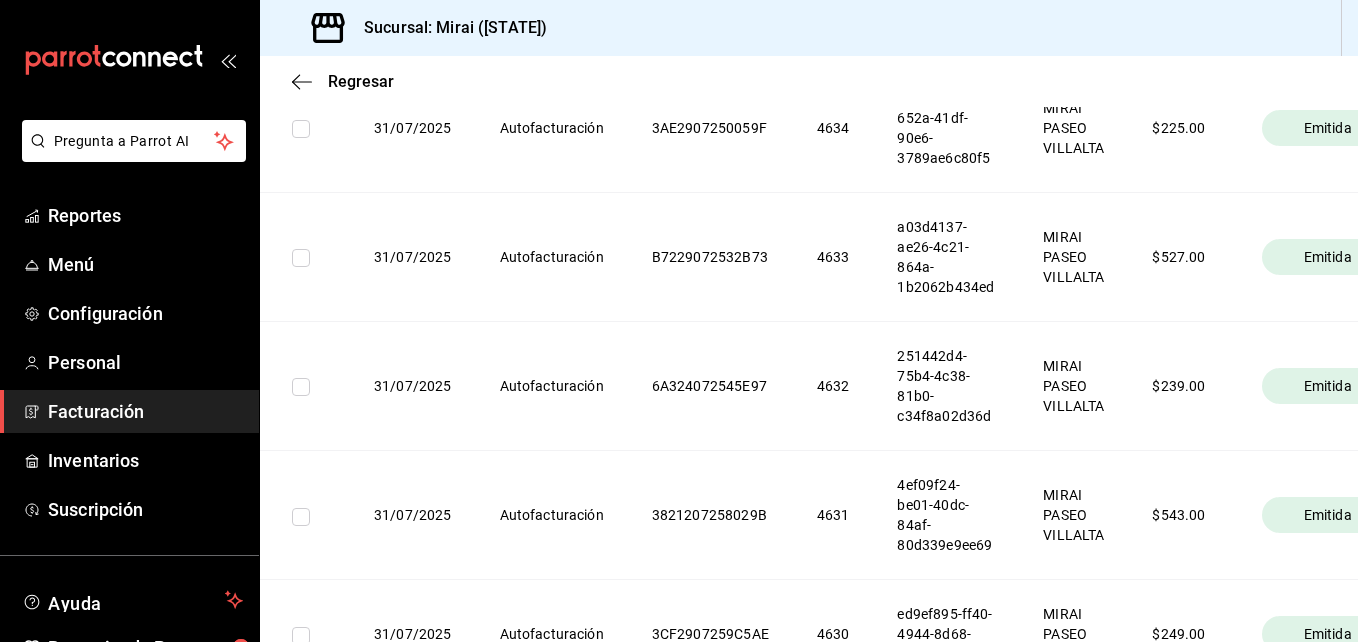 drag, startPoint x: 1303, startPoint y: 502, endPoint x: 1300, endPoint y: 523, distance: 21.213203 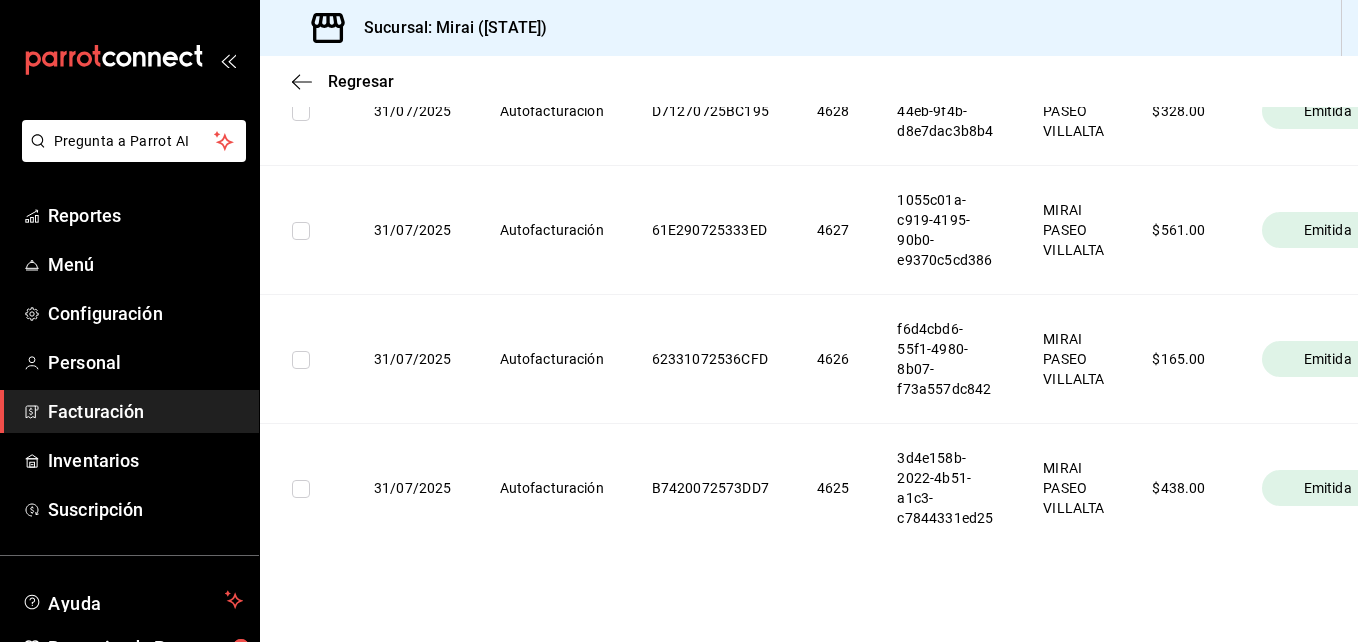 scroll, scrollTop: 3657, scrollLeft: 0, axis: vertical 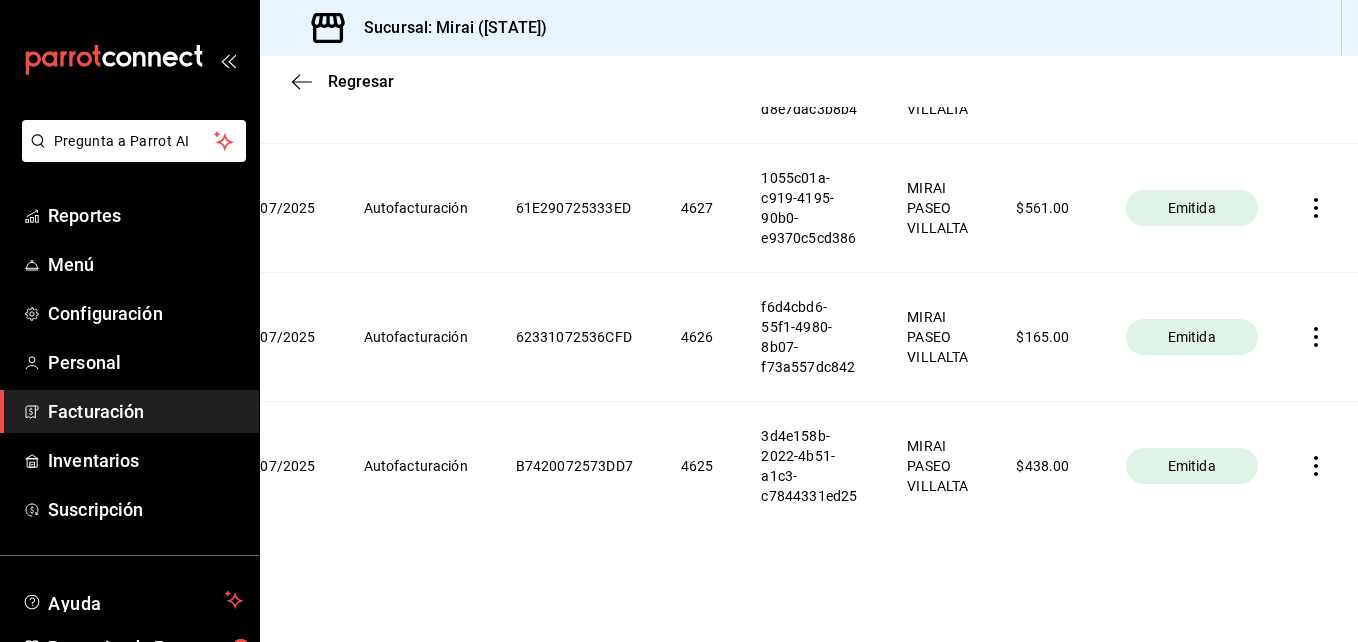 drag, startPoint x: 1338, startPoint y: 593, endPoint x: 1354, endPoint y: 459, distance: 134.95184 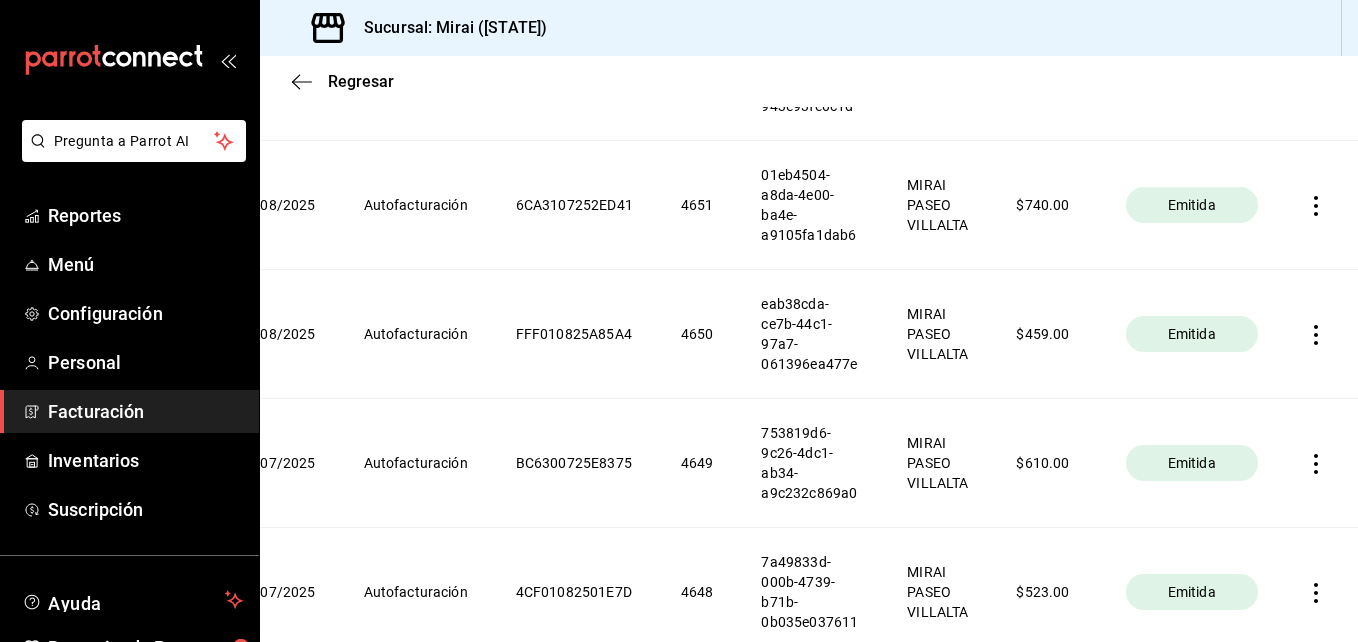 scroll, scrollTop: 73, scrollLeft: 0, axis: vertical 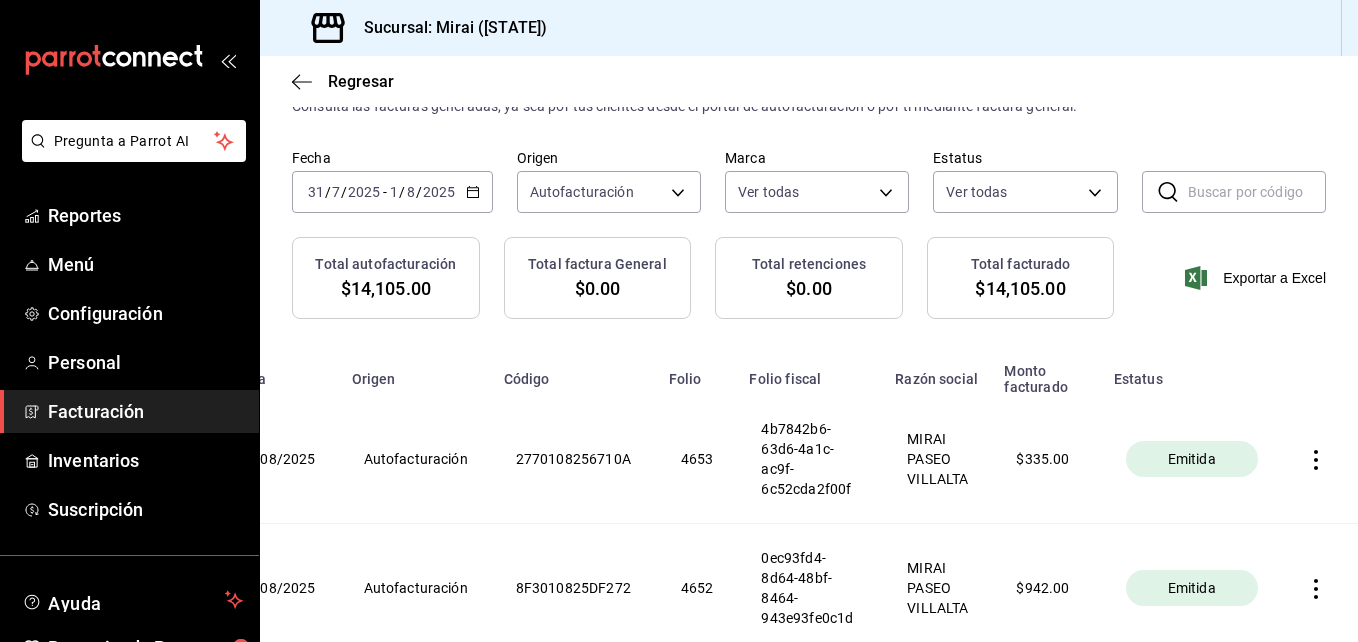 click at bounding box center (1257, 192) 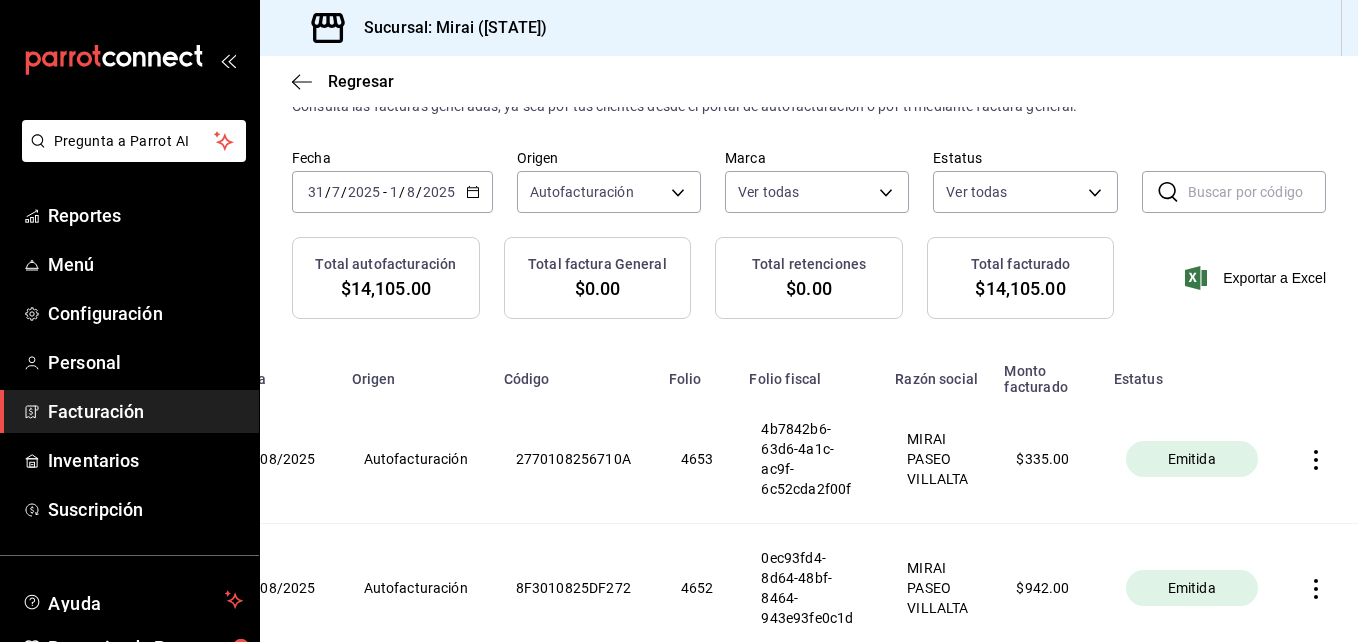click 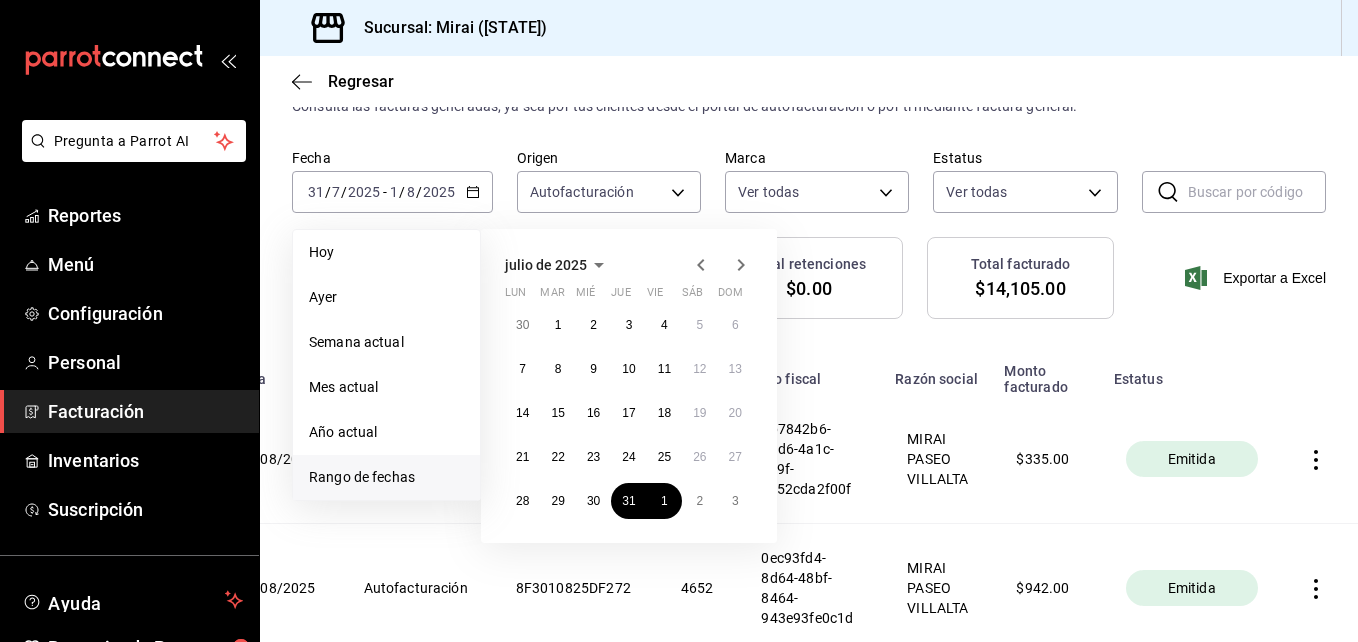 click on "Rango de fechas" at bounding box center [386, 477] 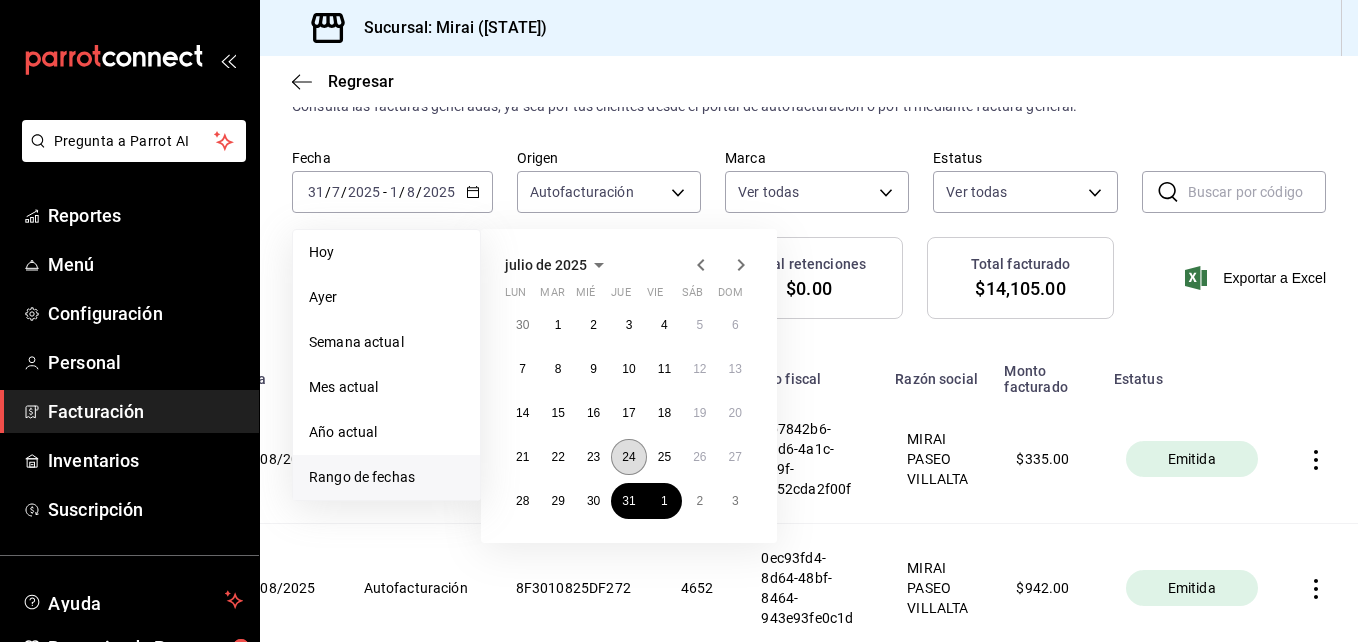 click on "24" at bounding box center [628, 457] 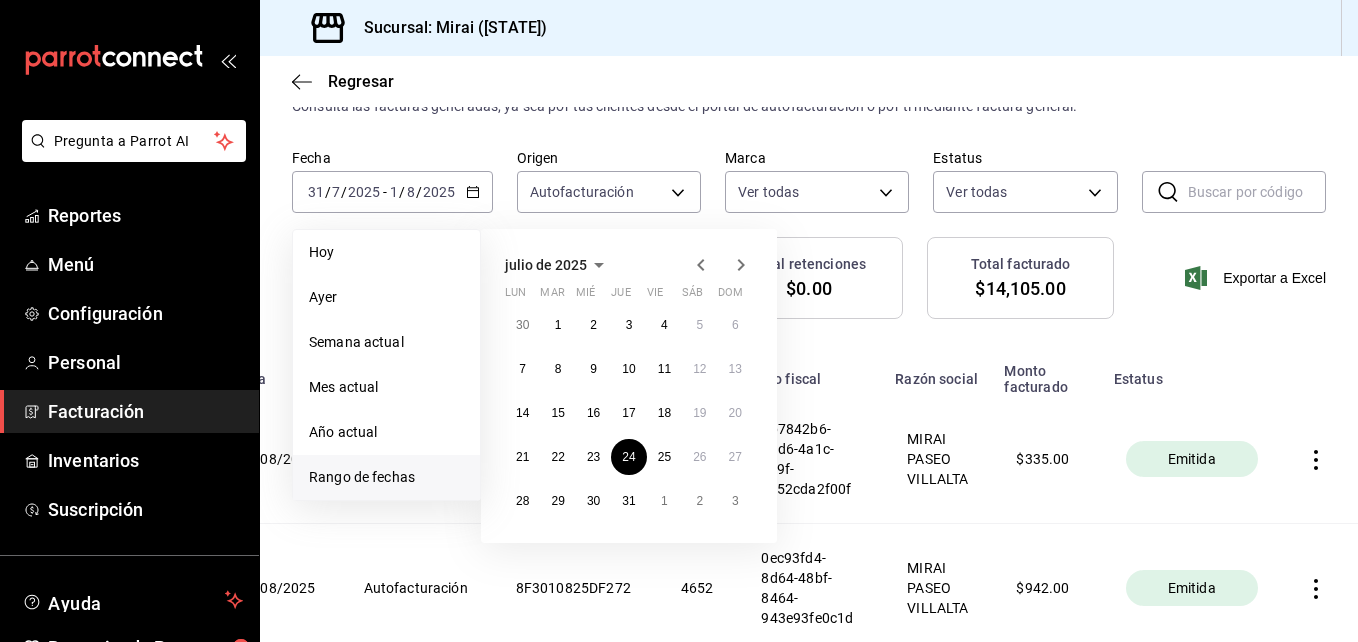click 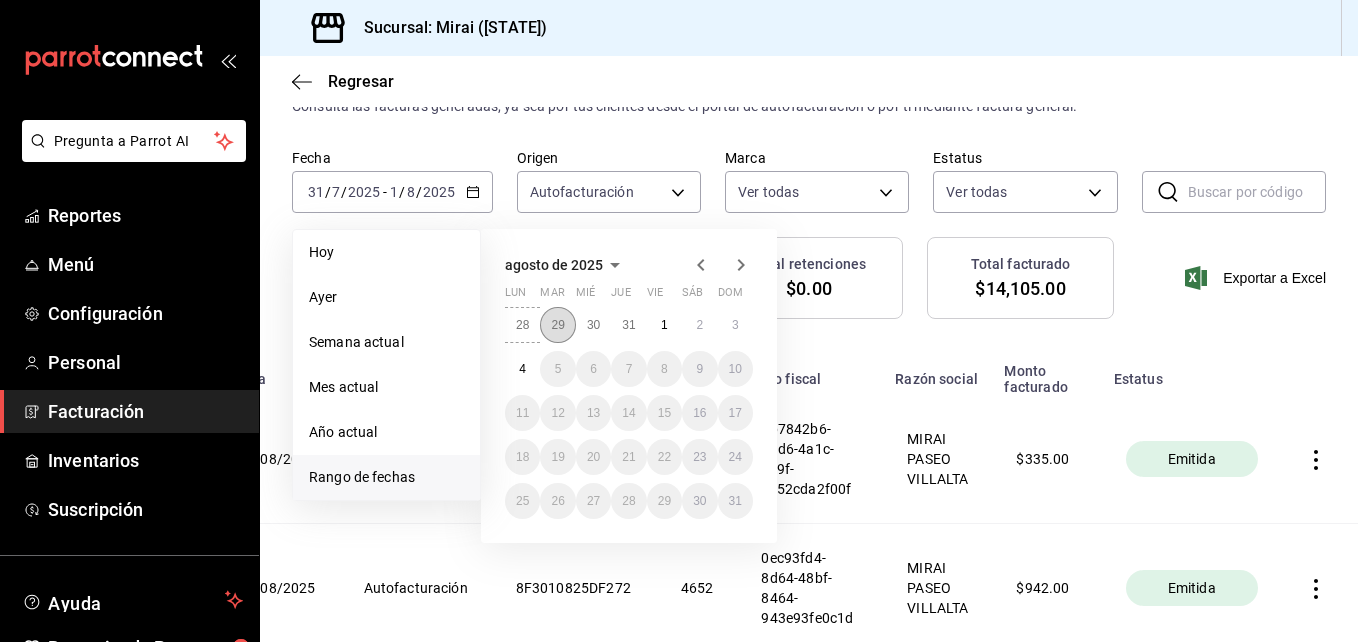 click on "29" at bounding box center [557, 325] 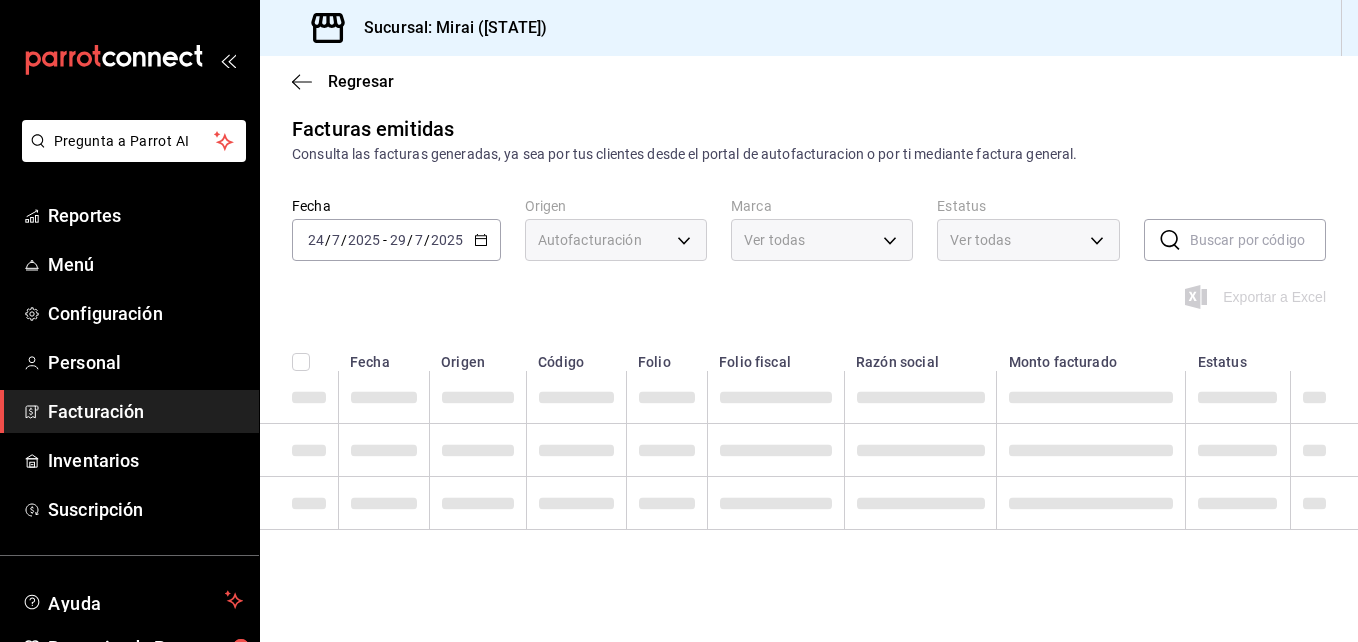 scroll, scrollTop: 0, scrollLeft: 0, axis: both 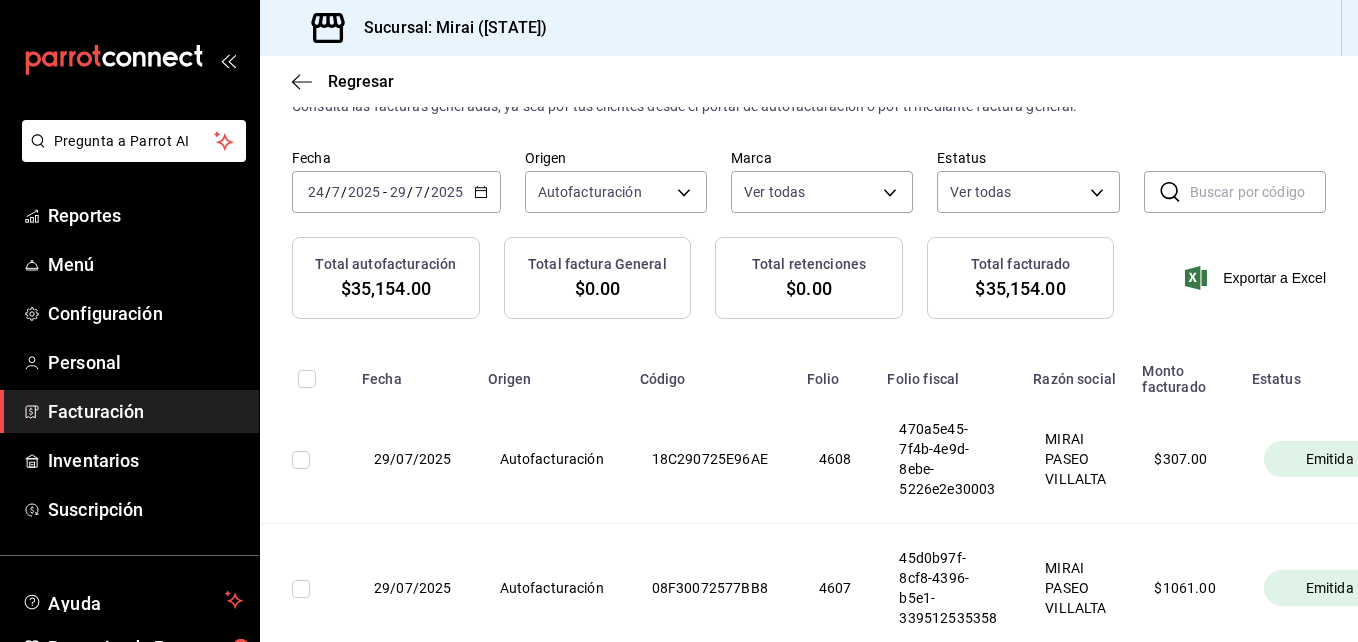 click 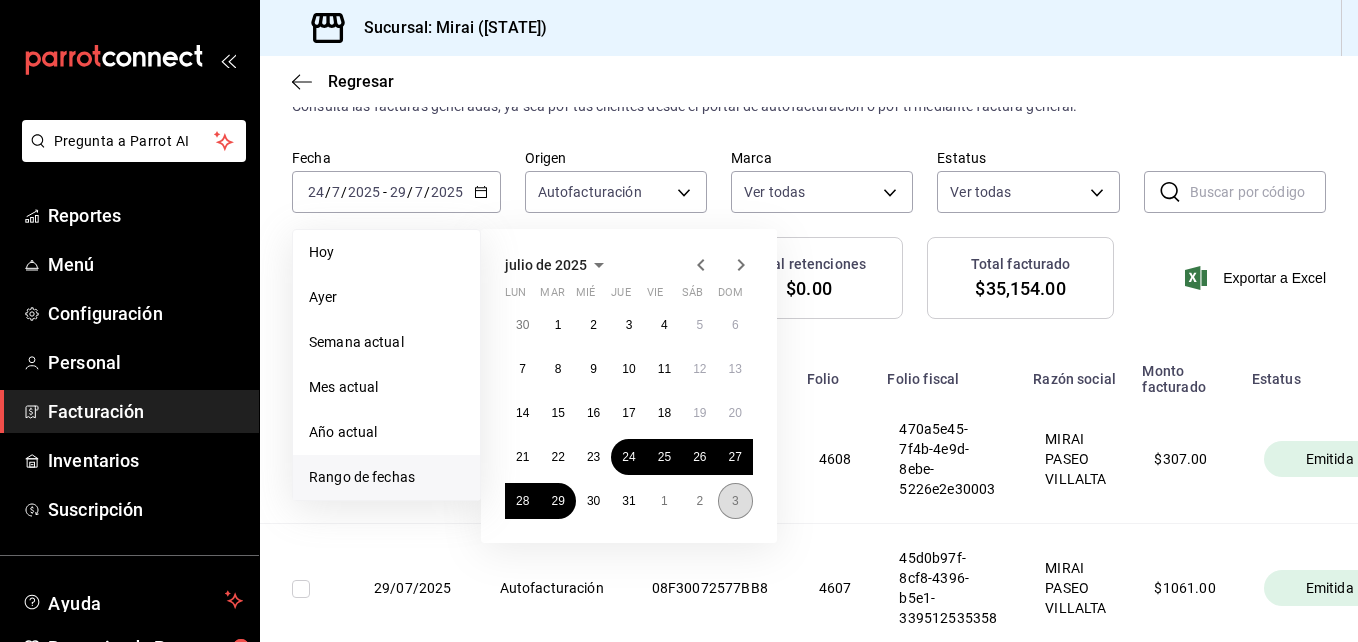 click on "3" at bounding box center [735, 501] 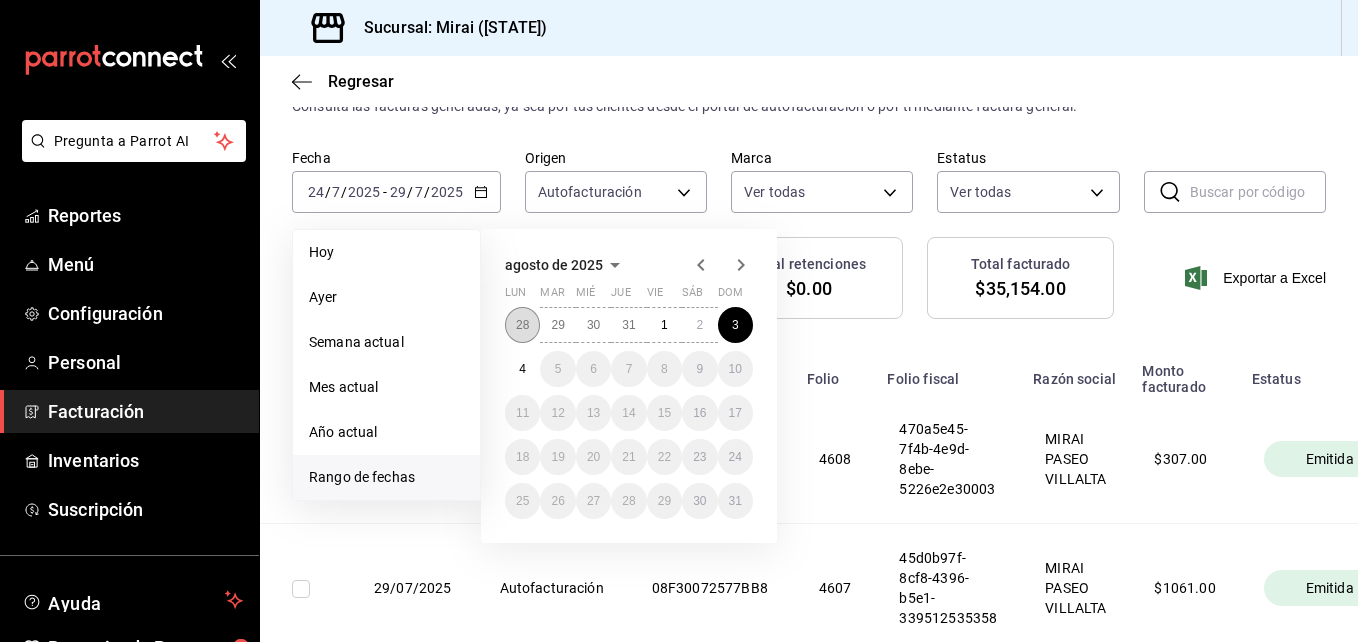 click on "28" at bounding box center [522, 325] 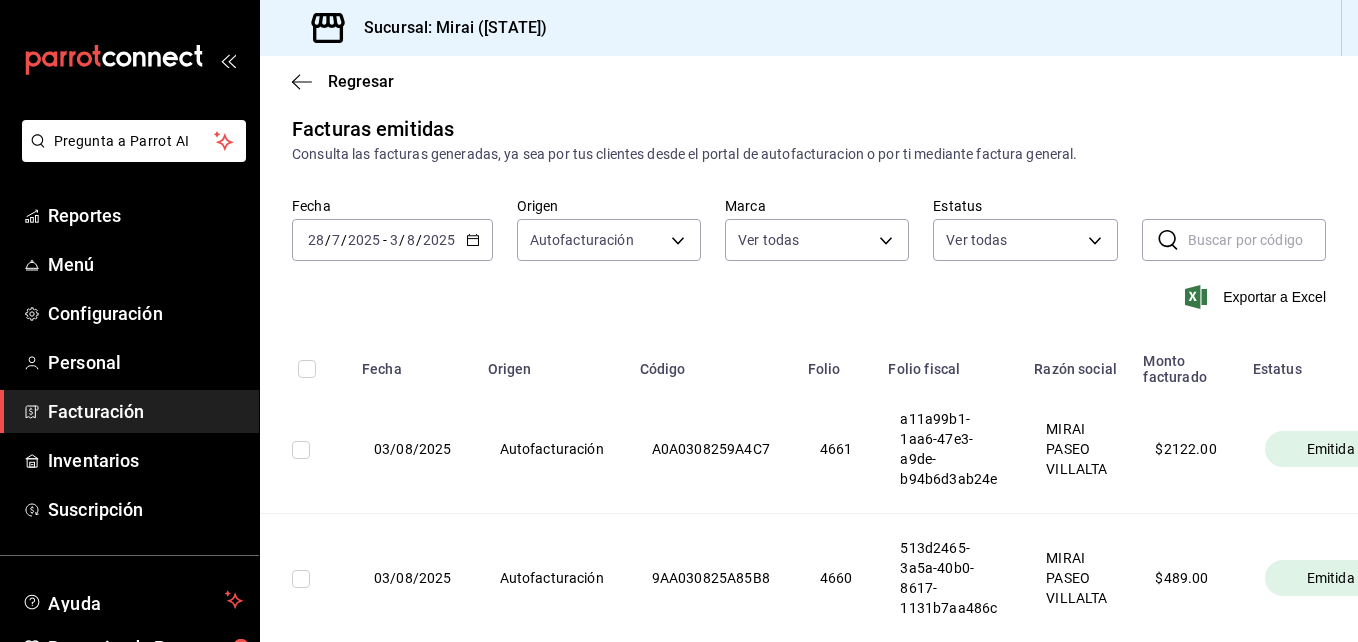 scroll, scrollTop: 73, scrollLeft: 0, axis: vertical 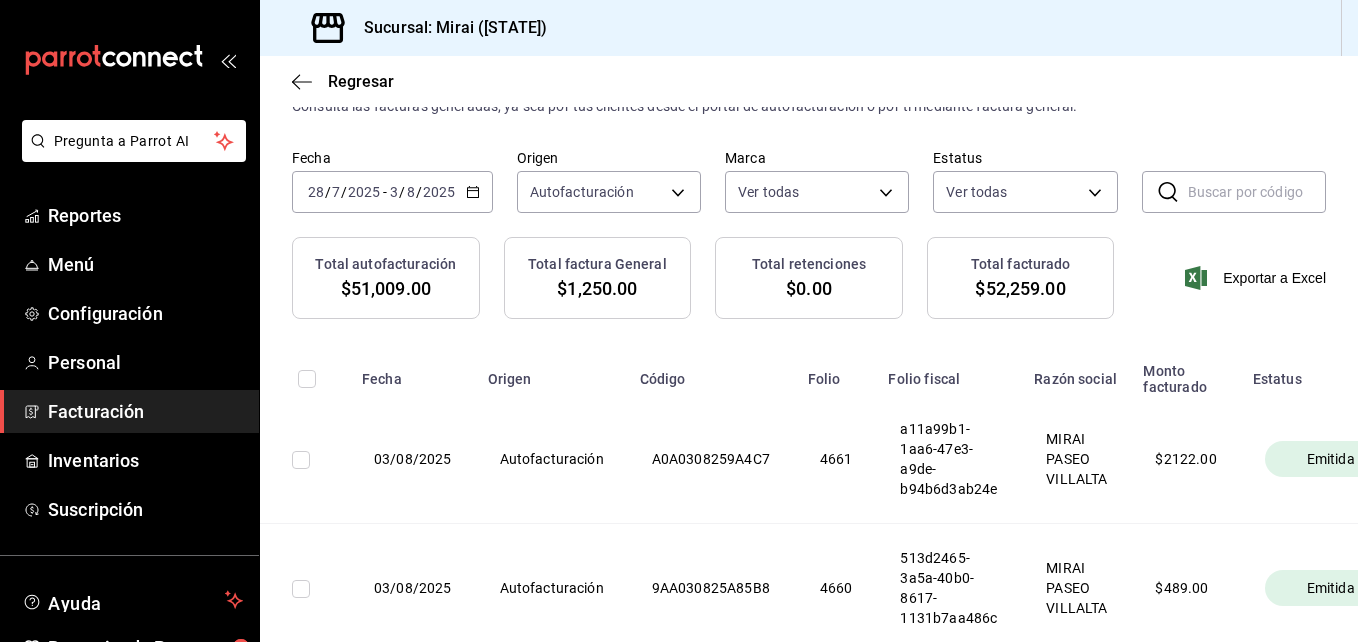 click at bounding box center (1257, 192) 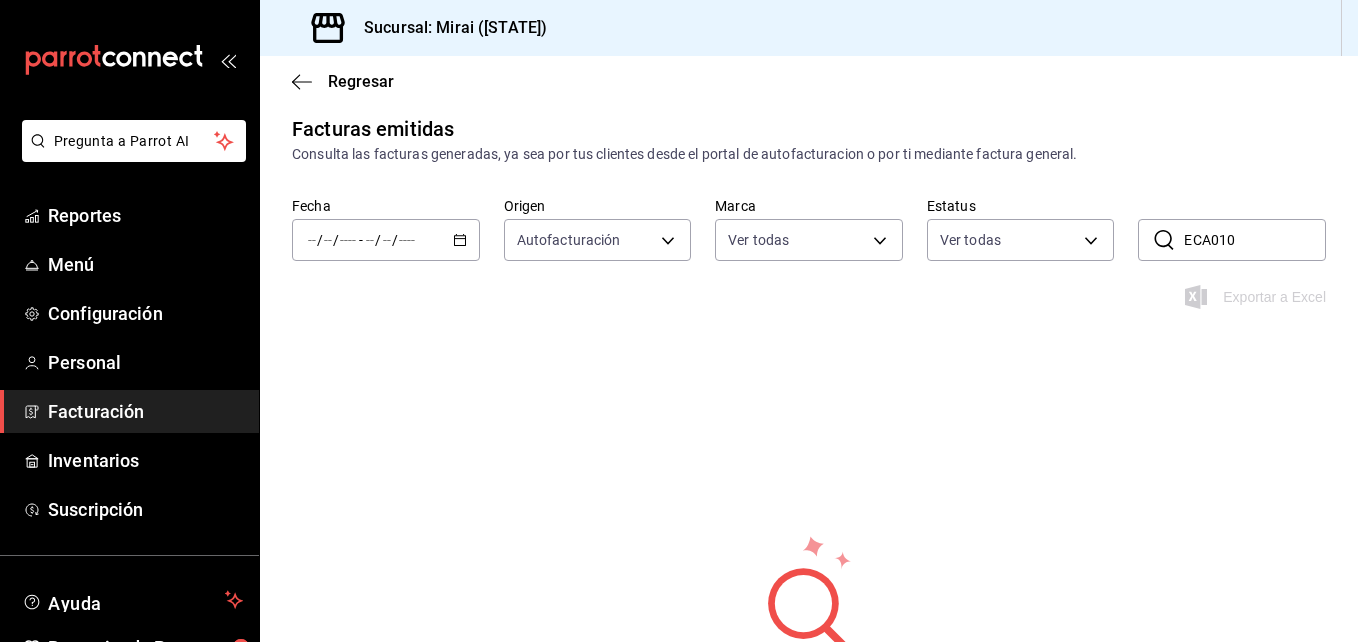 scroll, scrollTop: 73, scrollLeft: 0, axis: vertical 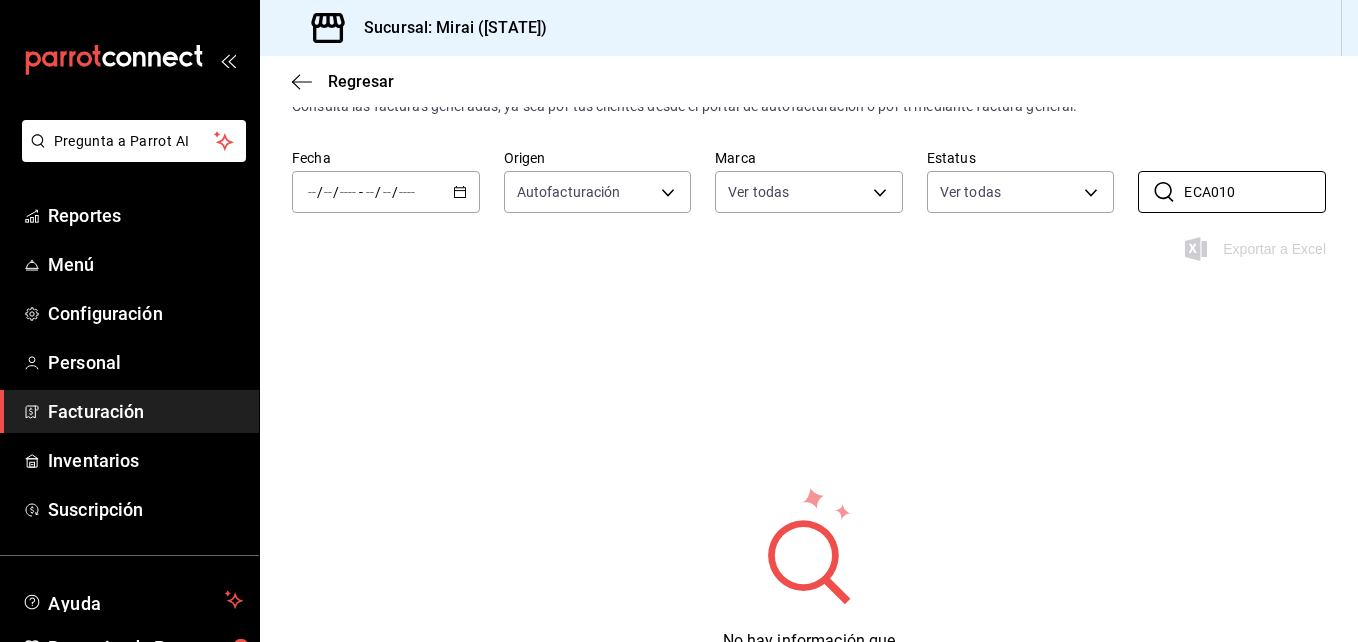 type on "ECA010" 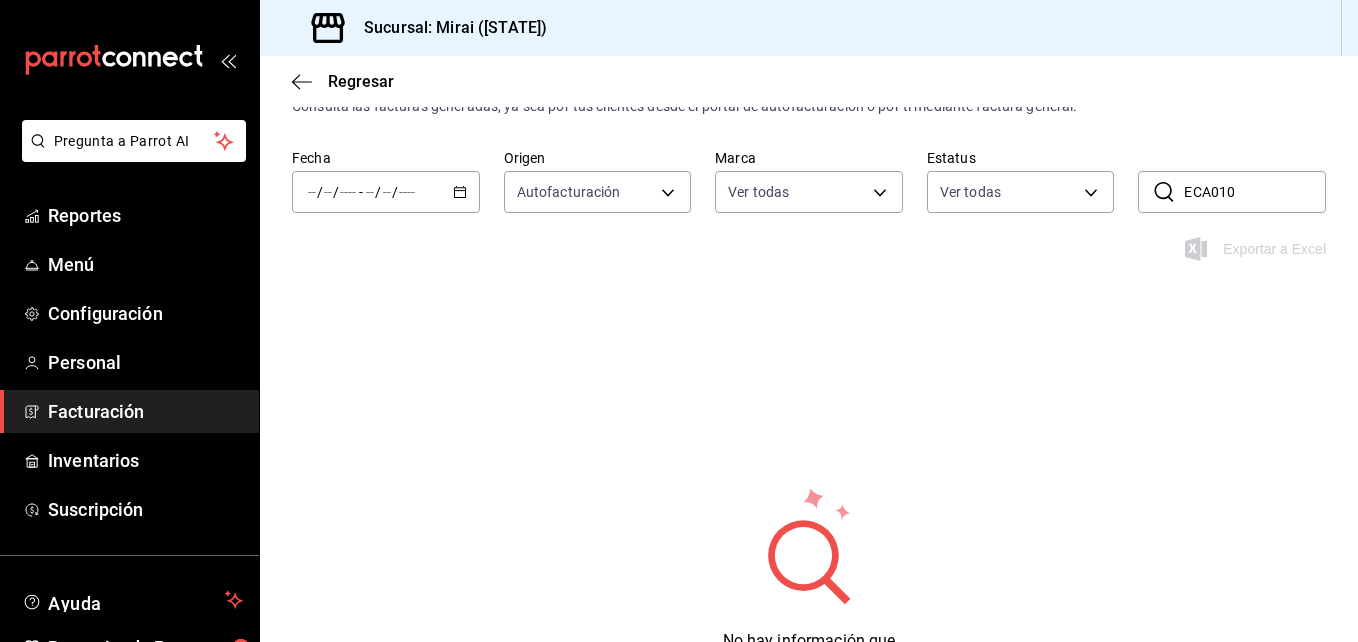 click on "Facturación" at bounding box center [145, 411] 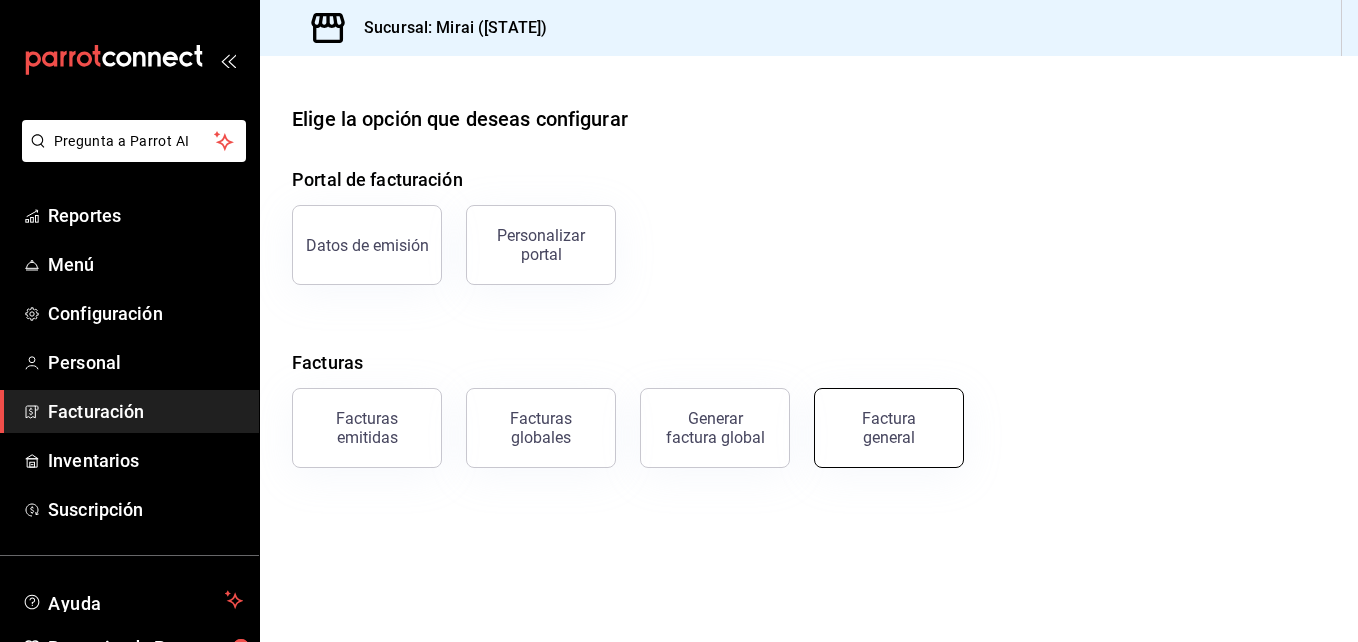 click on "Factura general" at bounding box center [889, 428] 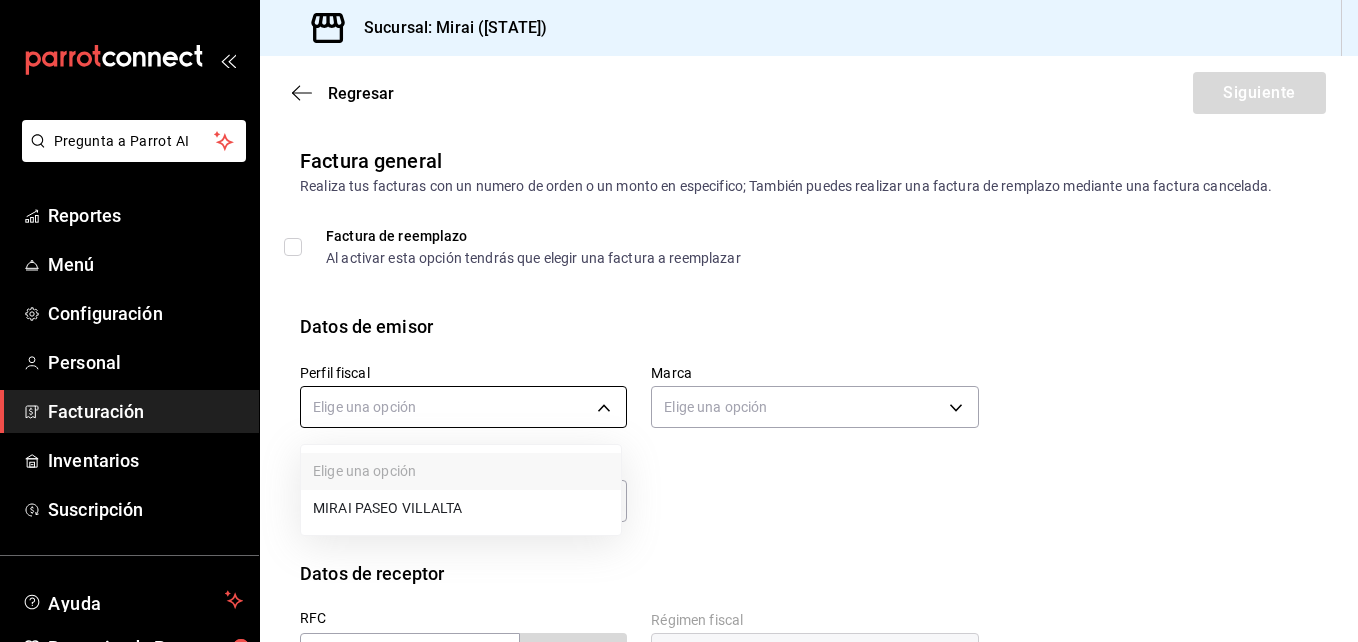 click on "Pregunta a Parrot AI Reportes   Menú   Configuración   Personal   Facturación   Inventarios   Suscripción   Ayuda Recomienda Parrot   [FIRST] [LAST]   Sugerir nueva función   Sucursal: Mirai ([STATE]) Regresar Siguiente Factura general Realiza tus facturas con un numero de orden o un monto en especifico; También puedes realizar una factura de remplazo mediante una factura cancelada. Factura de reemplazo Al activar esta opción tendrás que elegir una factura a reemplazar Datos de emisor Perfil fiscal Elige una opción Marca Elige una opción Tipo de comprobante Ingreso I Datos de receptor RFC Buscar RFC Régimen fiscal Elige una opción Uso de CFDI Elige una opción Correo electrónico Dirección Calle # exterior # interior Código postal [ZIP] Estado ​ Municipio ​ Colonia ​ GANA 1 MES GRATIS EN TU SUSCRIPCIÓN AQUÍ Pregunta a Parrot AI Reportes   Menú   Configuración   Personal   Facturación   Inventarios   Suscripción   Ayuda Recomienda Parrot   [FIRST] [LAST]   Sugerir nueva función   ([PHONE])" at bounding box center (679, 321) 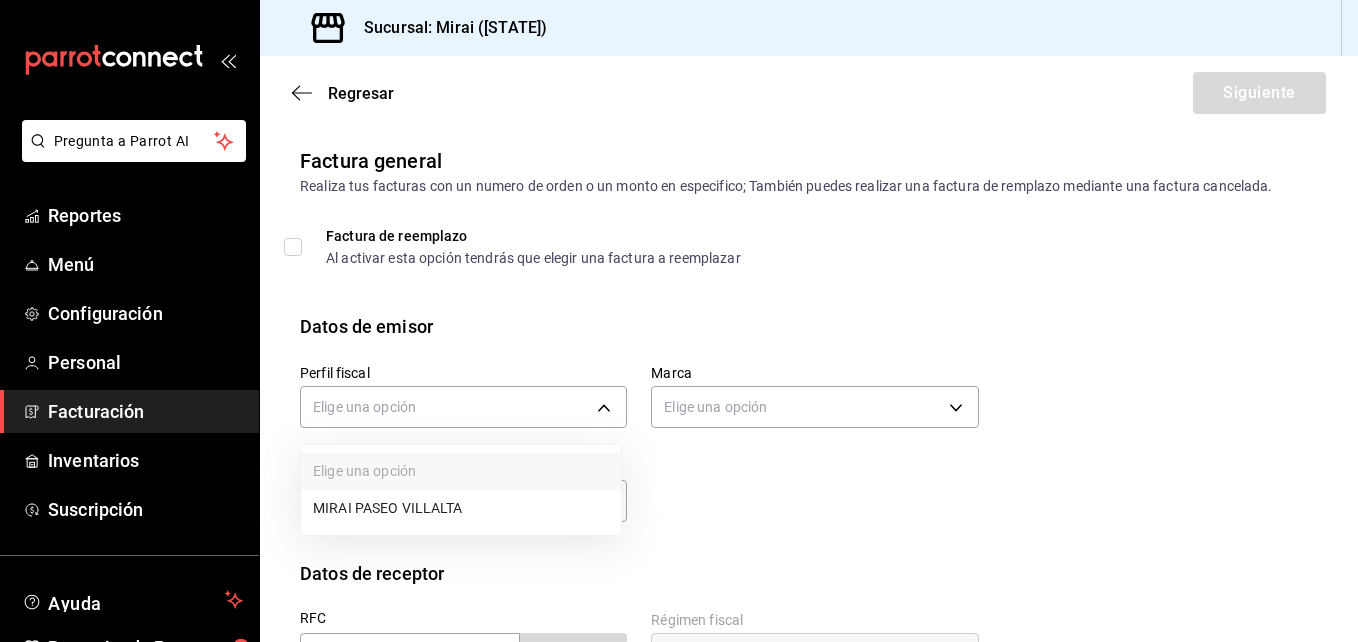 click on "MIRAI PASEO VILLALTA" at bounding box center (461, 508) 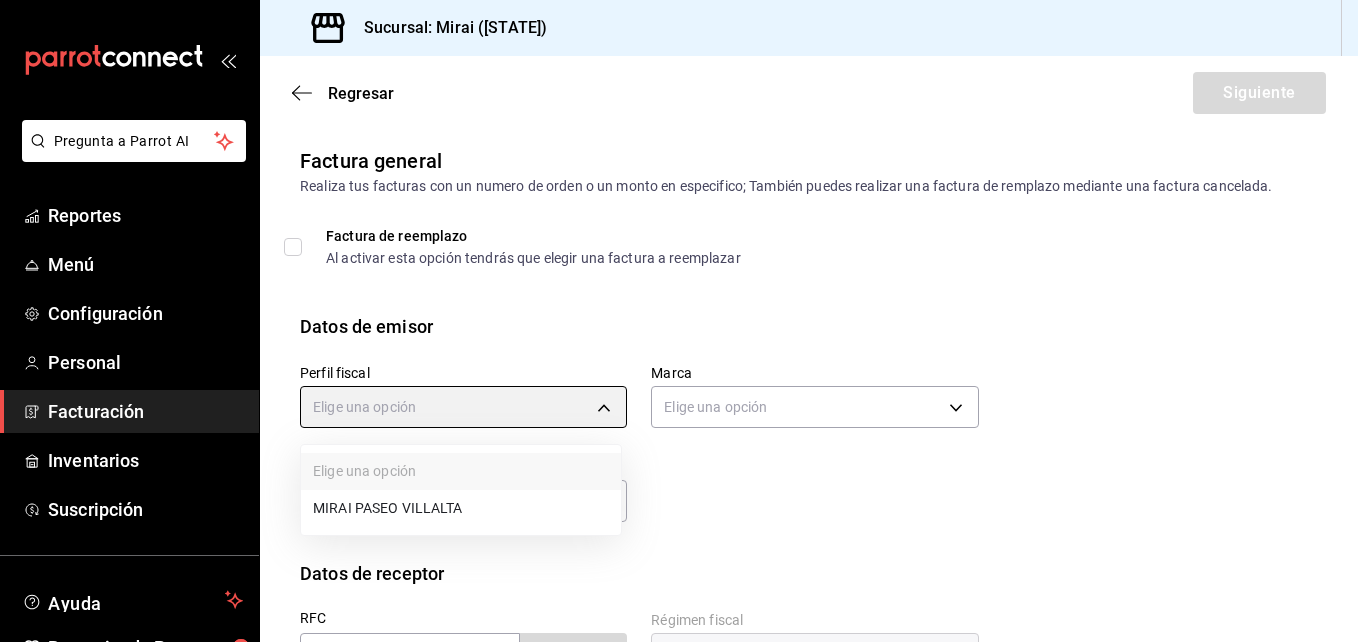 type on "3bacf688-7921-424d-b544-f38721bc93d8" 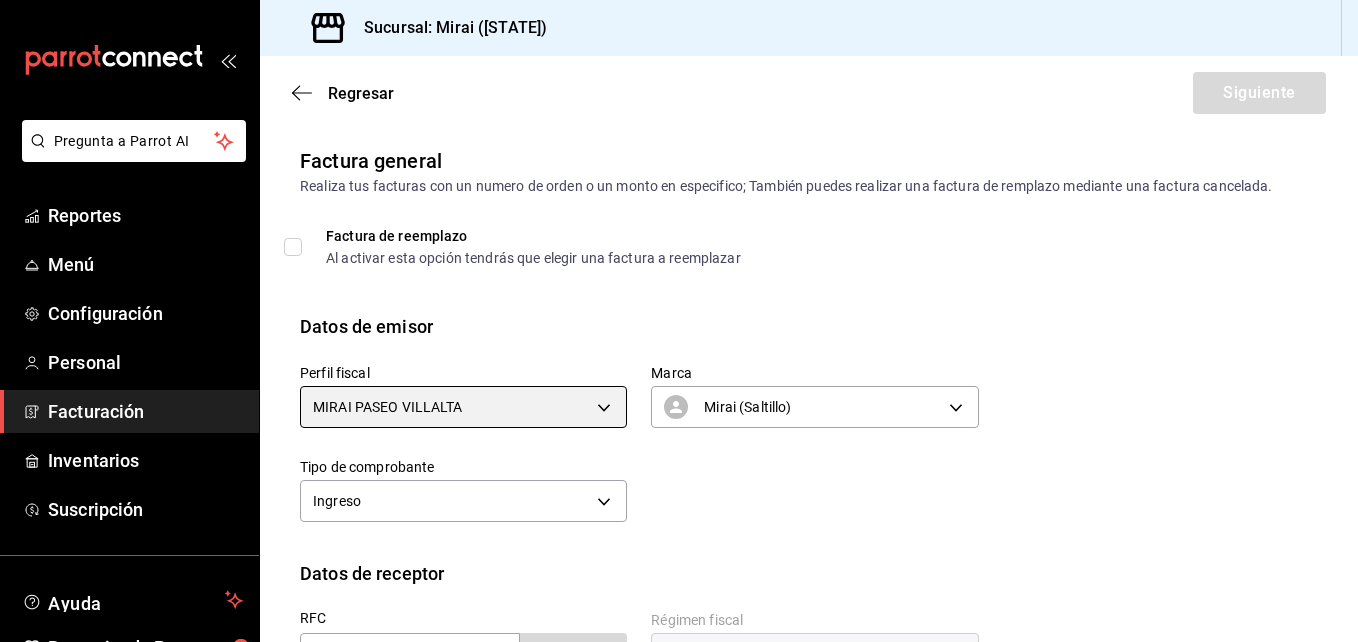 scroll, scrollTop: 315, scrollLeft: 0, axis: vertical 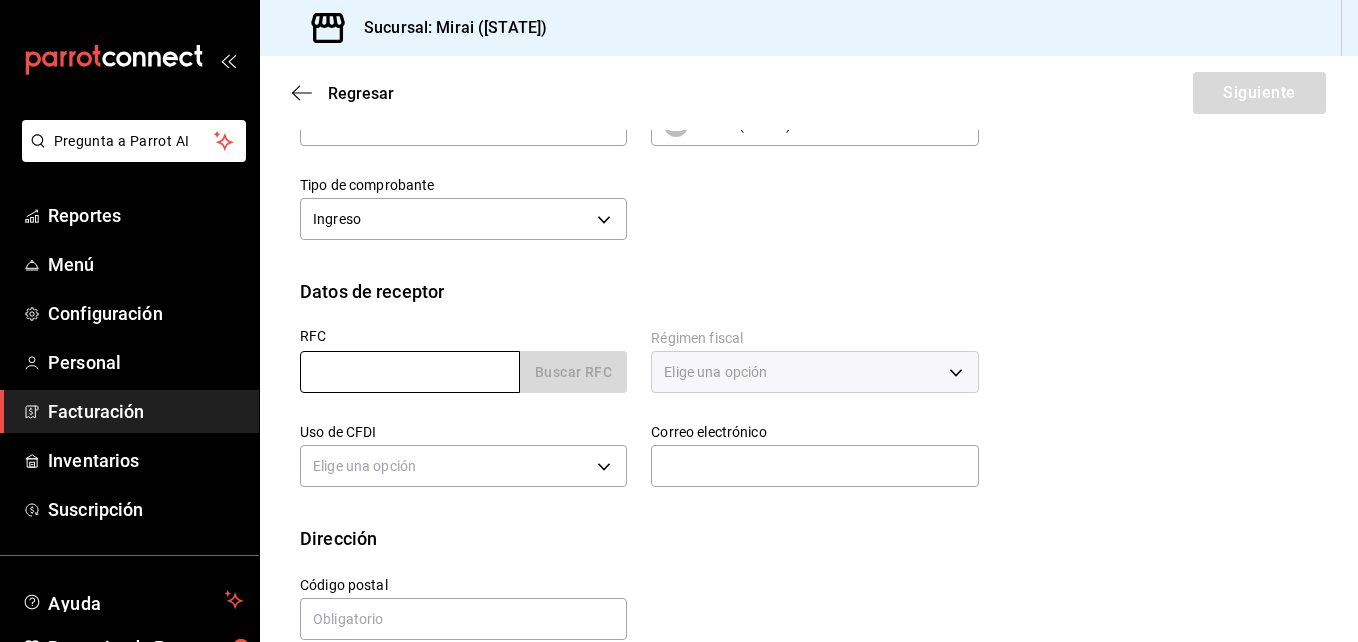 click at bounding box center (410, 372) 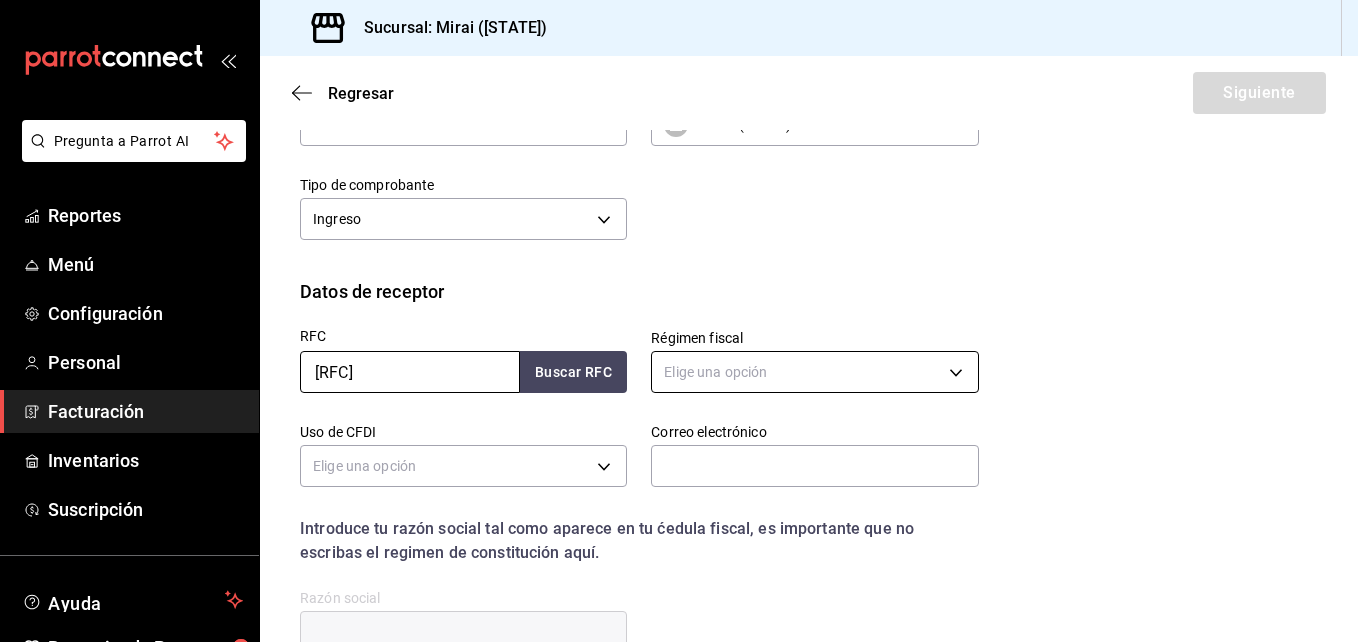 type on "[RFC]" 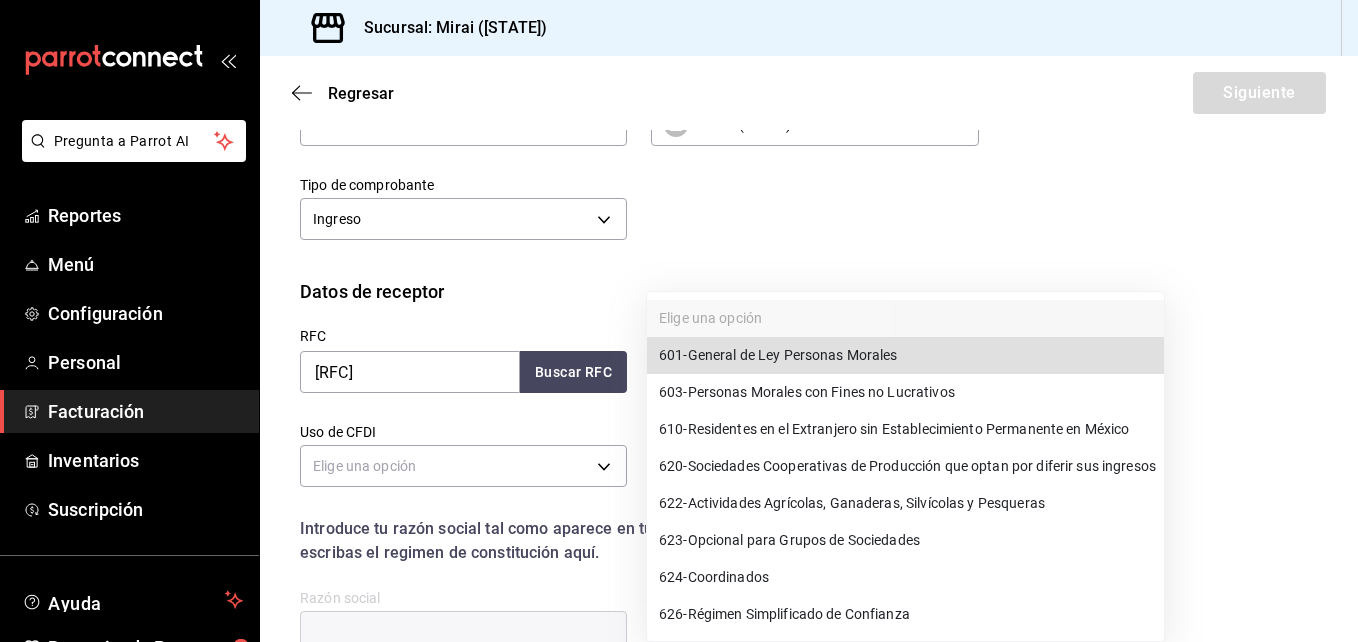 click on "Pregunta a Parrot AI Reportes   Menú   Configuración   Personal   Facturación   Inventarios   Suscripción   Ayuda Recomienda Parrot   [FIRST] [LAST]   Sugerir nueva función   Sucursal: Mirai ([STATE]) Regresar Siguiente Factura general Realiza tus facturas con un numero de orden o un monto en especifico; También puedes realizar una factura de remplazo mediante una factura cancelada. Factura de reemplazo Al activar esta opción tendrás que elegir una factura a reemplazar Datos de emisor Perfil fiscal MIRAI PASEO VILLALTA 3bacf688-7921-424d-b544-f38721bc93d8 Marca Mirai ([STATE]) 183a807c-22b5-455a-989e-9c50dfc5d7ed Tipo de comprobante Ingreso I Datos de receptor RFC IAP1502031I9 Buscar RFC Régimen fiscal Elige una opción Uso de CFDI Elige una opción Correo electrónico Introduce tu razón social tal como aparece en tu ćedula fiscal, es importante que no escribas el regimen de constitución aquí. company Razón social Dirección Calle # exterior # interior Código postal [ZIP] Estado ​ Municipio ​ Colonia" at bounding box center (679, 321) 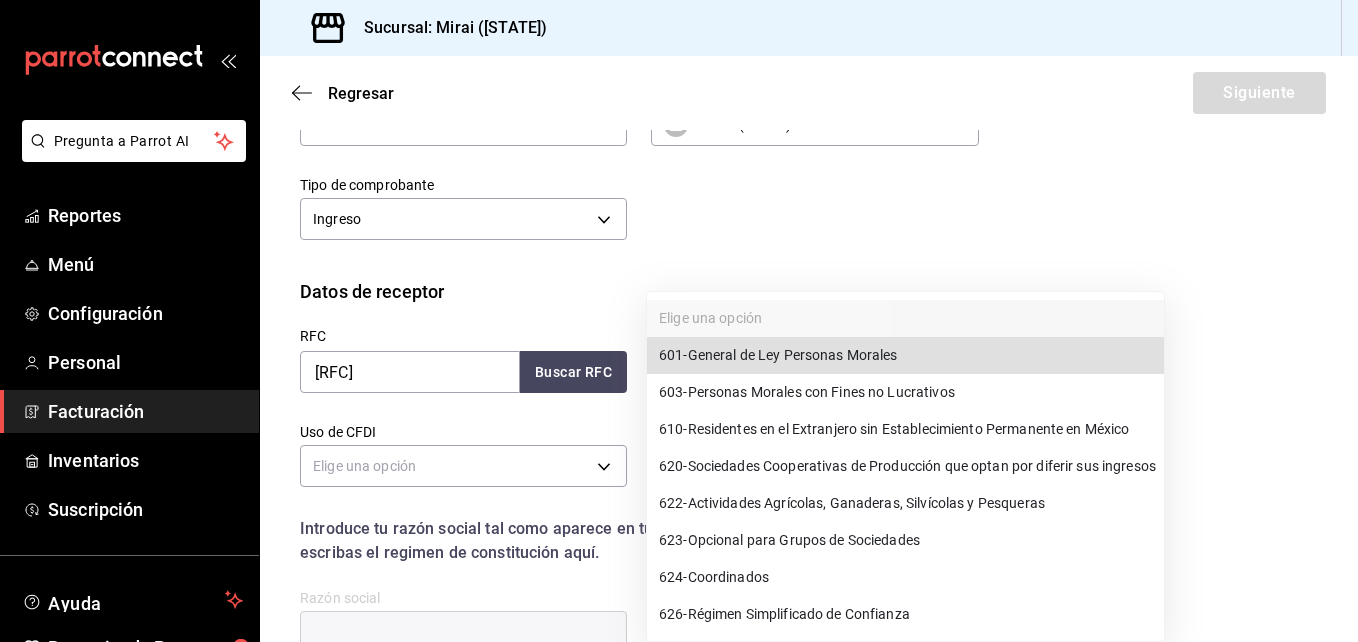 click on "601  -  General de Ley Personas Morales" at bounding box center [778, 355] 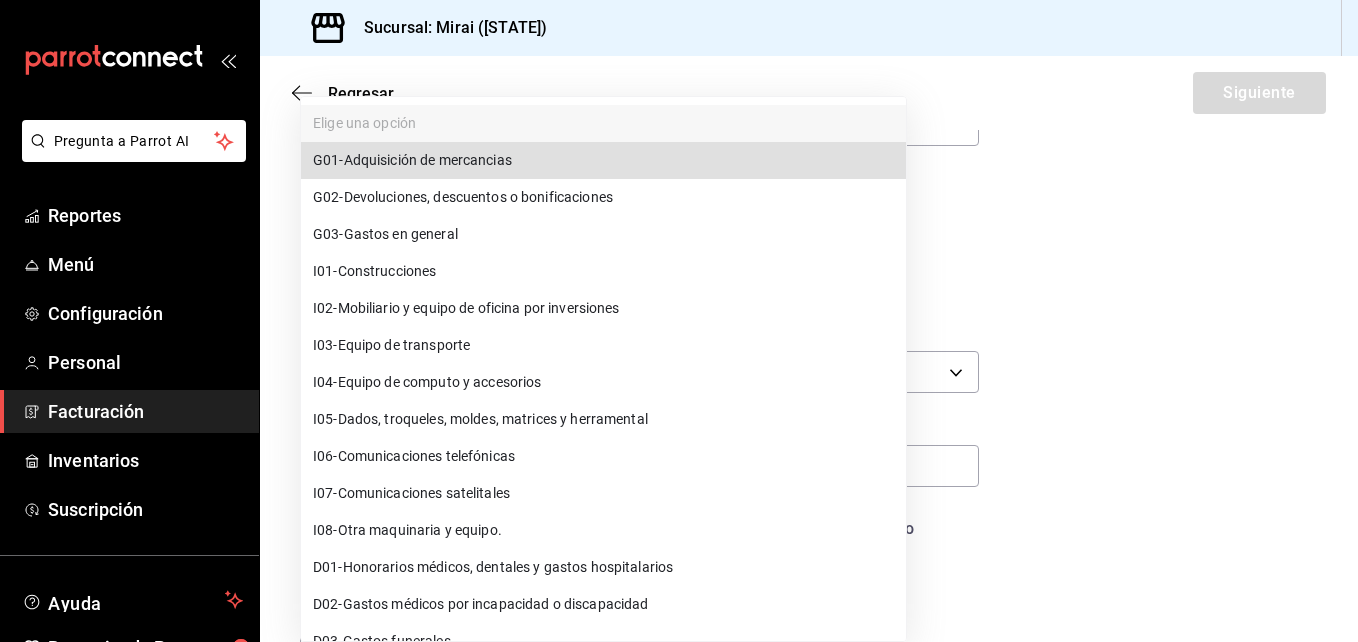 click on "Pregunta a Parrot AI Reportes   Menú   Configuración   Personal   Facturación   Inventarios   Suscripción   Ayuda Recomienda Parrot   [FIRST] [LAST]   Sugerir nueva función   Sucursal: Mirai ([STATE]) Regresar Siguiente Factura general Realiza tus facturas con un numero de orden o un monto en especifico; También puedes realizar una factura de remplazo mediante una factura cancelada. Factura de reemplazo Al activar esta opción tendrás que elegir una factura a reemplazar Datos de emisor Perfil fiscal MIRAI PASEO VILLALTA [UUID] Marca Mirai ([CITY]) [UUID] Tipo de comprobante Ingreso I Datos de receptor RFC [RFC] Buscar RFC Régimen fiscal 601  -  General de Ley Personas Morales 601 Uso de CFDI Elige una opción Correo electrónico Introduce tu razón social tal como aparece en tu ćedula fiscal, es importante que no escribas el regimen de constitución aquí. company Razón social Dirección Calle # exterior # interior Código postal Estado" at bounding box center [679, 321] 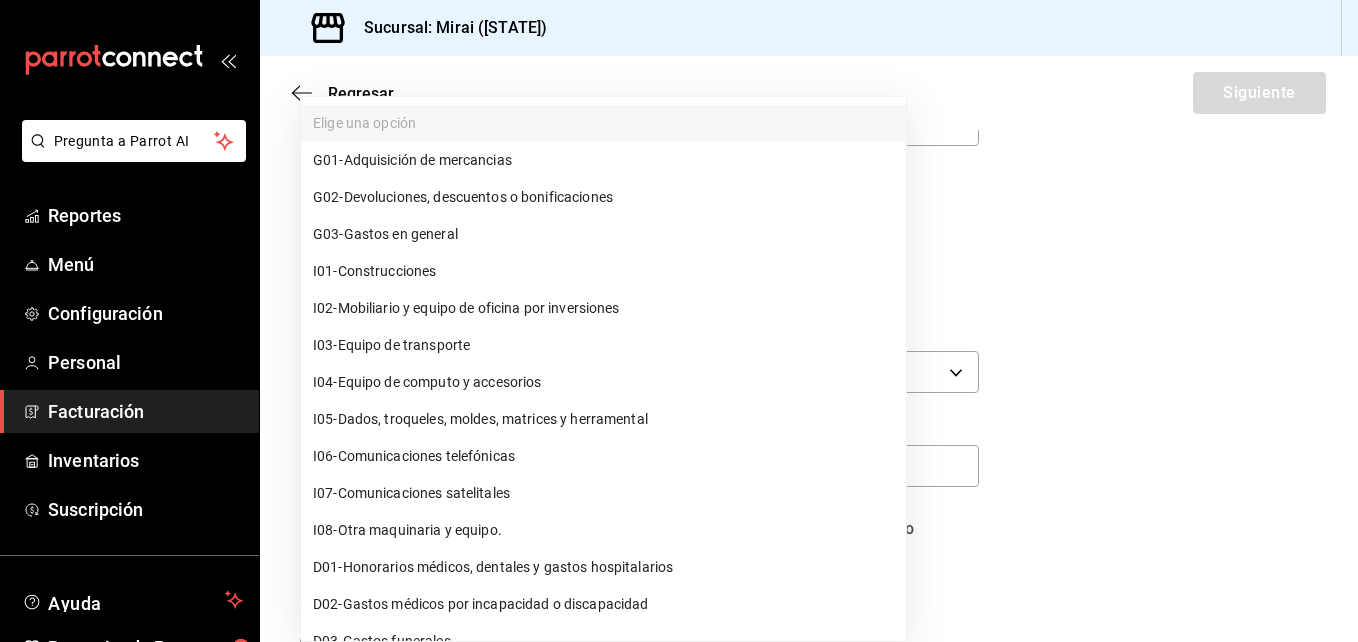 click on "G03  -  Gastos en general" at bounding box center (603, 234) 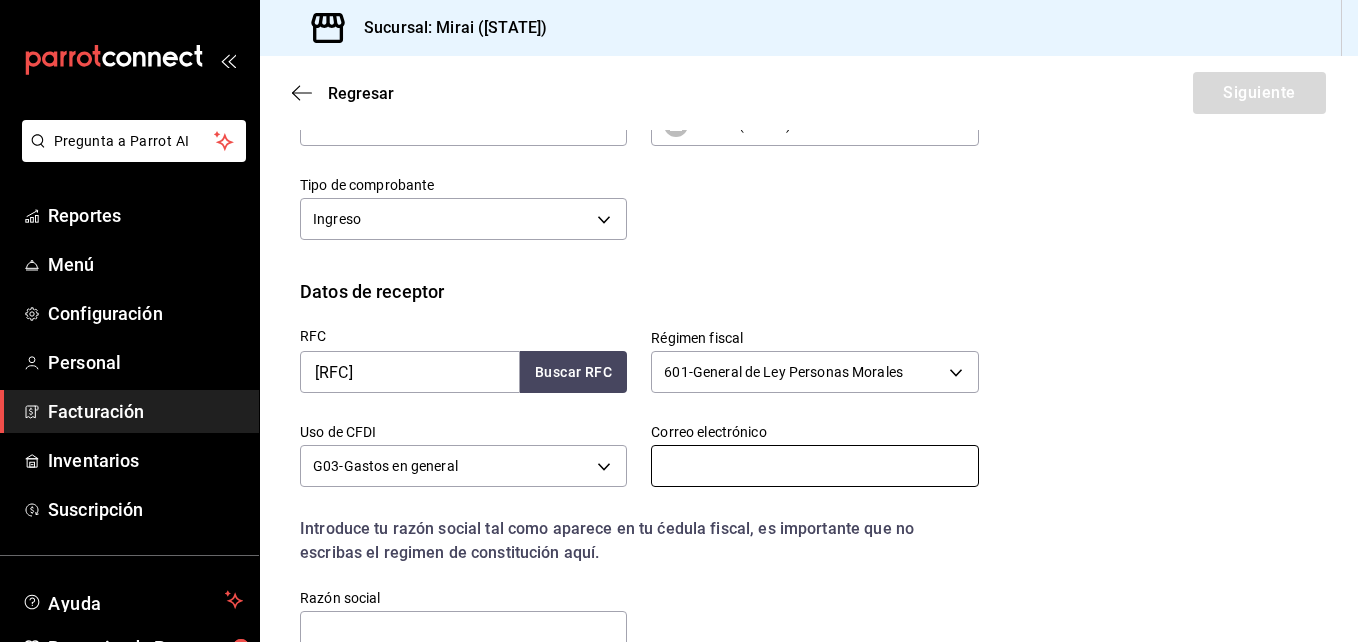 click at bounding box center [814, 466] 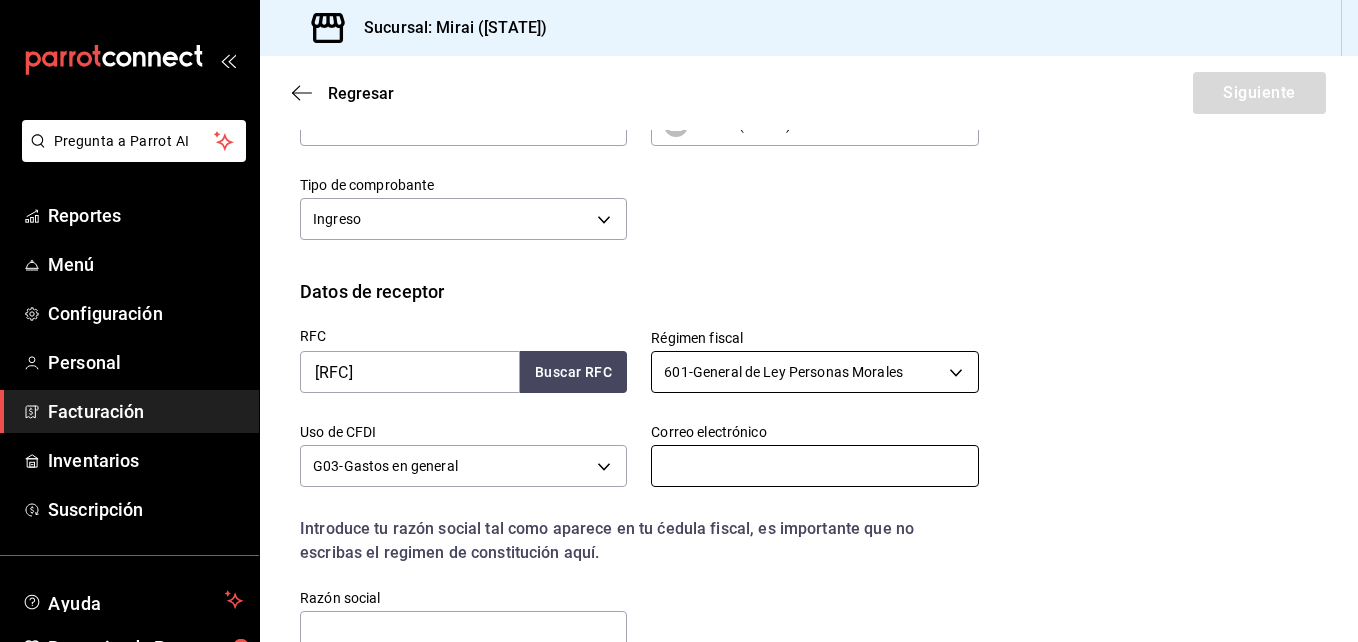 paste on "yazz_camps@example.com" 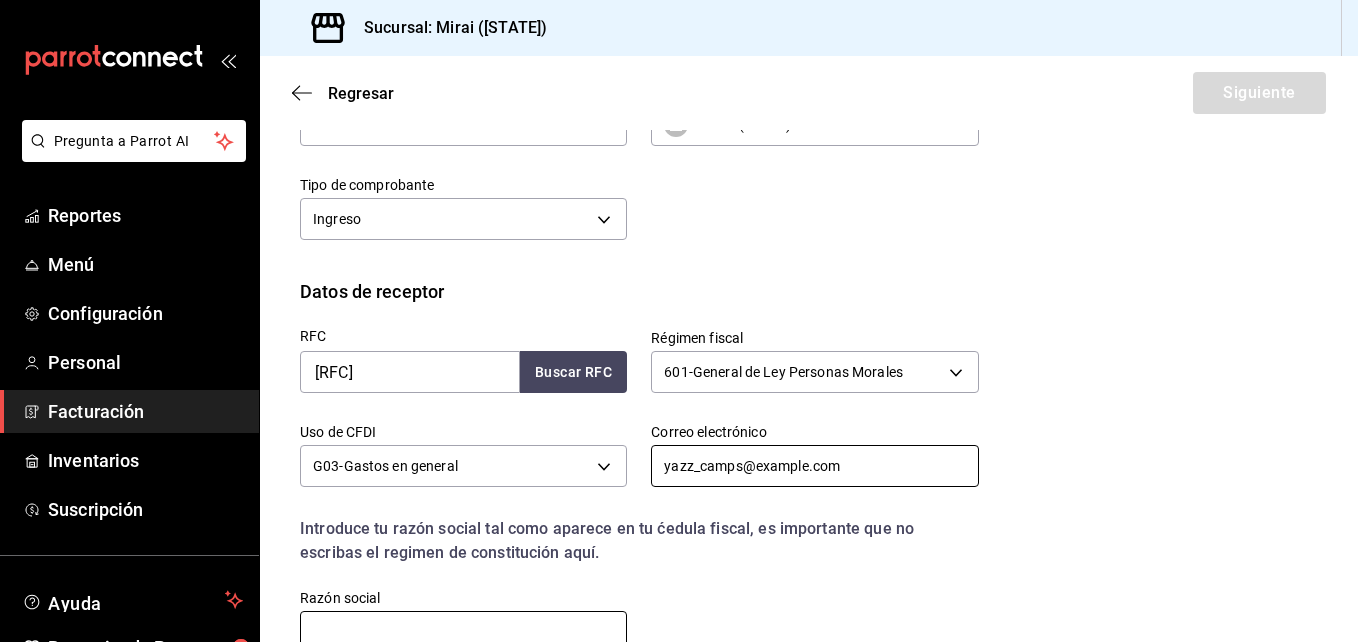 type on "yazz_camps@example.com" 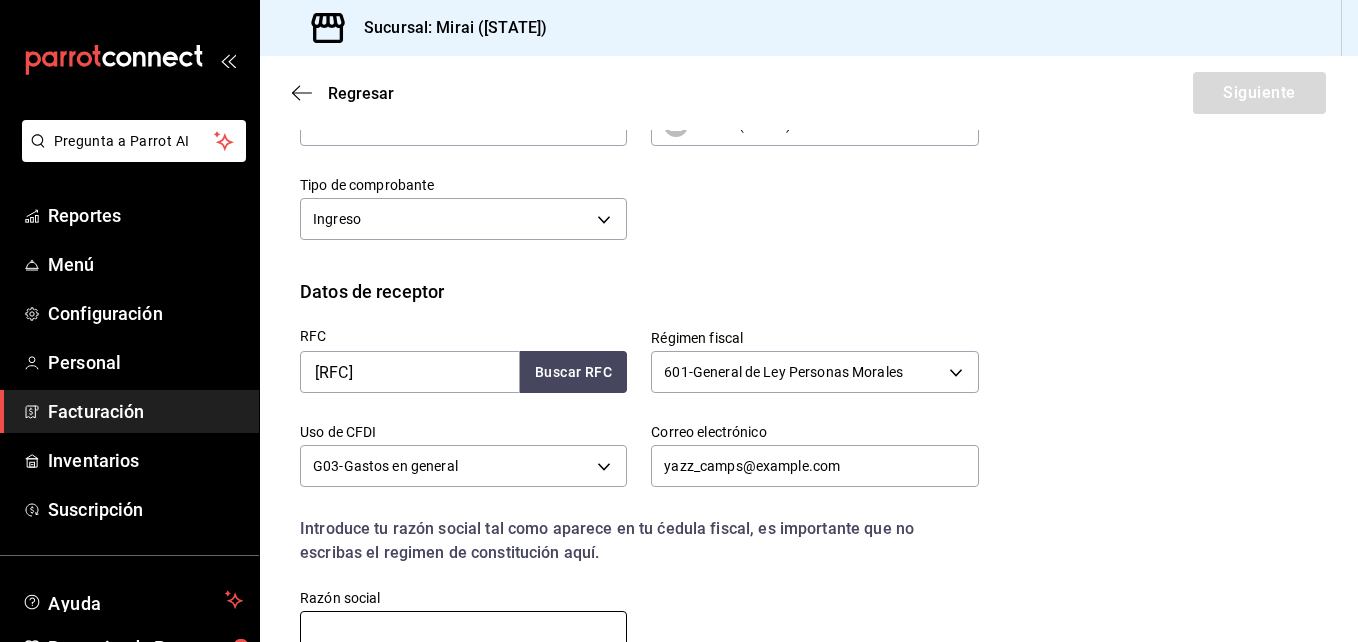click at bounding box center (463, 632) 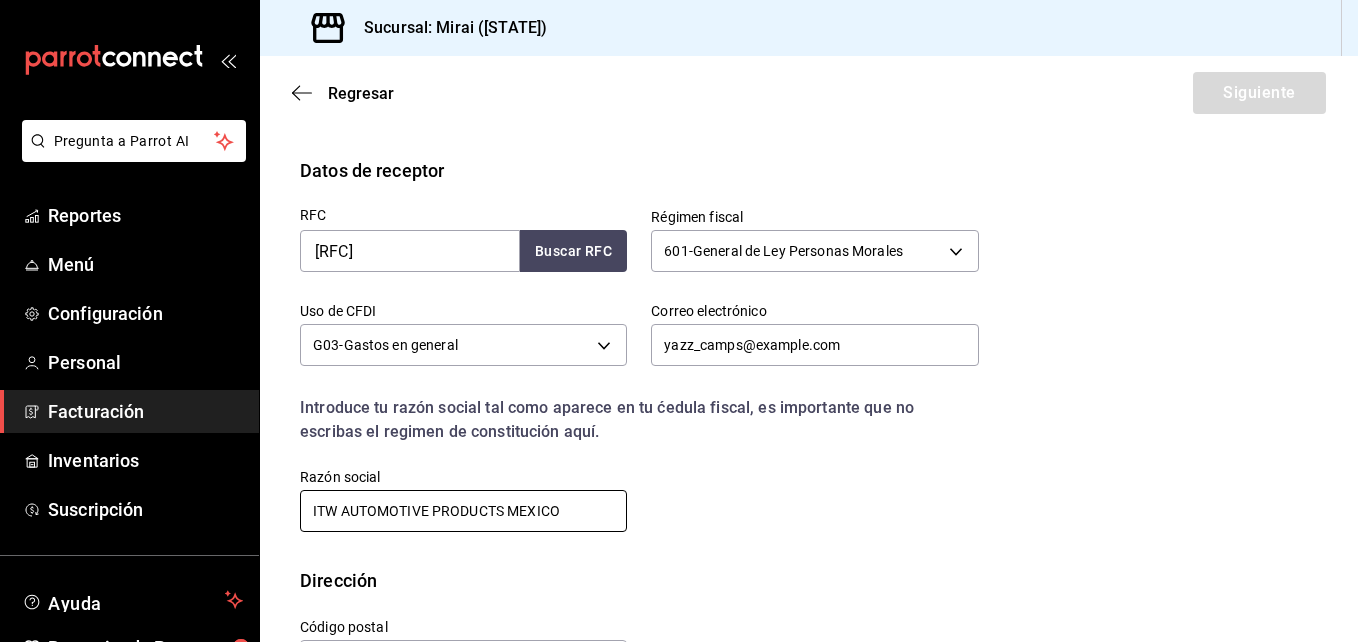 scroll, scrollTop: 478, scrollLeft: 0, axis: vertical 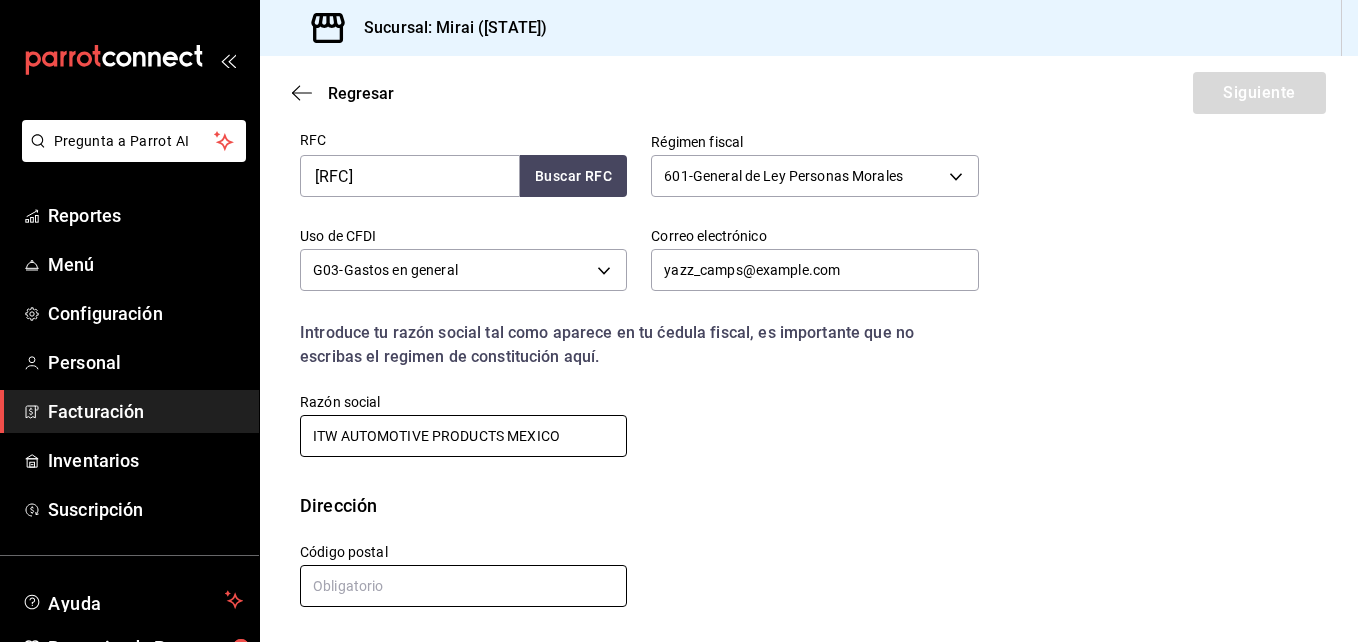 type on "ITW AUTOMOTIVE PRODUCTS MEXICO" 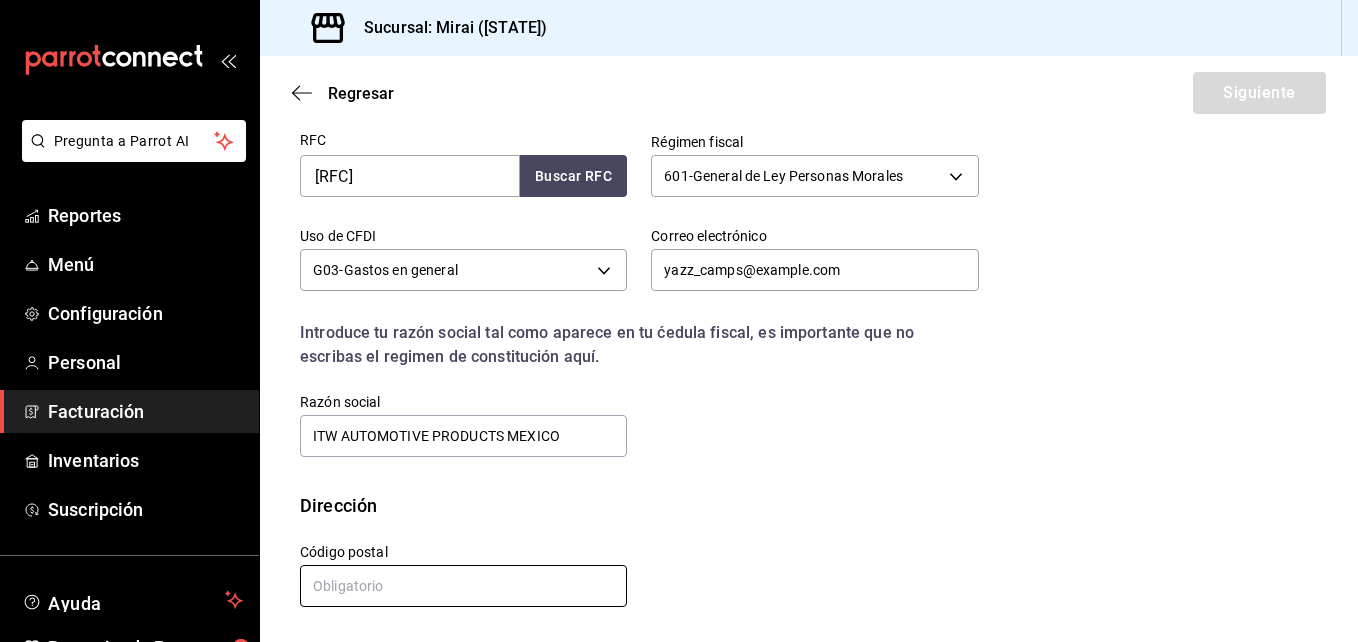click at bounding box center (463, 586) 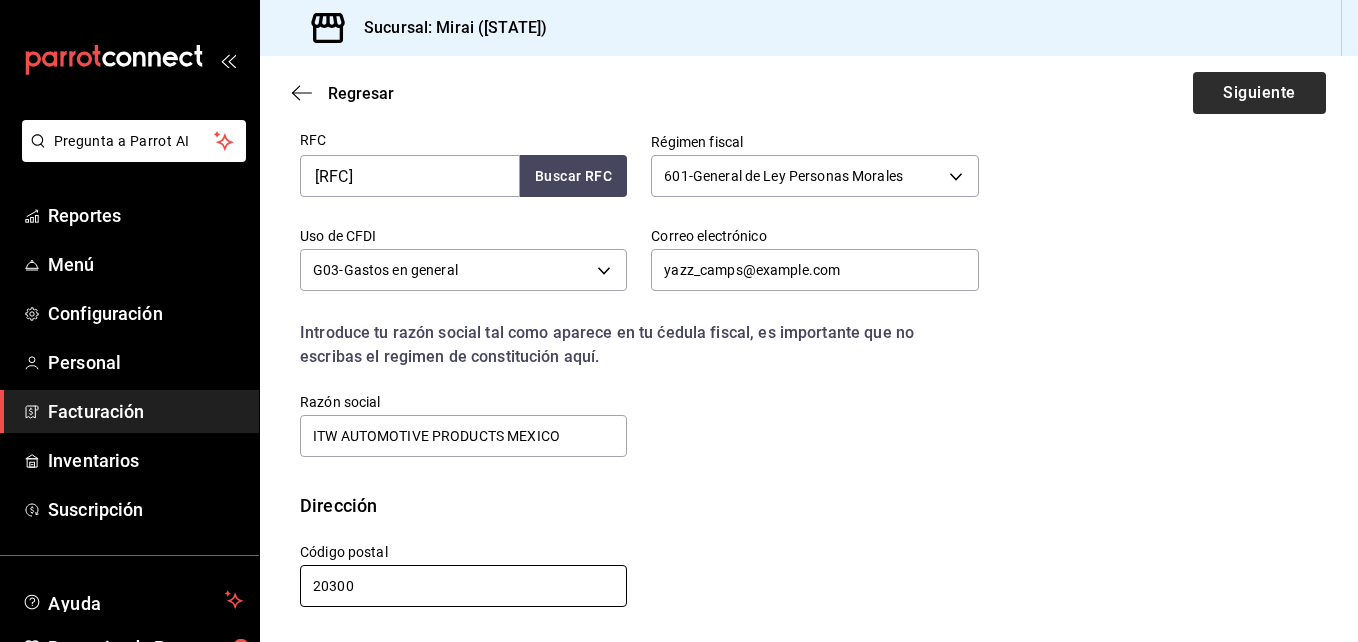type on "20300" 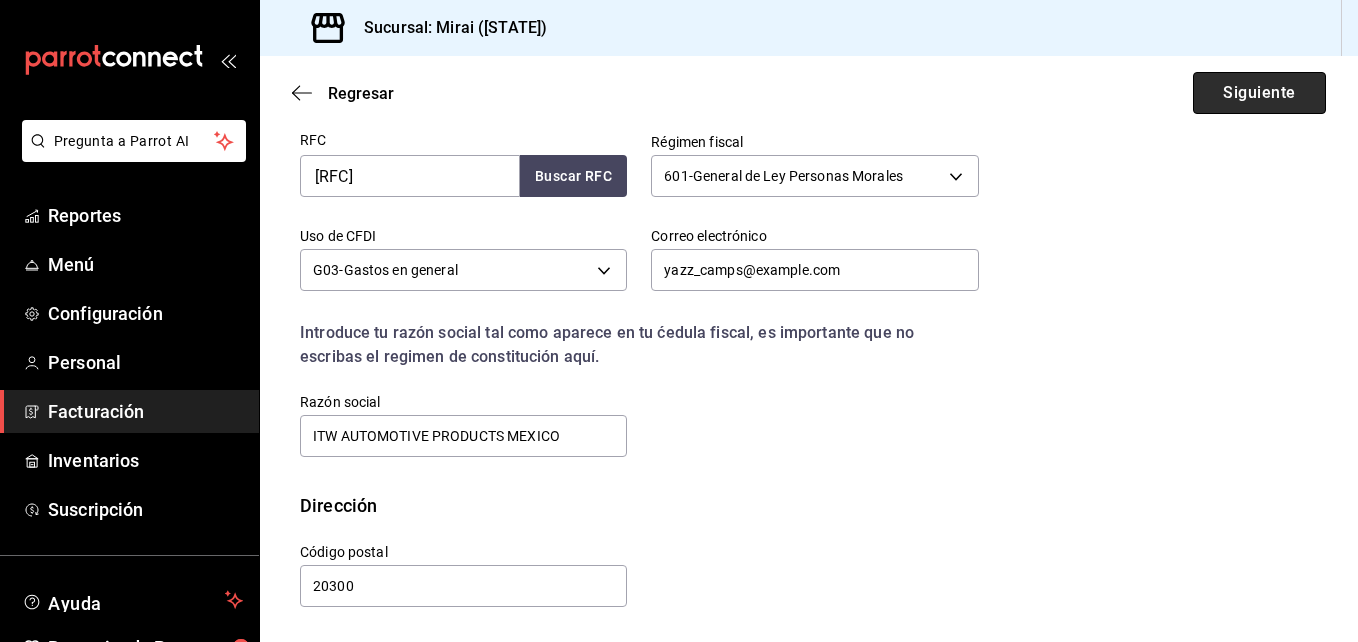 click on "Siguiente" at bounding box center [1259, 93] 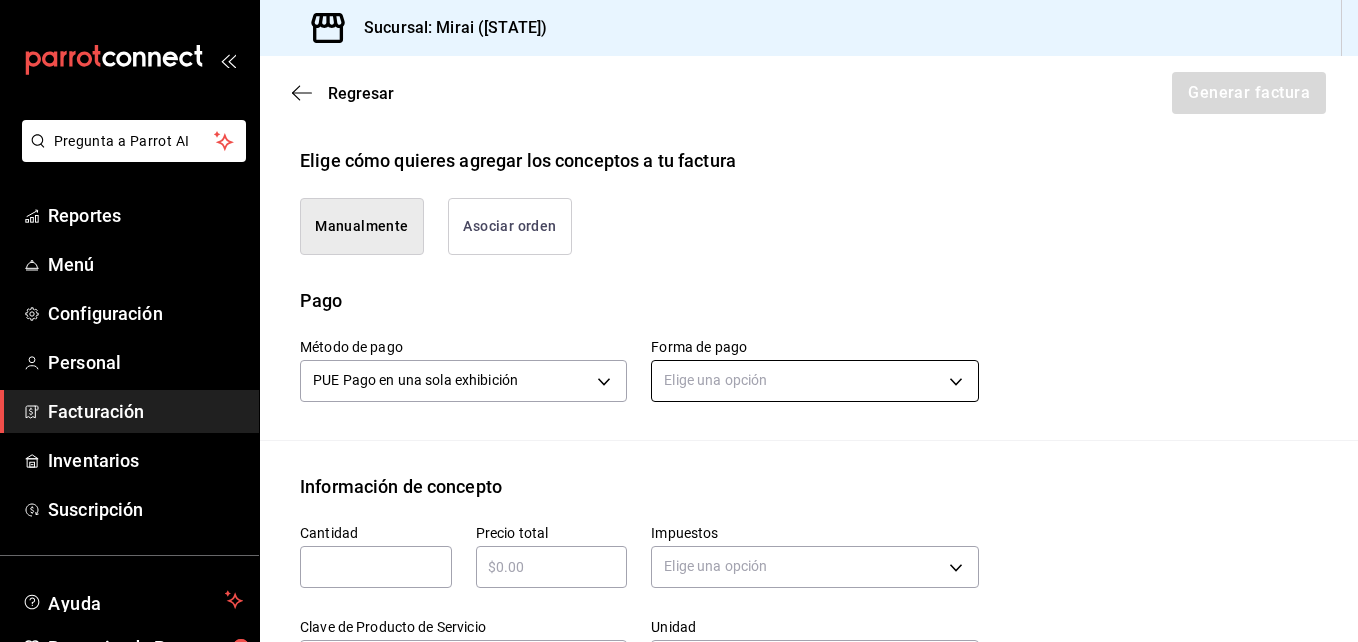click on "Pregunta a Parrot AI Reportes   Menú   Configuración   Personal   Facturación   Inventarios   Suscripción   Ayuda Recomienda Parrot   [FIRST] [LAST]   Sugerir nueva función   Sucursal: Mirai ([STATE]) Regresar Generar factura Emisor Perfil fiscal MIRAI PASEO VILLALTA Tipo de comprobante Ingreso Receptor Nombre / Razón social ITW AUTOMOTIVE PRODUCTS MEXICO RFC Receptor IAP1502031I9 Régimen fiscal General de Ley Personas Morales Uso de CFDI G03: Gastos en general Correo electrónico [EMAIL] Elige cómo quieres agregar los conceptos a tu factura Manualmente Asociar orden Pago Método de pago PUE   Pago en una sola exhibición PUE Forma de pago Elige una opción Información de concepto Cantidad ​ Precio total ​ Impuestos Elige una opción Clave de Producto de Servicio 90101500 - Establecimientos para comer y beber ​ Unidad E48 - Unidad de Servicio ​ Descripción Agregar IVA Total $0.00 IEPS Total $0.00 Subtotal $0.00 Total $0.00 Orden Cantidad Clave Unidad Monto Impuesto Subtotal Total" at bounding box center [679, 321] 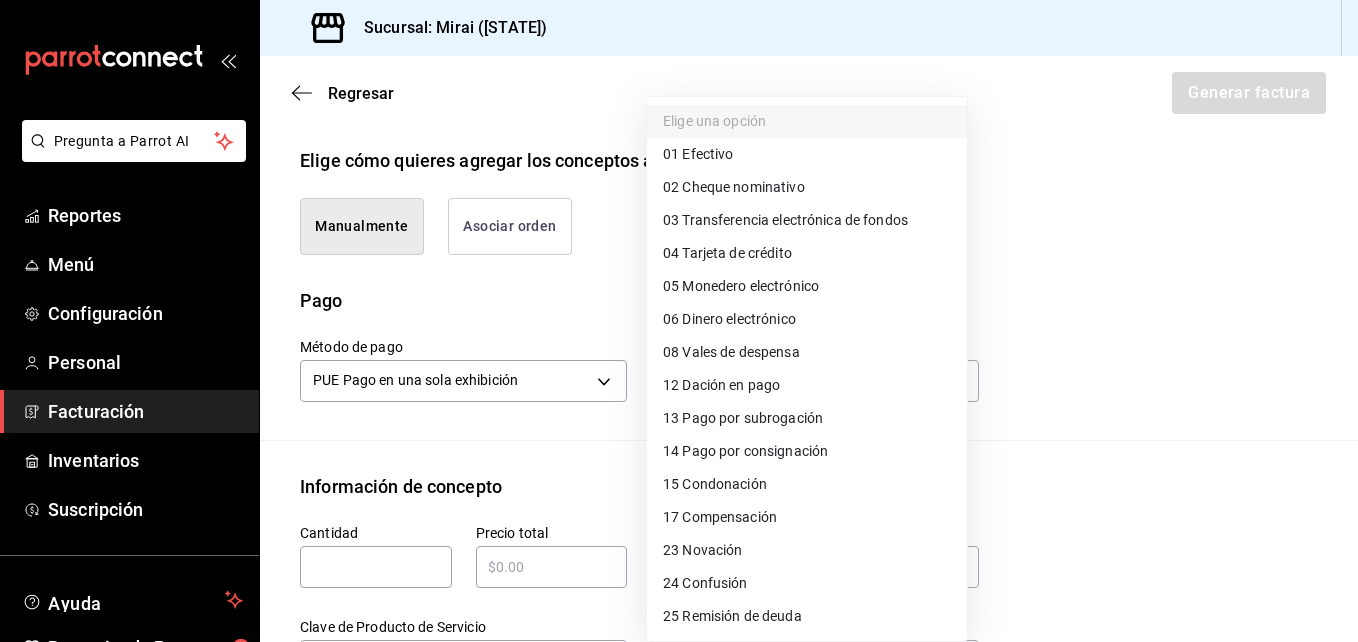 click on "04   Tarjeta de crédito" at bounding box center [727, 253] 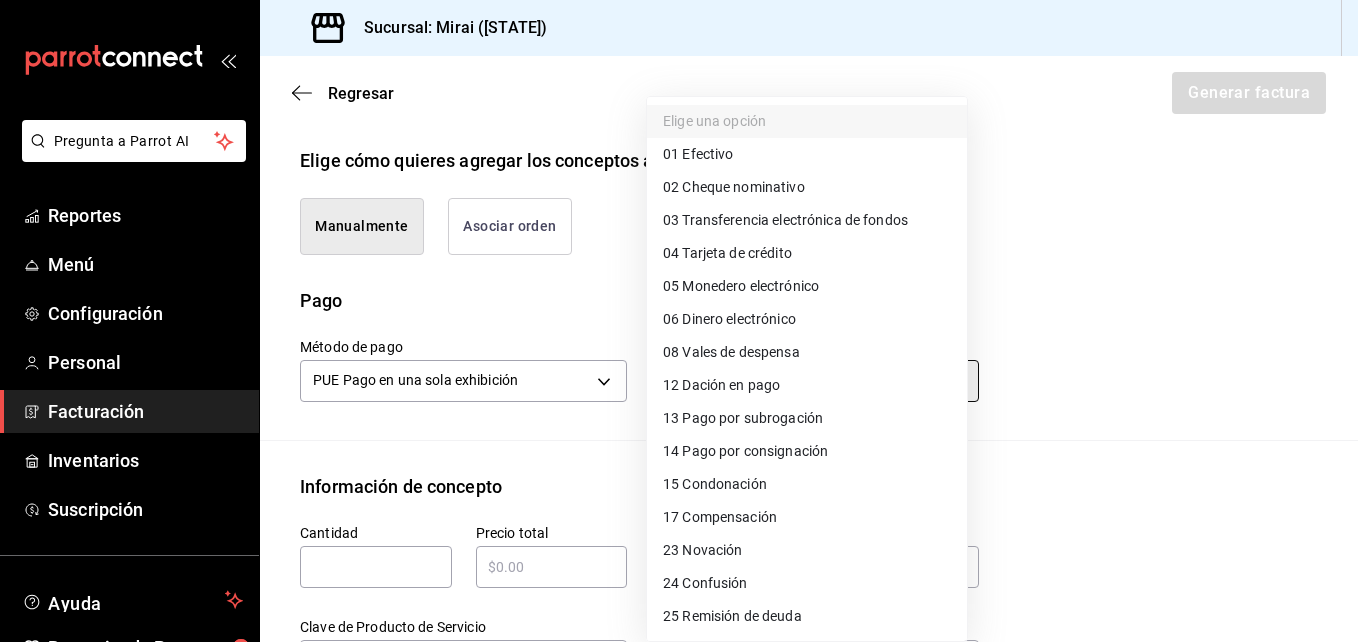 type on "04" 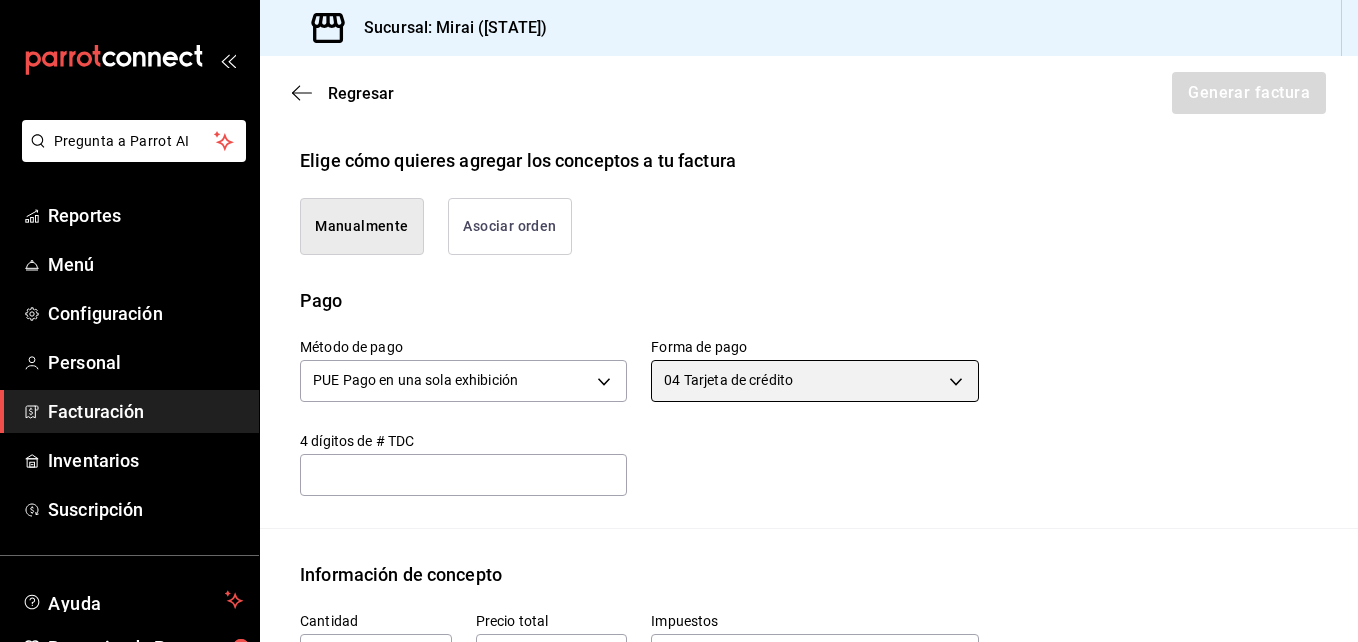 scroll, scrollTop: 990, scrollLeft: 0, axis: vertical 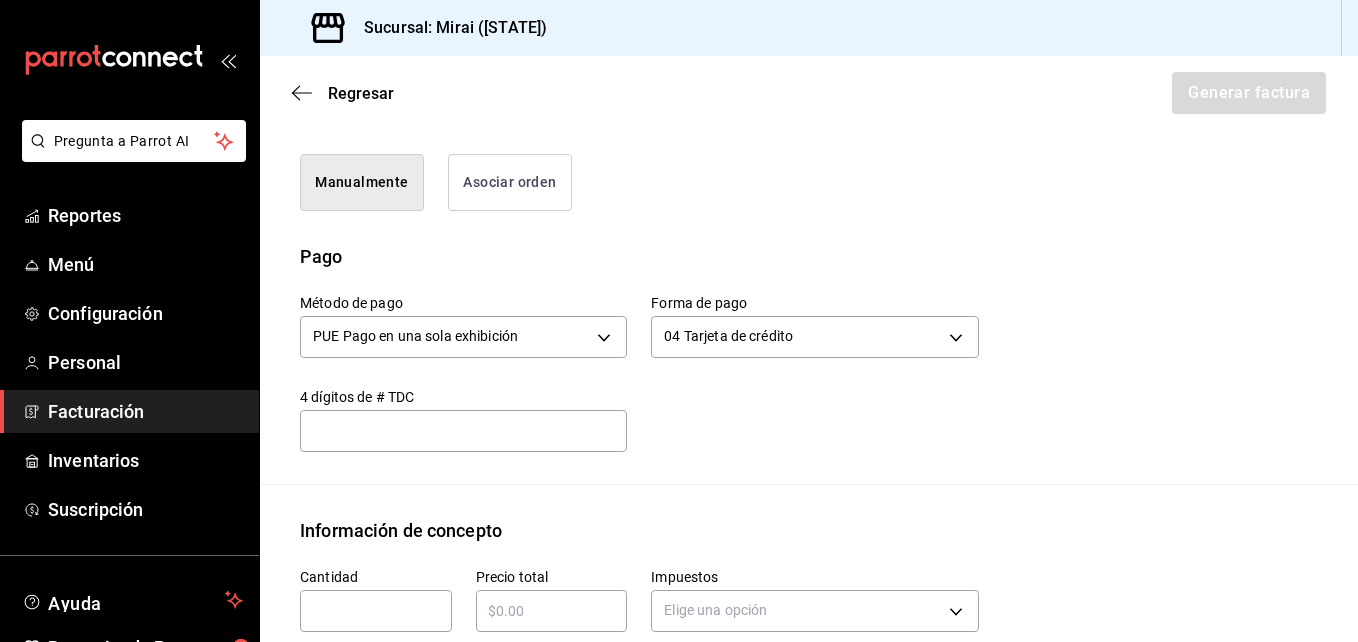 click at bounding box center (376, 611) 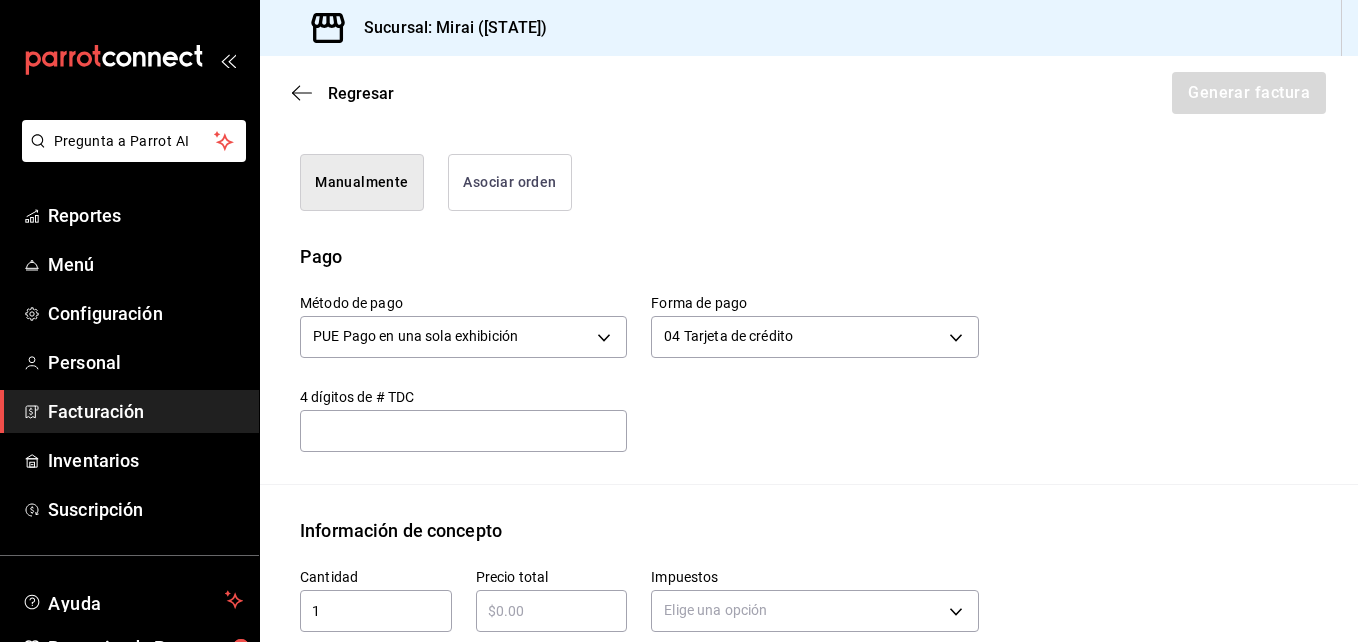 type on "1007" 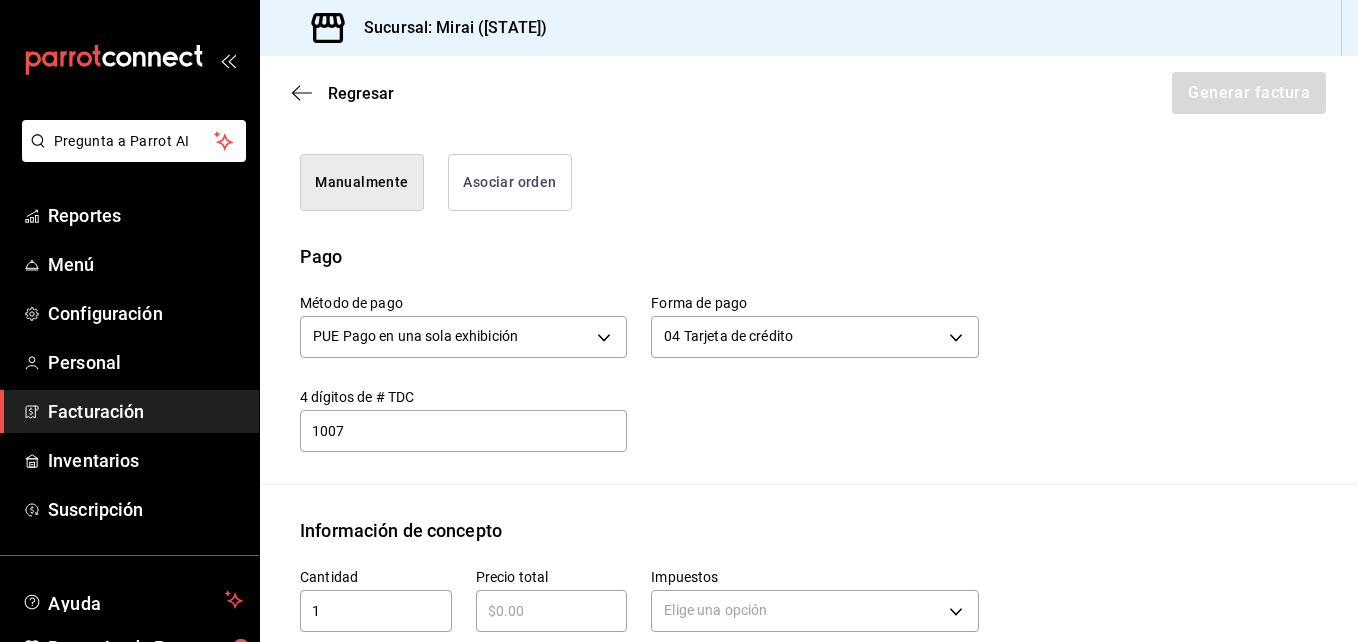 type on "$588" 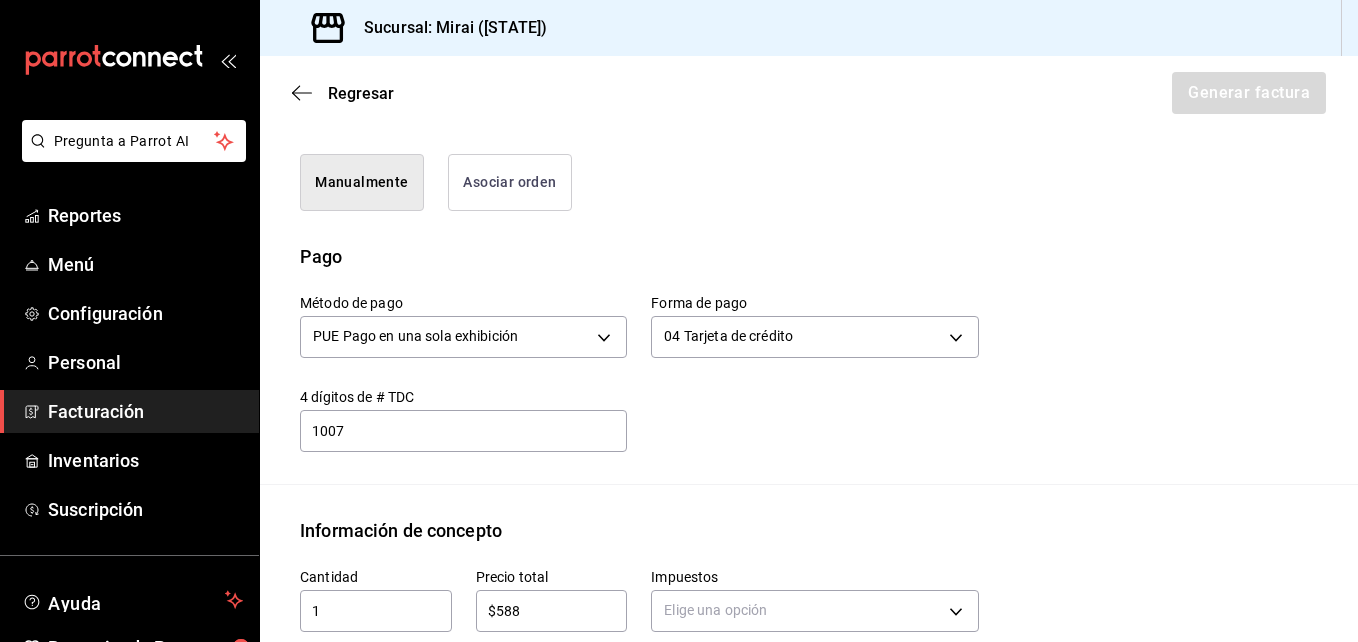 type on "IVA_16" 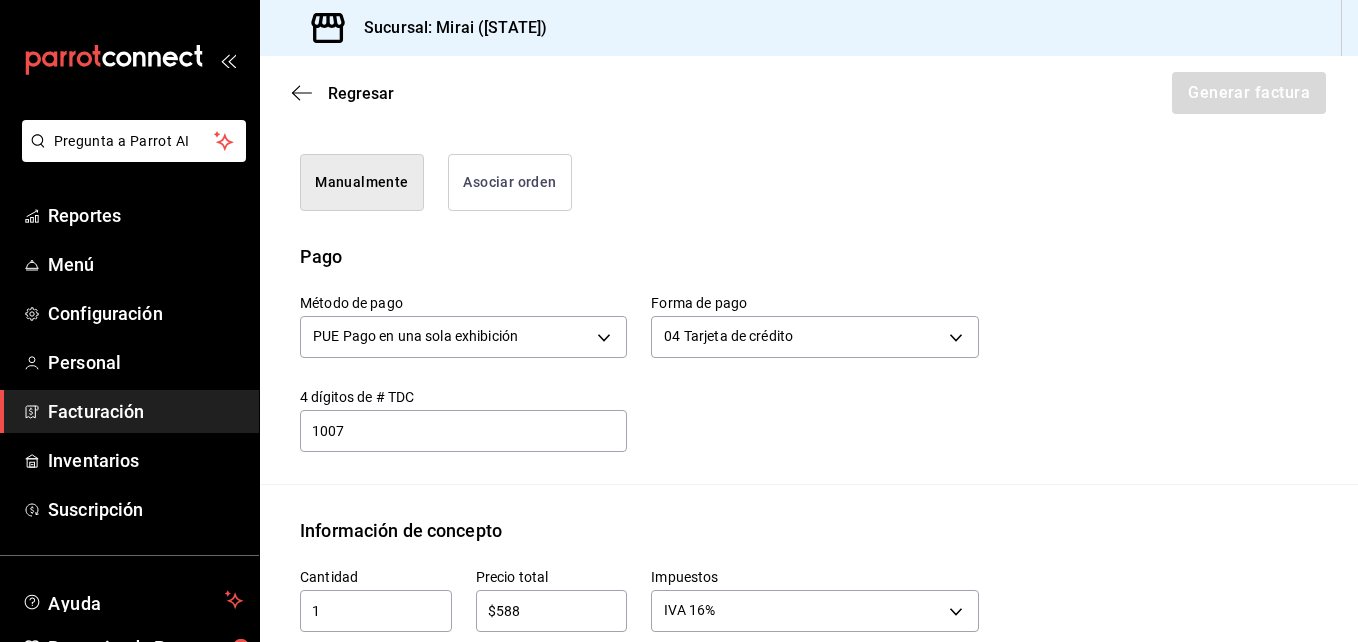 click on "$588" at bounding box center [552, 611] 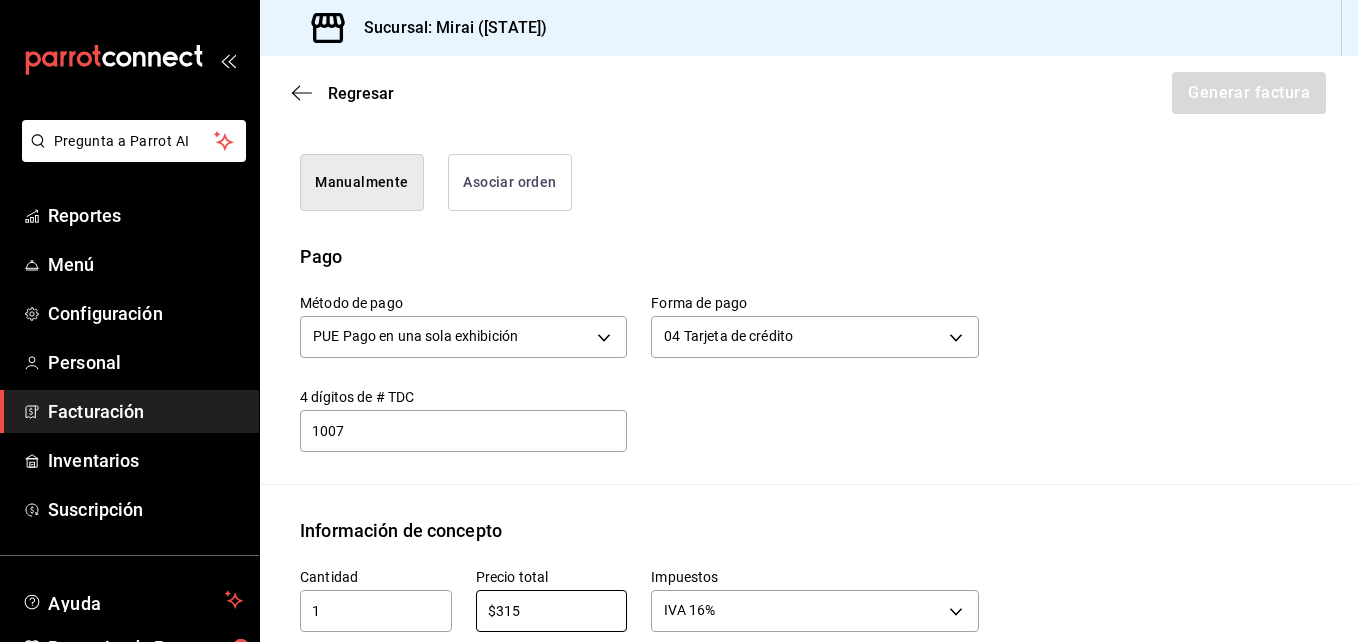 scroll, scrollTop: 1034, scrollLeft: 0, axis: vertical 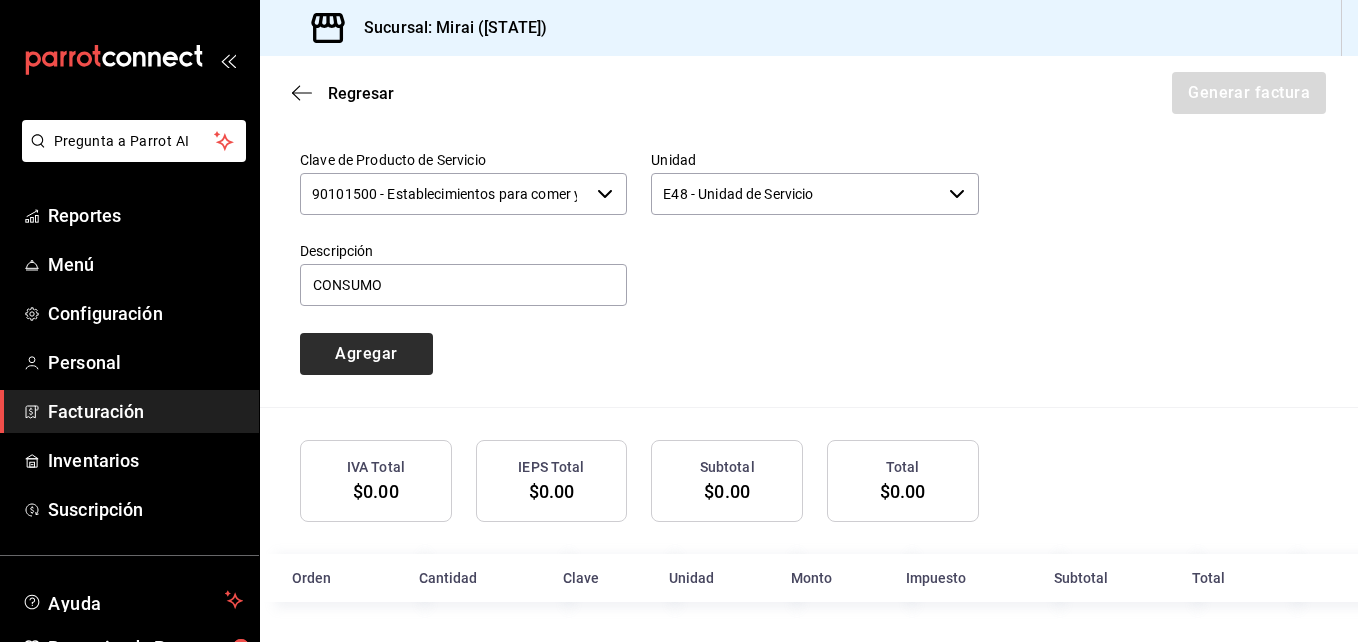 type on "$315" 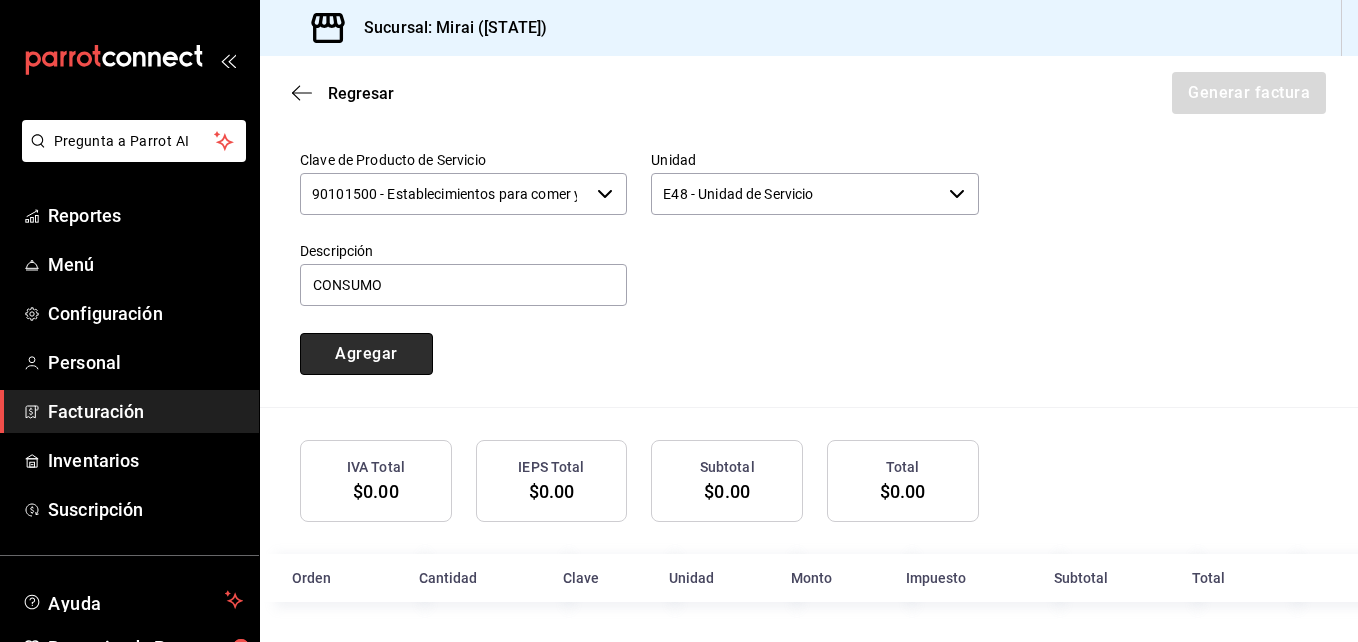 click on "Agregar" at bounding box center (366, 354) 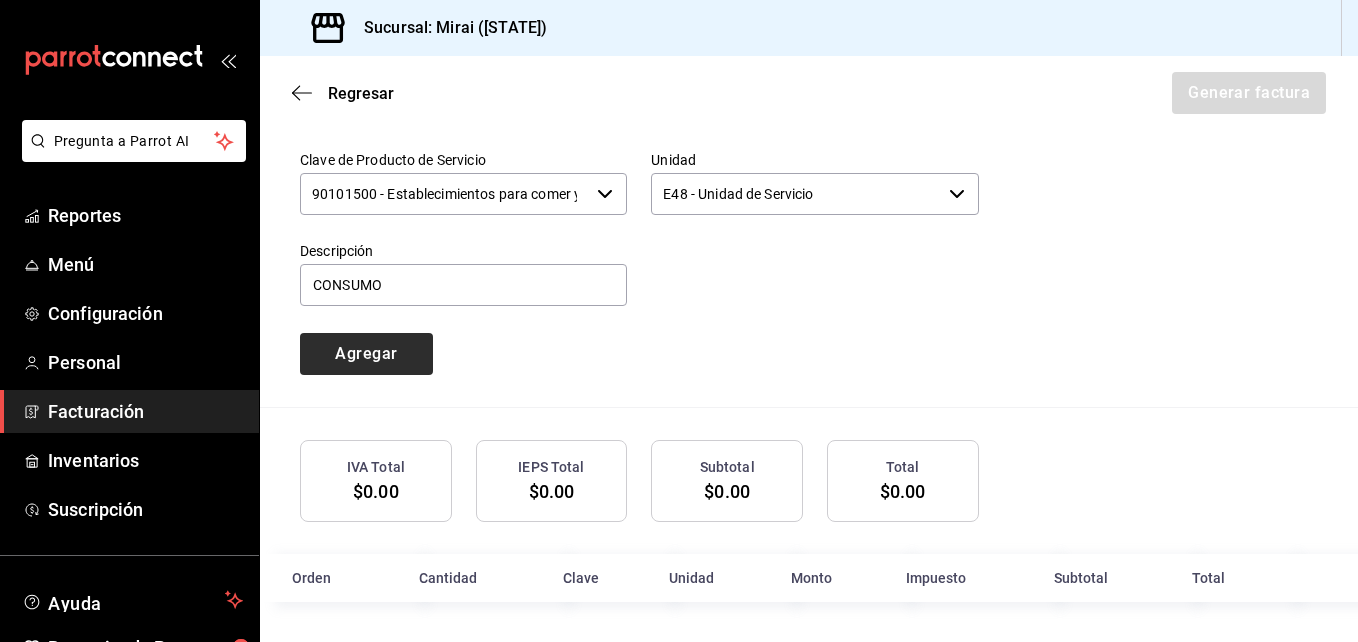 type 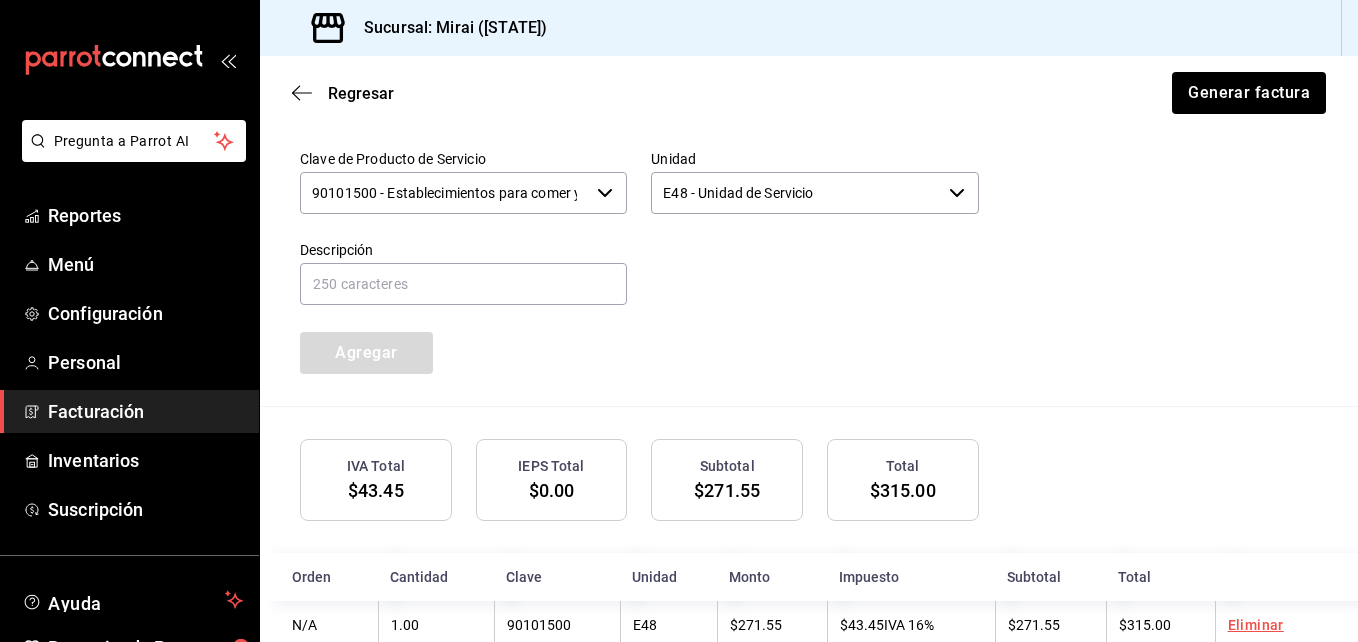 scroll, scrollTop: 522, scrollLeft: 0, axis: vertical 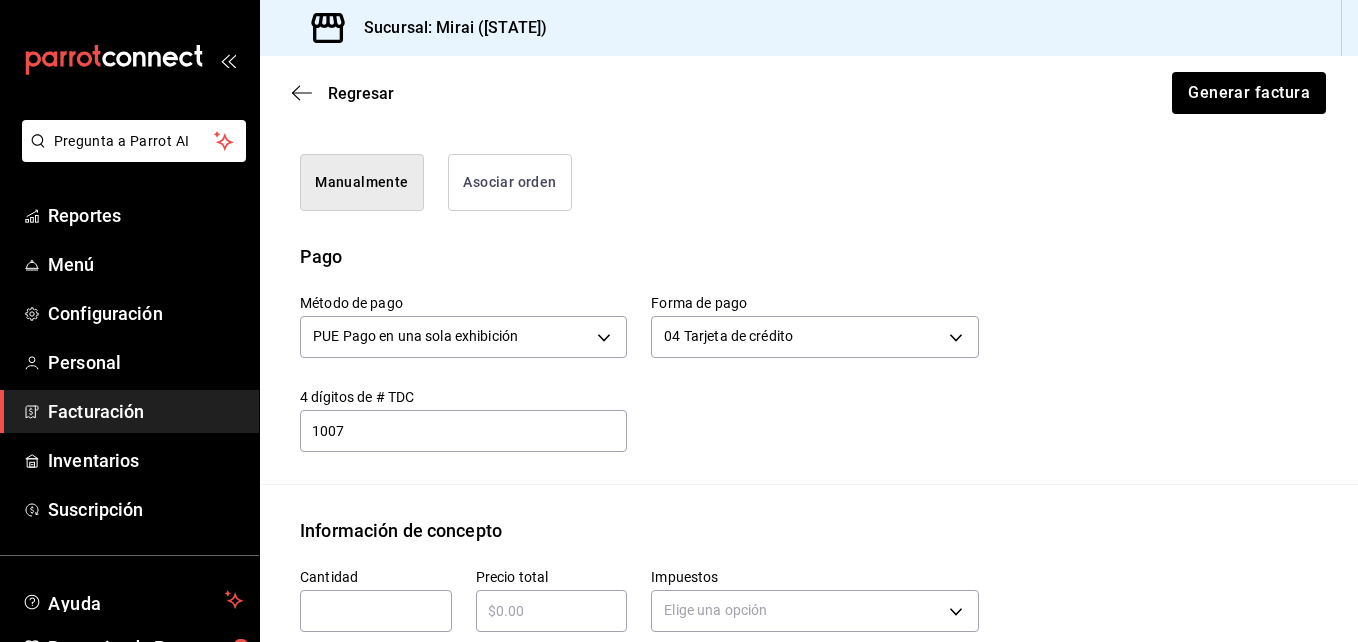 click on "1007" at bounding box center [463, 431] 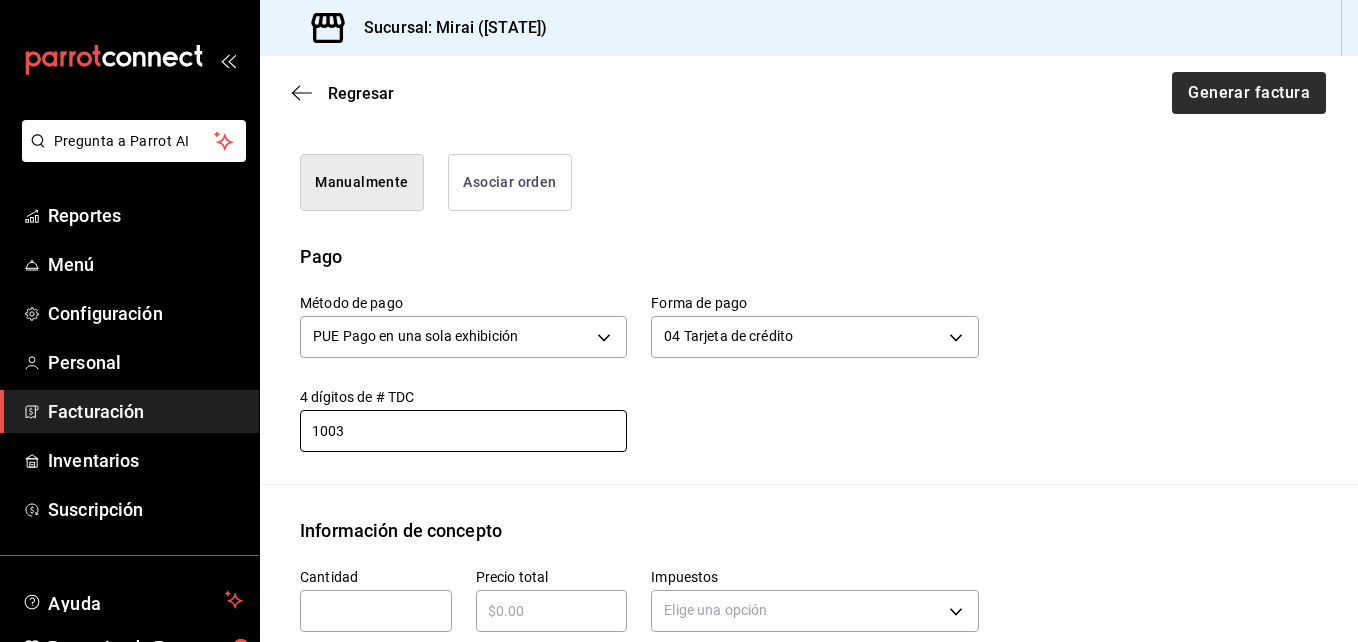type on "1003" 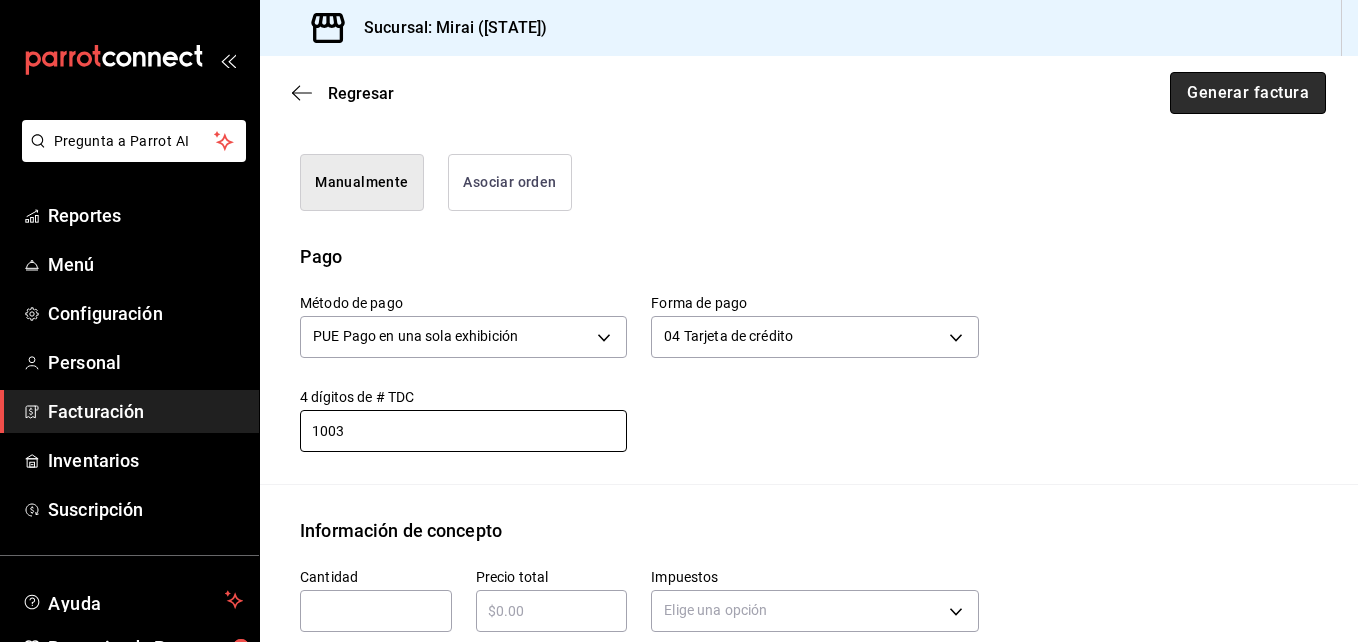 click on "Generar factura" at bounding box center (1248, 93) 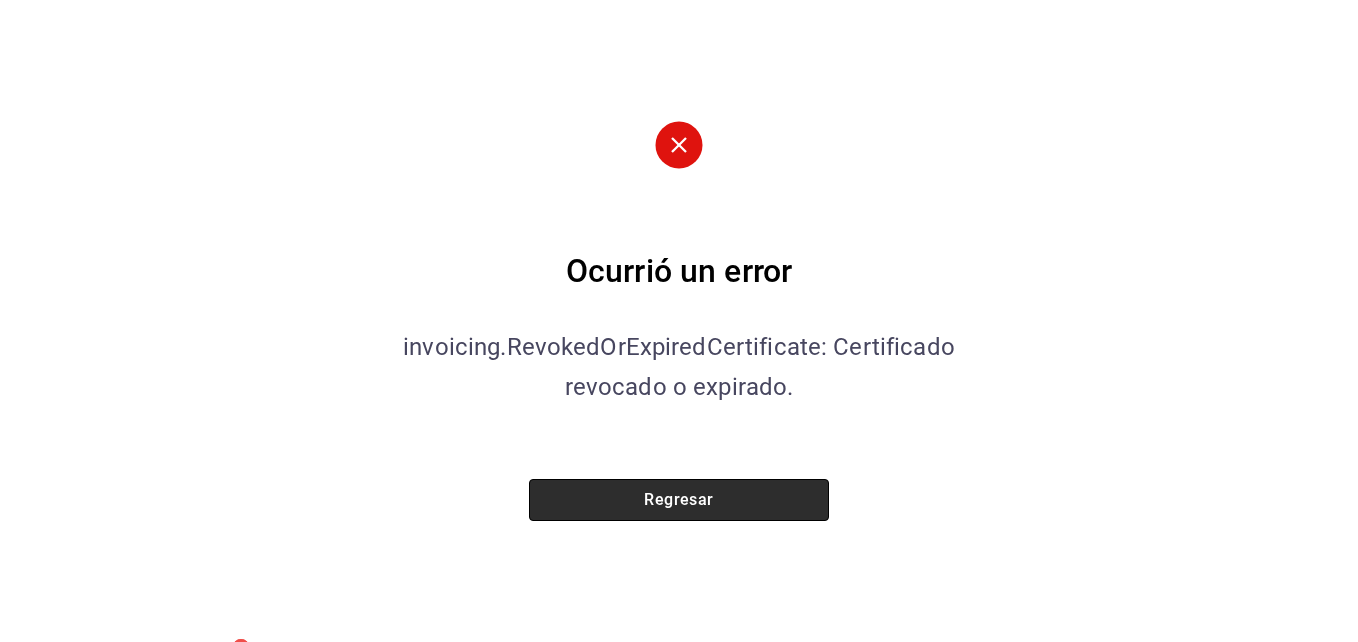 click on "Regresar" at bounding box center (679, 500) 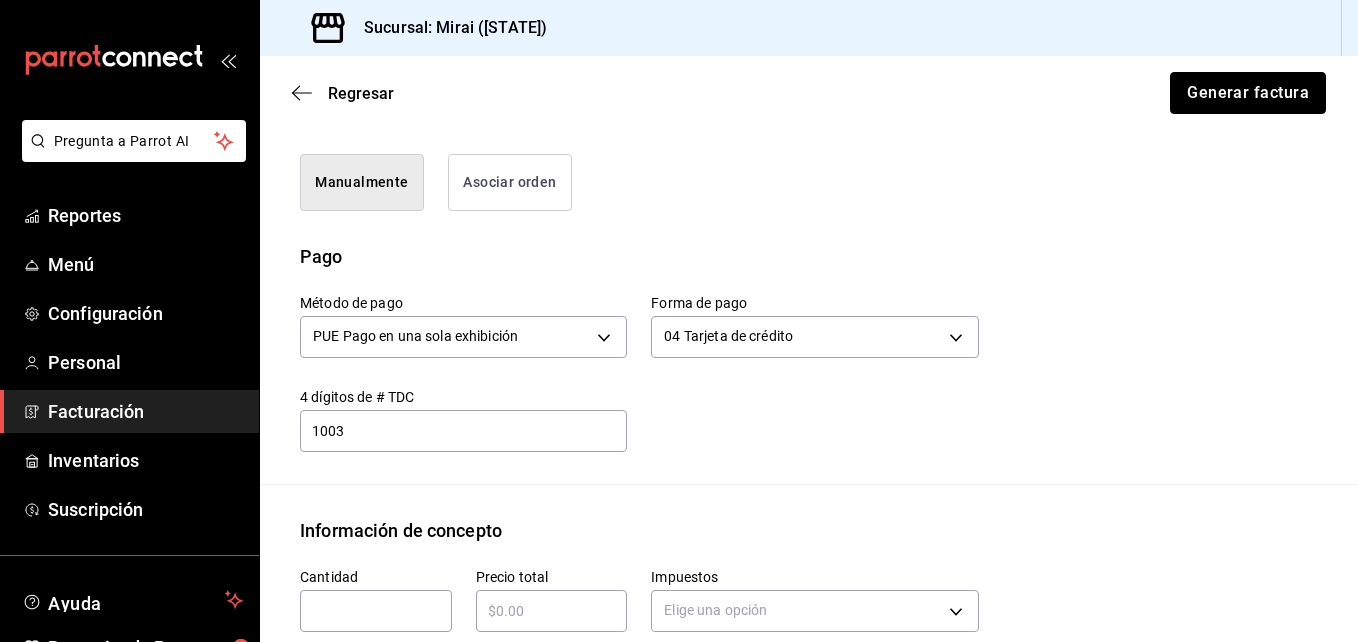 scroll, scrollTop: 1034, scrollLeft: 0, axis: vertical 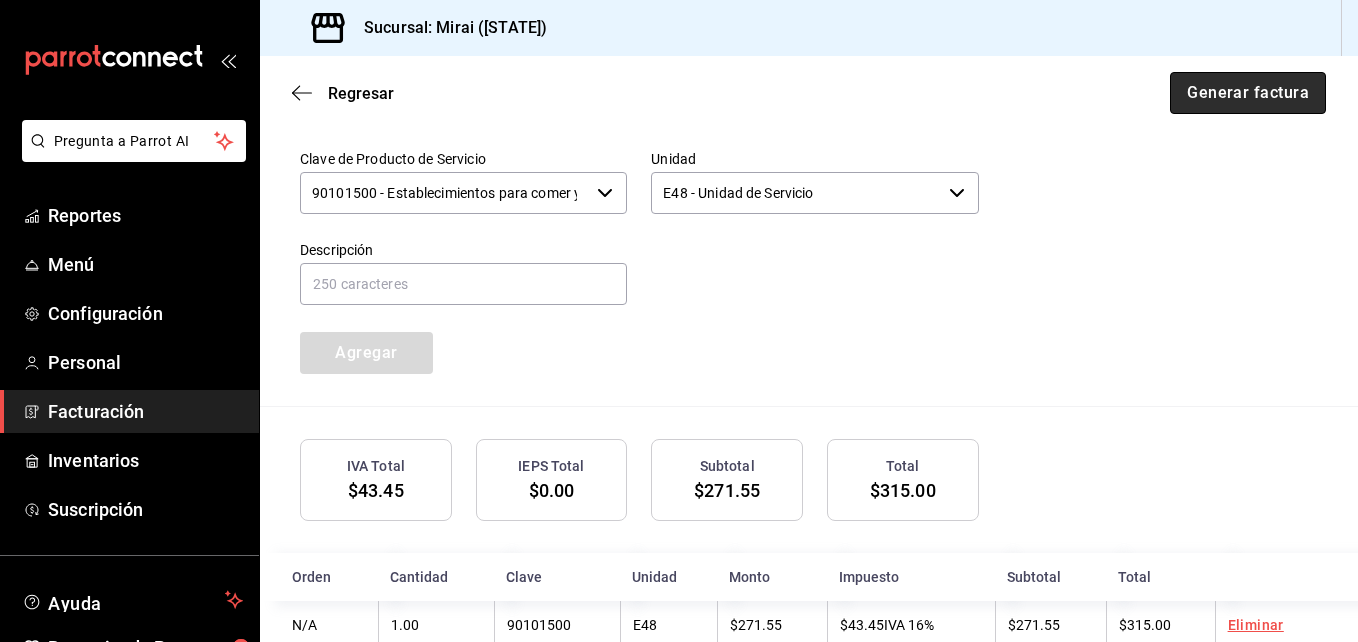 click on "Generar factura" at bounding box center (1248, 93) 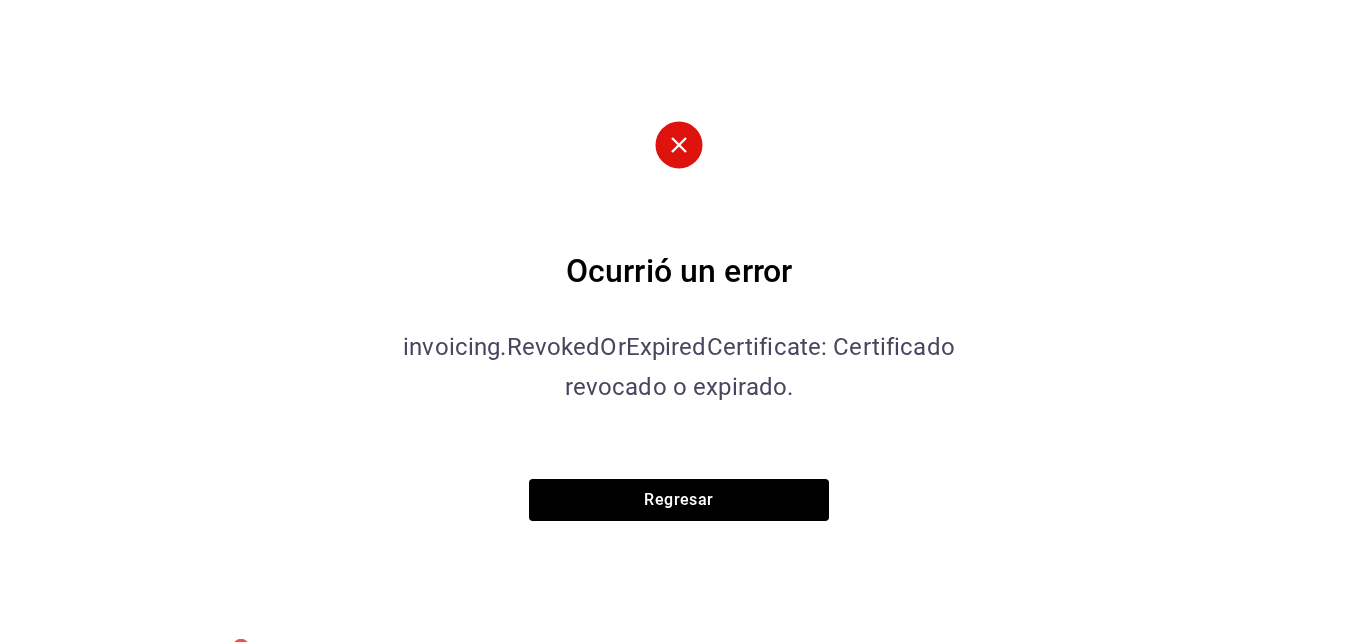 click on "Ocurrió un error invoicing.RevokedOrExpiredCertificate: Certificado revocado o expirado. Regresar" at bounding box center [679, 321] 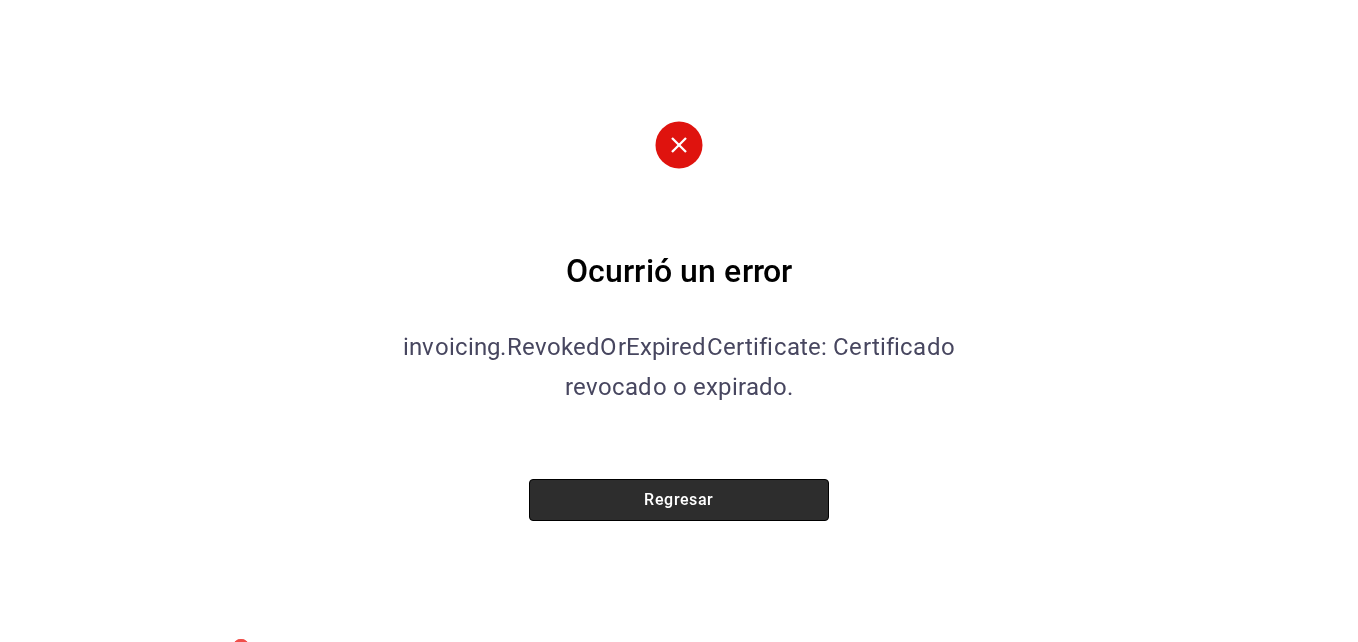 click on "Regresar" at bounding box center (679, 500) 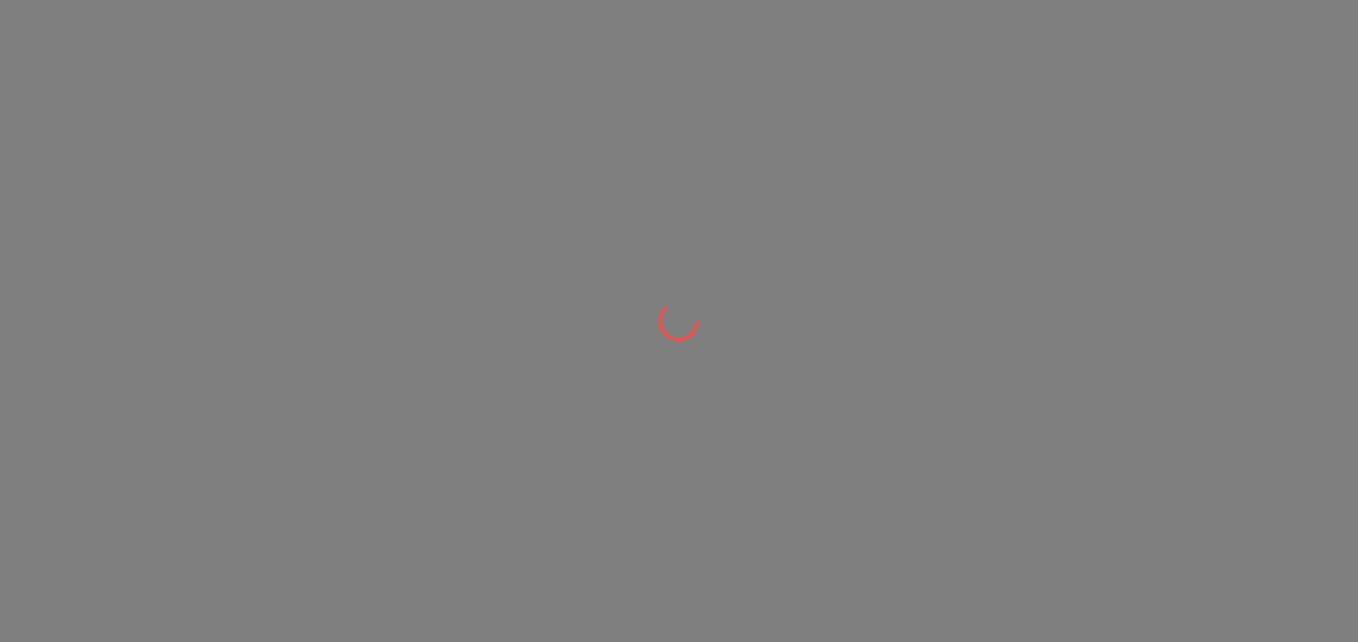 scroll, scrollTop: 0, scrollLeft: 0, axis: both 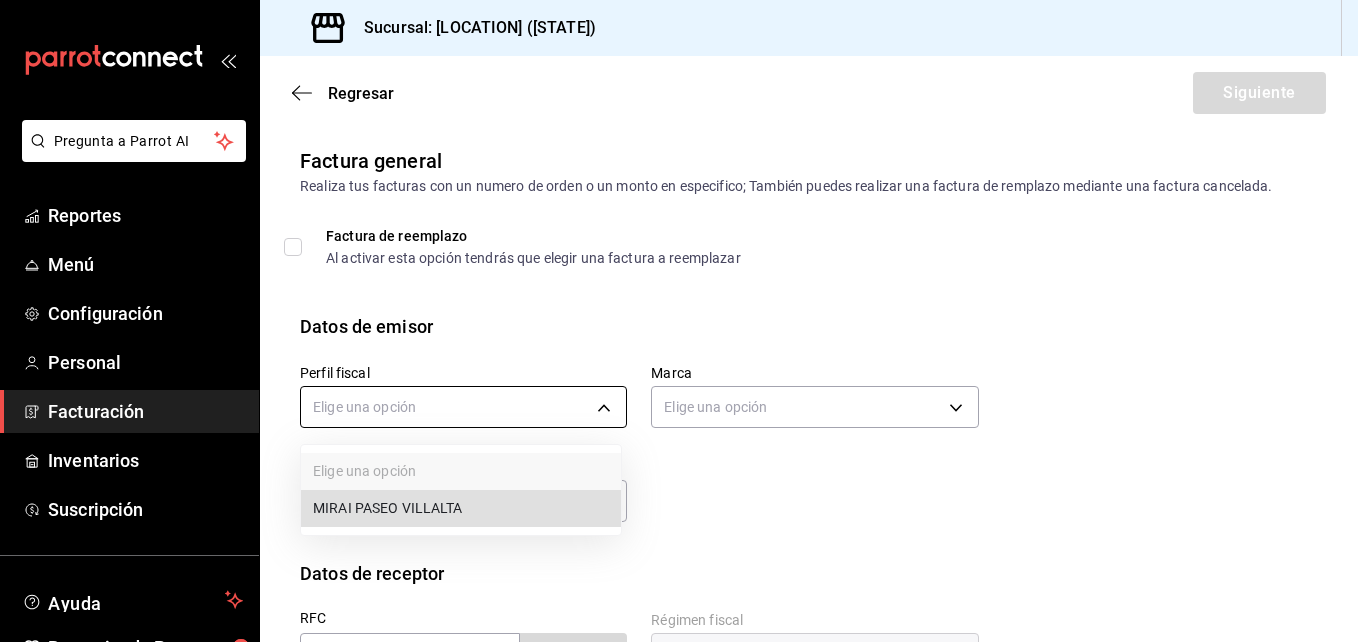 click on "Pregunta a Parrot AI Reportes   Menú   Configuración   Personal   Facturación   Inventarios   Suscripción   Ayuda Recomienda Parrot   Abraham Mora   Sugerir nueva función   Sucursal: Mirai (COAH) Regresar Siguiente Factura general Realiza tus facturas con un numero de orden o un monto en especifico; También puedes realizar una factura de remplazo mediante una factura cancelada. Factura de reemplazo Al activar esta opción tendrás que elegir una factura a reemplazar Datos de emisor Perfil fiscal Elige una opción Marca Elige una opción Tipo de comprobante Ingreso I Datos de receptor RFC Buscar RFC Régimen fiscal Elige una opción Uso de CFDI Elige una opción Correo electrónico Dirección Calle # exterior # interior Código postal Estado ​ Municipio ​ Colonia ​ Pregunta a Parrot AI Reportes   Menú   Configuración   Personal   Facturación   Inventarios   Suscripción   Ayuda Recomienda Parrot   Abraham Mora   Sugerir nueva función   GANA 1 MES GRATIS EN TU SUSCRIPCIÓN AQUÍ (81) 2046 6363" at bounding box center [679, 321] 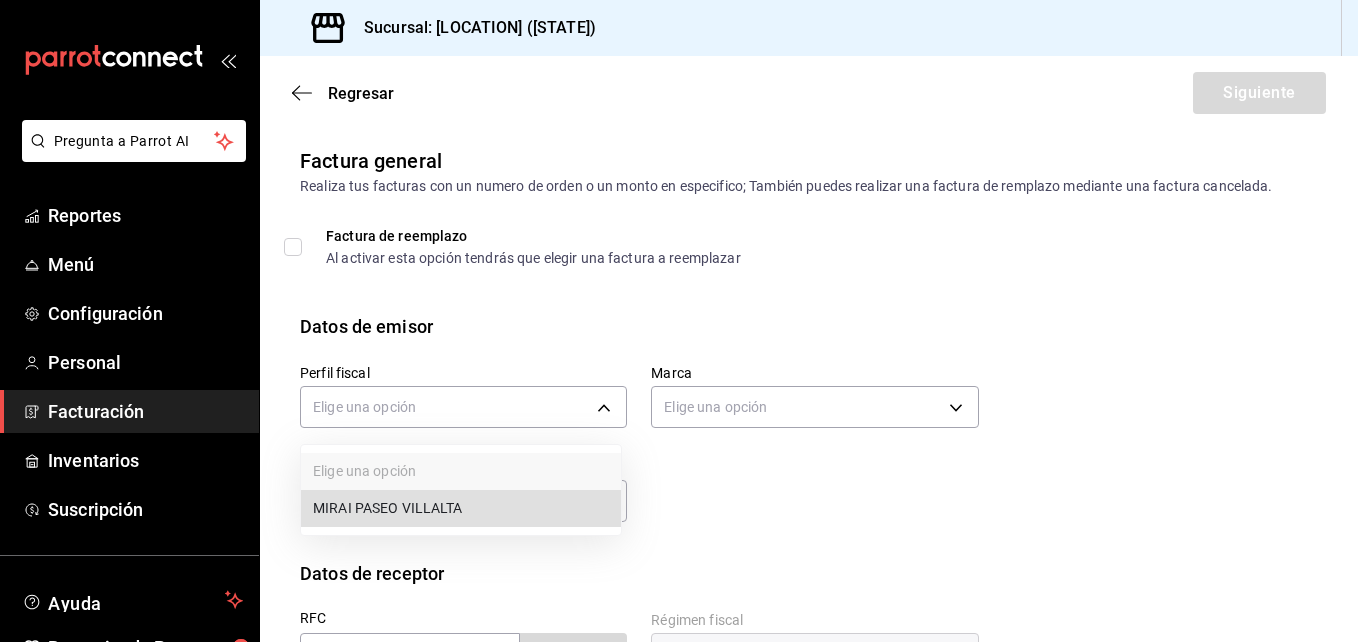click on "MIRAI PASEO VILLALTA" at bounding box center (461, 508) 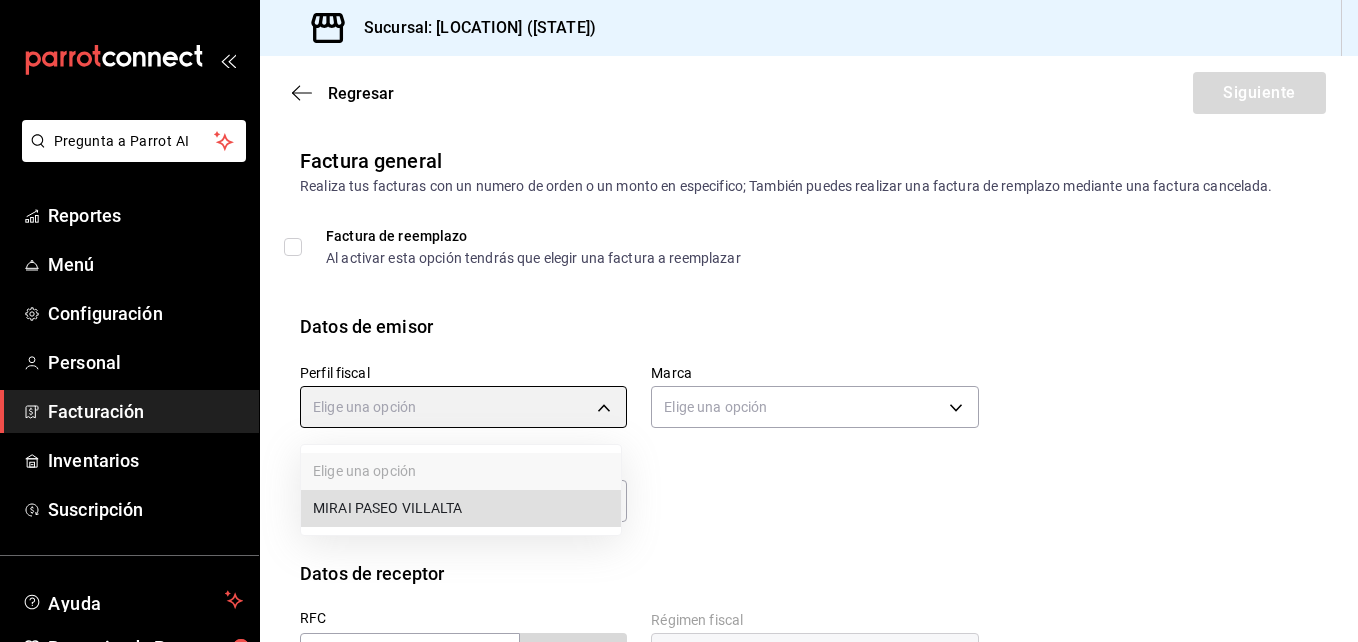 type on "3bacf688-7921-424d-b544-f38721bc93d8" 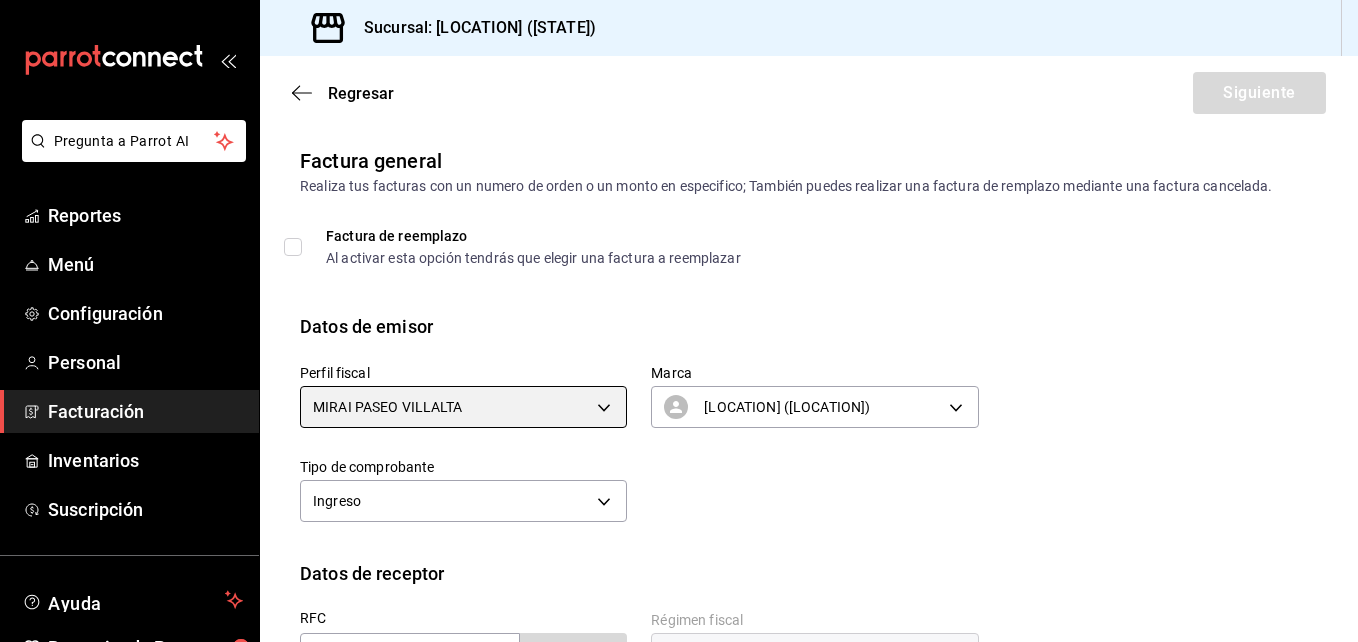 scroll, scrollTop: 315, scrollLeft: 0, axis: vertical 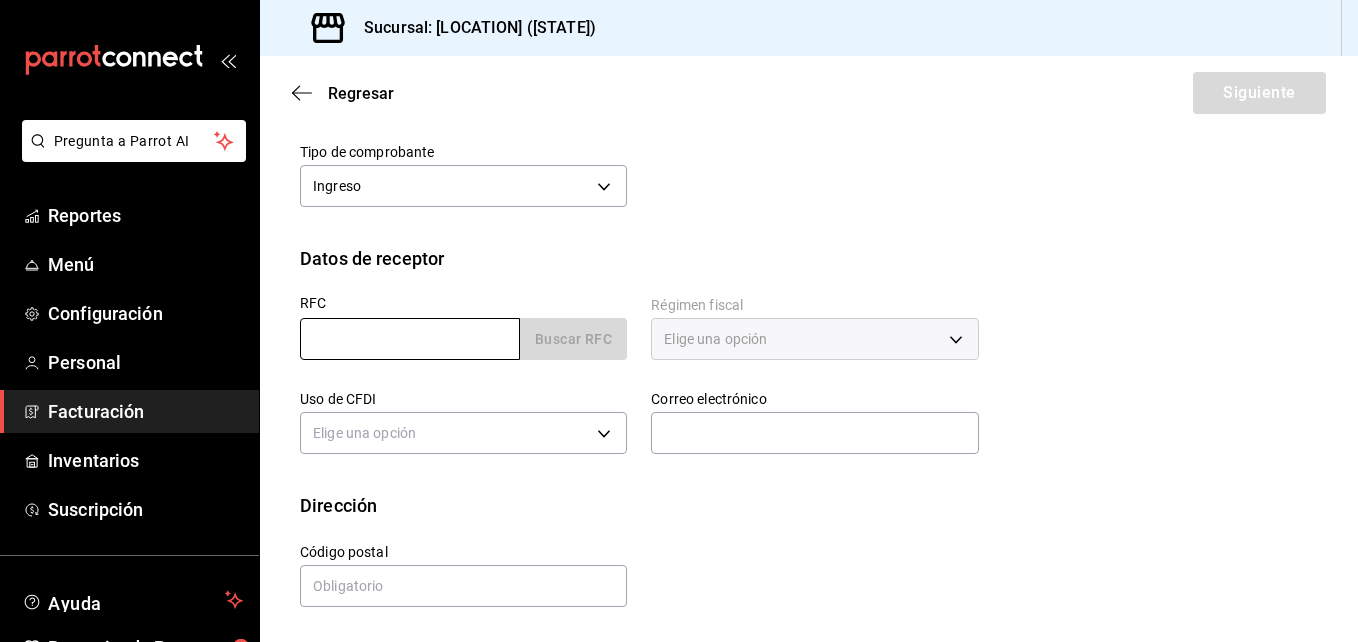 click at bounding box center [410, 339] 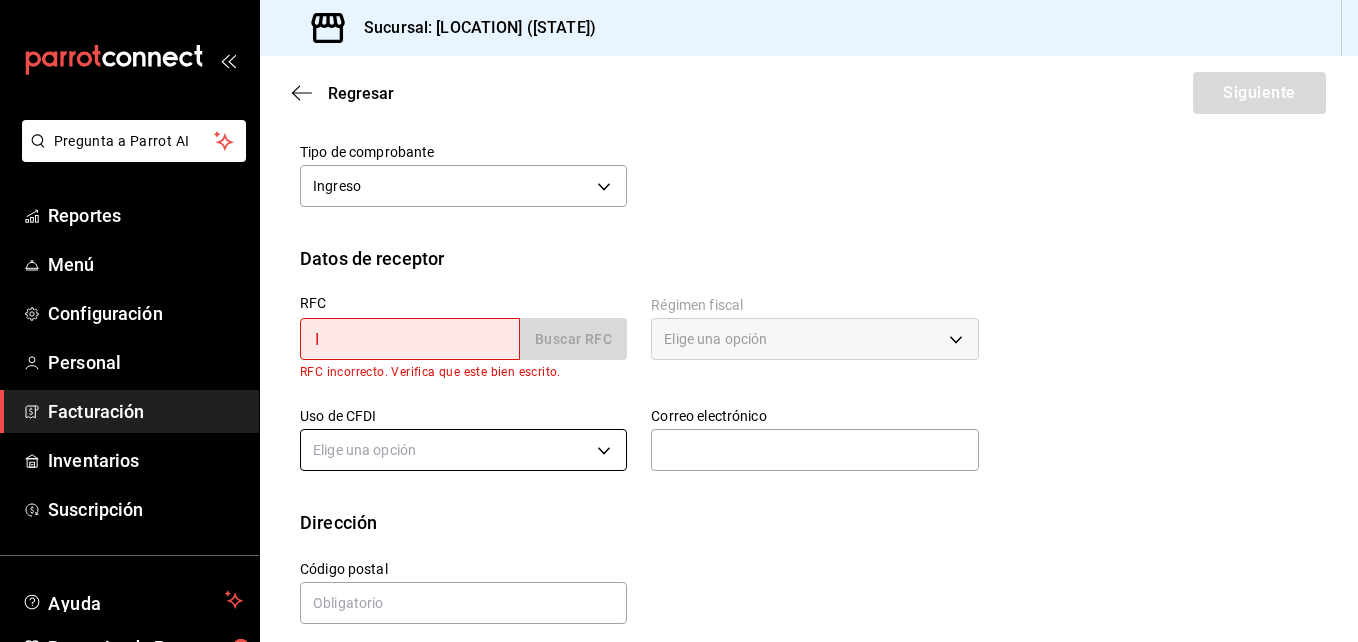 type on "[RFC]" 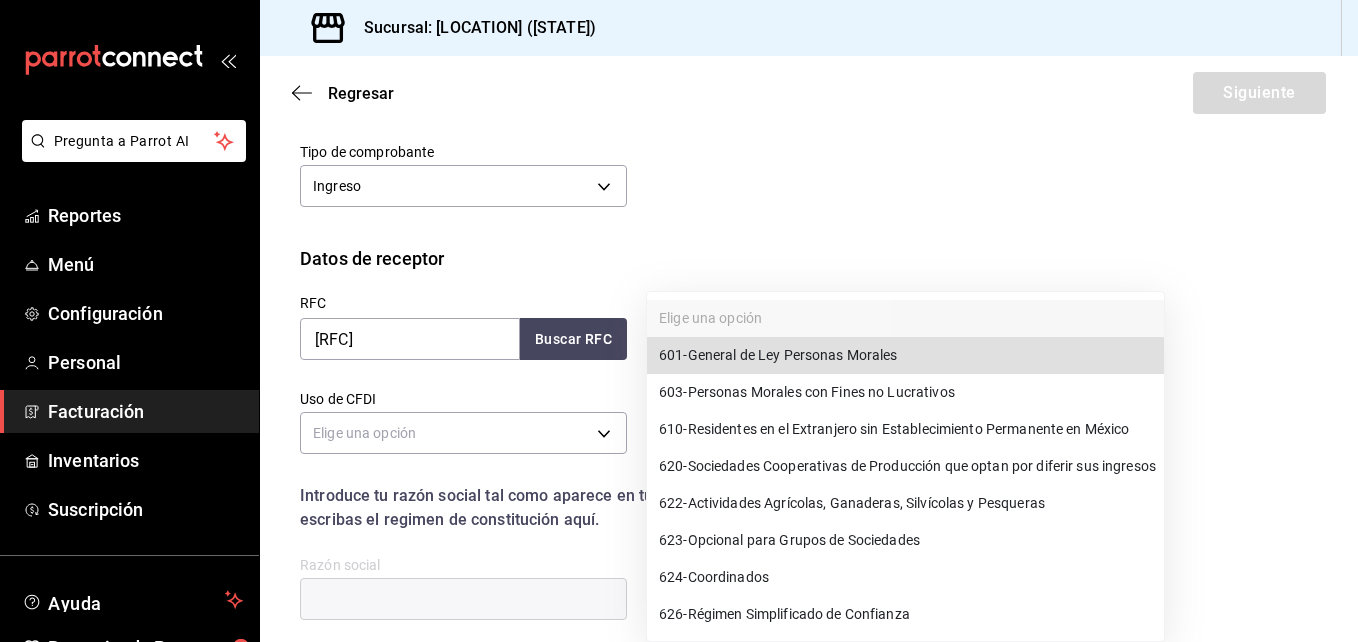 click on "Pregunta a Parrot AI Reportes   Menú   Configuración   Personal   Facturación   Inventarios   Suscripción   Ayuda Recomienda Parrot   [FIRST] [LAST]   Sugerir nueva función   Sucursal: Mirai ([STATE]) Regresar Siguiente Factura general Realiza tus facturas con un numero de orden o un monto en especifico; También puedes realizar una factura de remplazo mediante una factura cancelada. Factura de reemplazo Al activar esta opción tendrás que elegir una factura a reemplazar Datos de emisor Perfil fiscal MIRAI PASEO VILLALTA 3bacf688-7921-424d-b544-f38721bc93d8 Marca Mirai ([STATE]) 183a807c-22b5-455a-989e-9c50dfc5d7ed Tipo de comprobante Ingreso I Datos de receptor RFC IAP1502031I9 Buscar RFC Régimen fiscal Elige una opción Uso de CFDI Elige una opción Correo electrónico Introduce tu razón social tal como aparece en tu ćedula fiscal, es importante que no escribas el regimen de constitución aquí. company Razón social Dirección Calle # exterior # interior Código postal [ZIP] Estado ​ Municipio ​ Colonia" at bounding box center [679, 321] 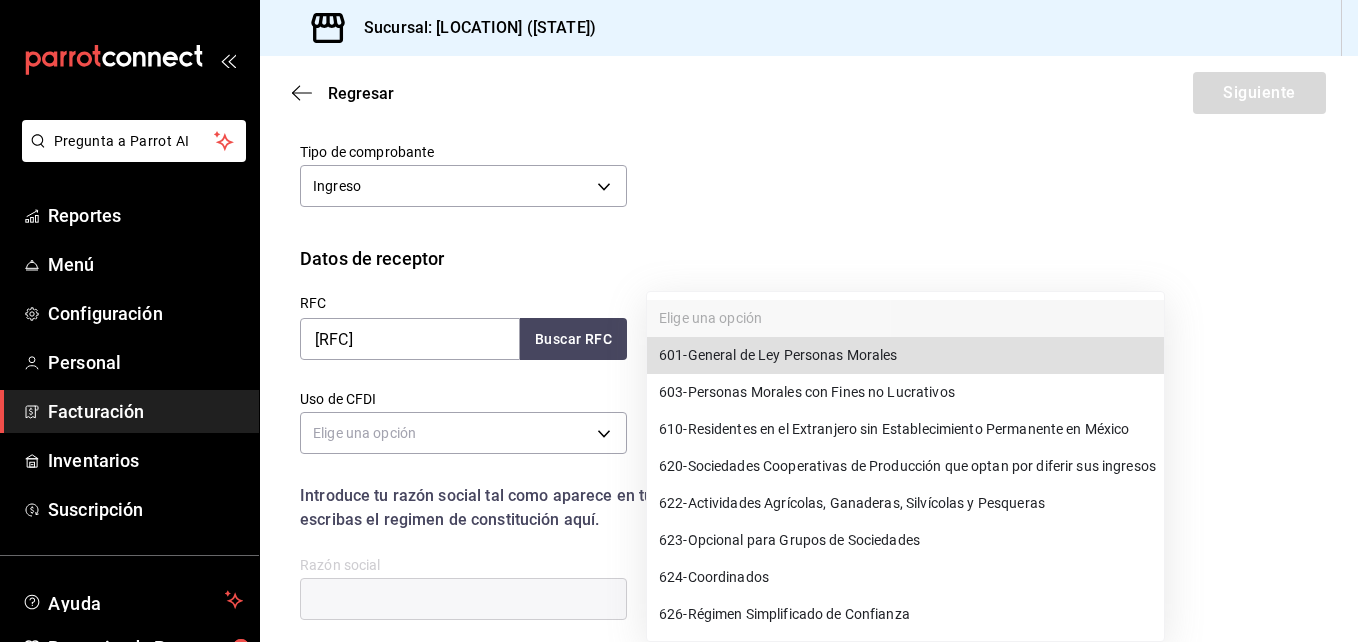 click on "601  -  General de Ley Personas Morales" at bounding box center (778, 355) 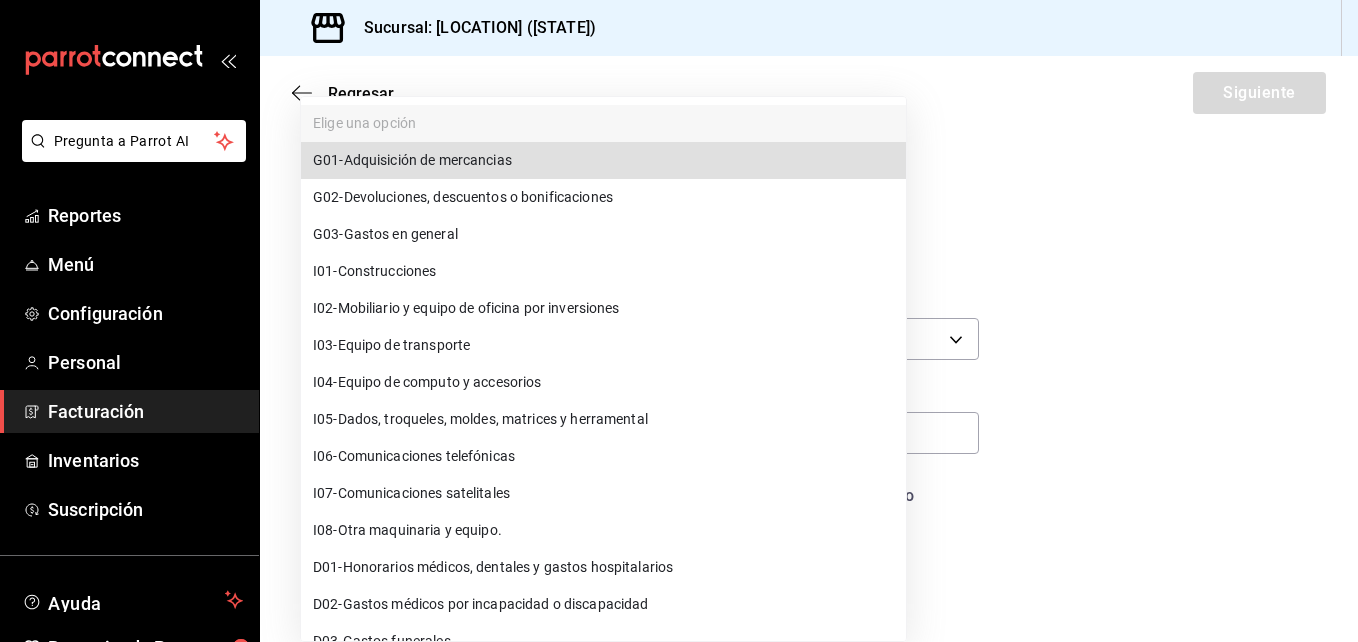 click on "Pregunta a Parrot AI Reportes   Menú   Configuración   Personal   Facturación   Inventarios   Suscripción   Ayuda Recomienda Parrot   [FIRST] [LAST]   Sugerir nueva función   Sucursal: Mirai ([STATE]) Regresar Siguiente Factura general Realiza tus facturas con un numero de orden o un monto en especifico; También puedes realizar una factura de remplazo mediante una factura cancelada. Factura de reemplazo Al activar esta opción tendrás que elegir una factura a reemplazar Datos de emisor Perfil fiscal MIRAI PASEO VILLALTA [UUID] Marca Mirai ([CITY]) [UUID] Tipo de comprobante Ingreso I Datos de receptor RFC [RFC] Buscar RFC Régimen fiscal 601  -  General de Ley Personas Morales 601 Uso de CFDI Elige una opción Correo electrónico Introduce tu razón social tal como aparece en tu ćedula fiscal, es importante que no escribas el regimen de constitución aquí. company Razón social Dirección Calle # exterior # interior Código postal Estado" at bounding box center [679, 321] 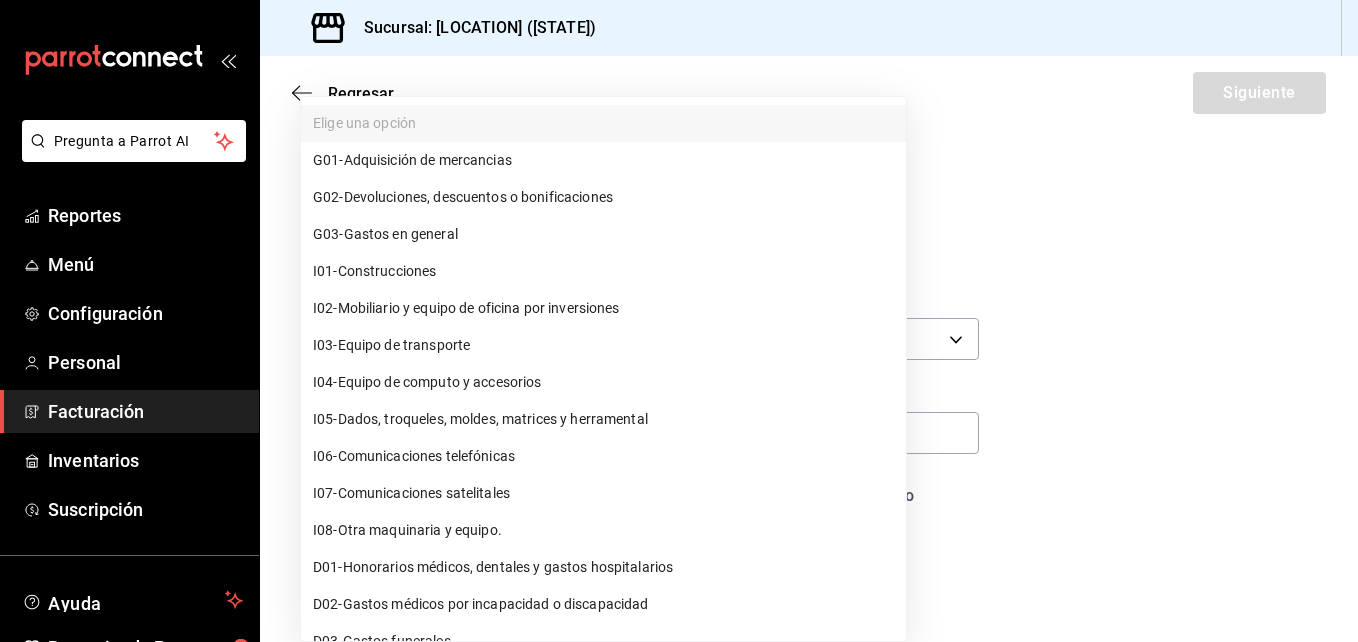 click on "G03  -  Gastos en general" at bounding box center (603, 234) 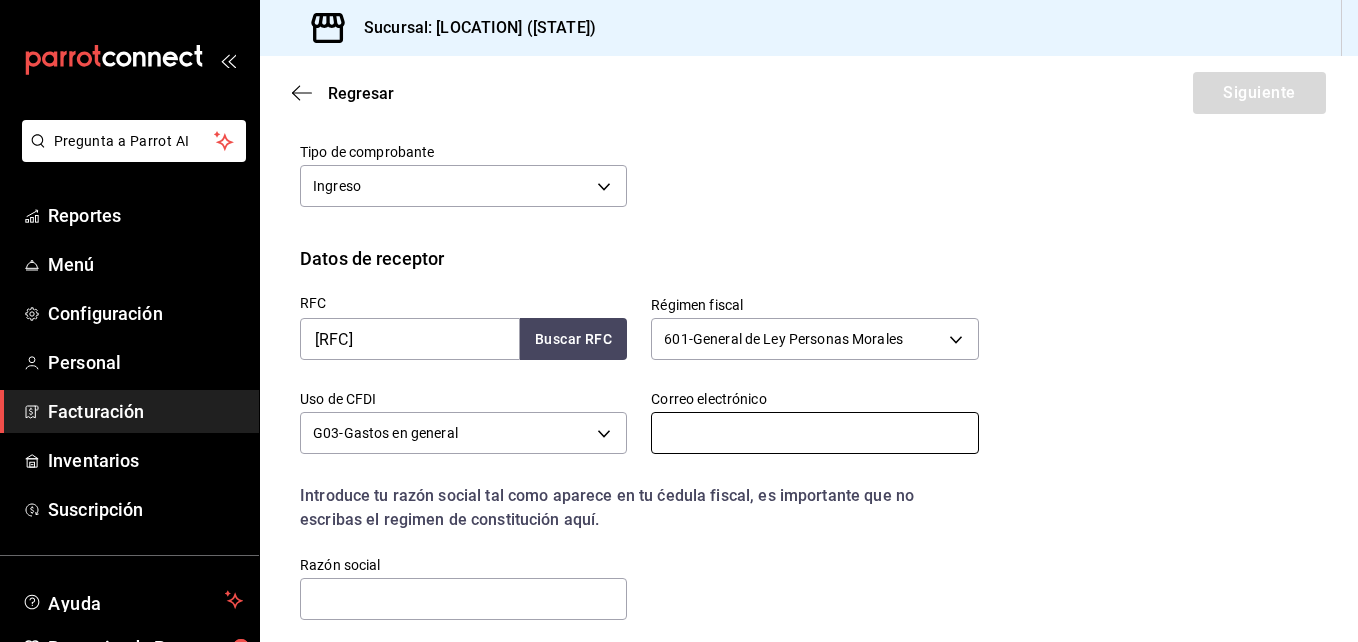 click at bounding box center (814, 433) 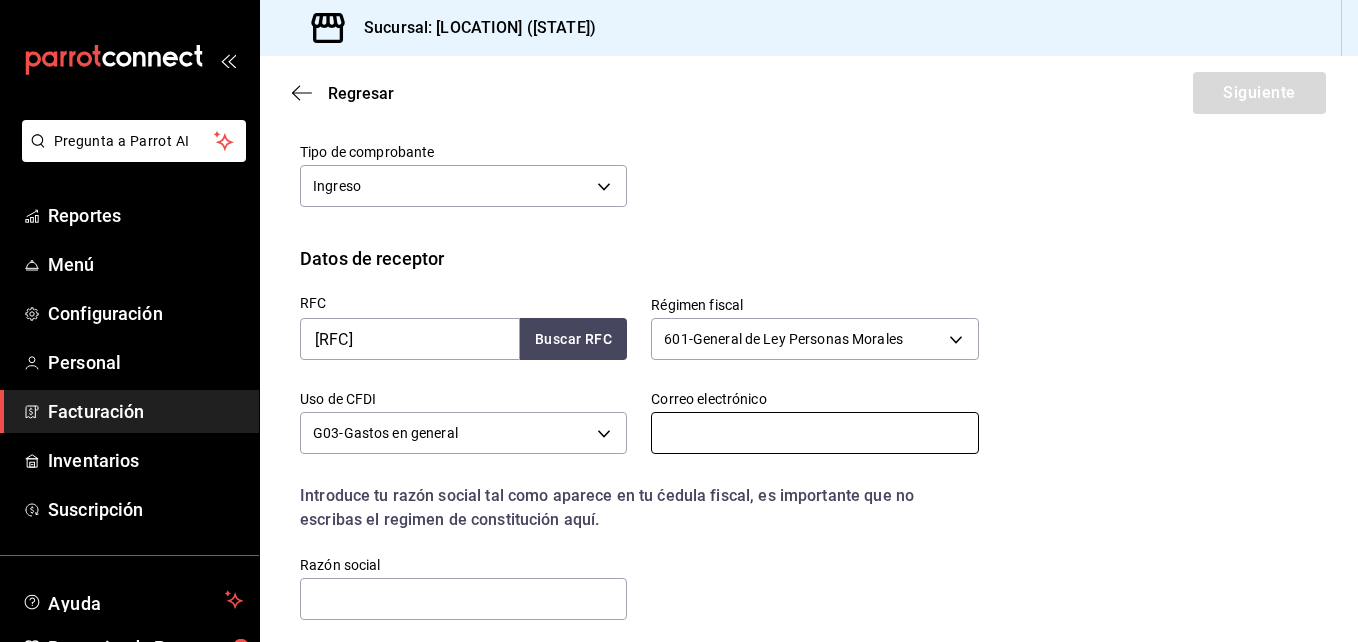 type on "yazz_camps@example.com" 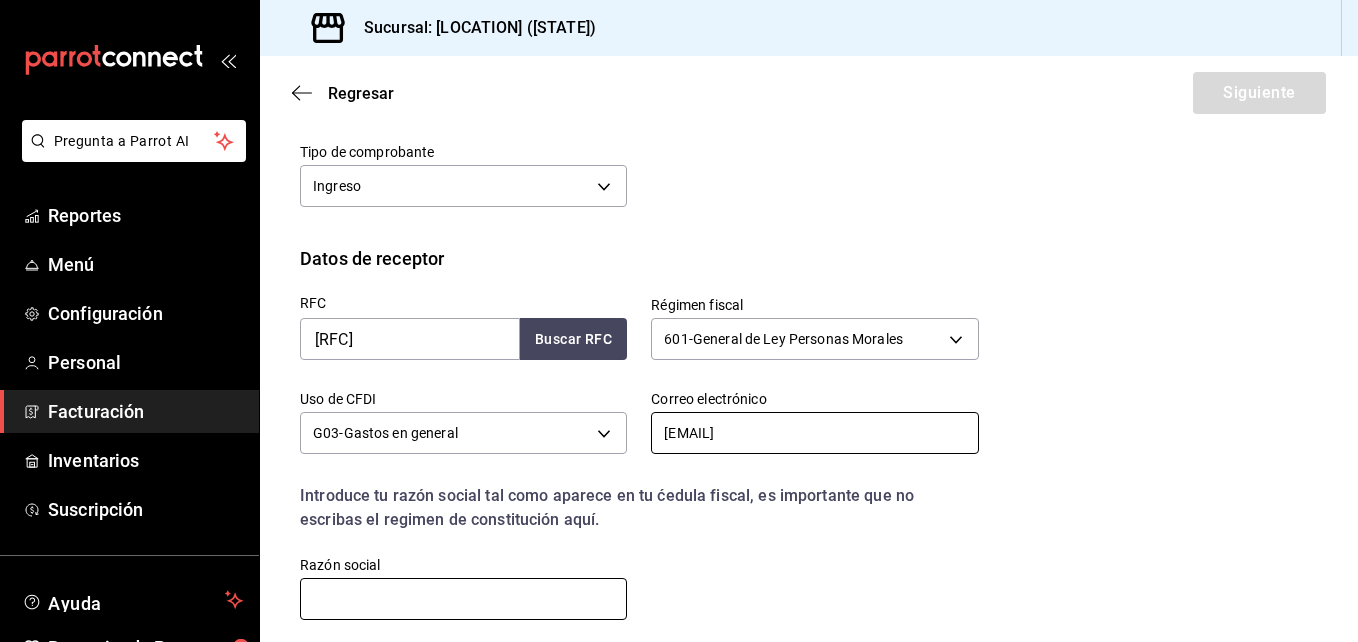 type on "ITW AUTOMOTIVE PRODUCTS MEXICO" 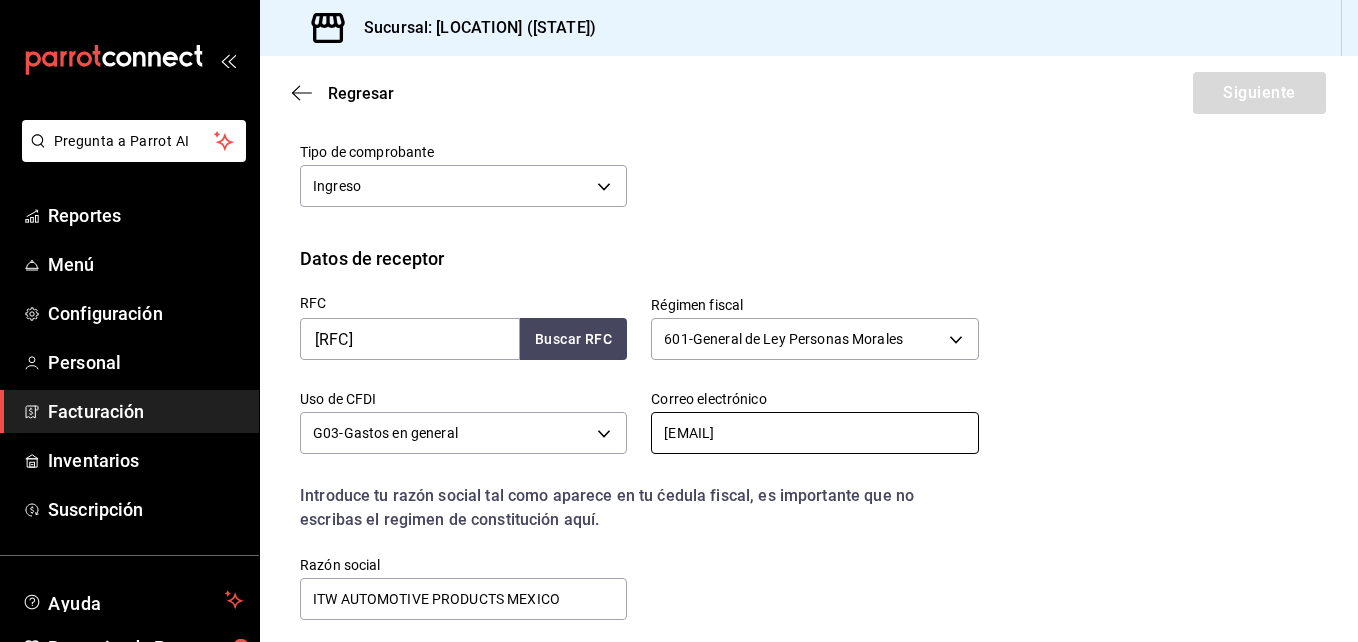 type on "20300" 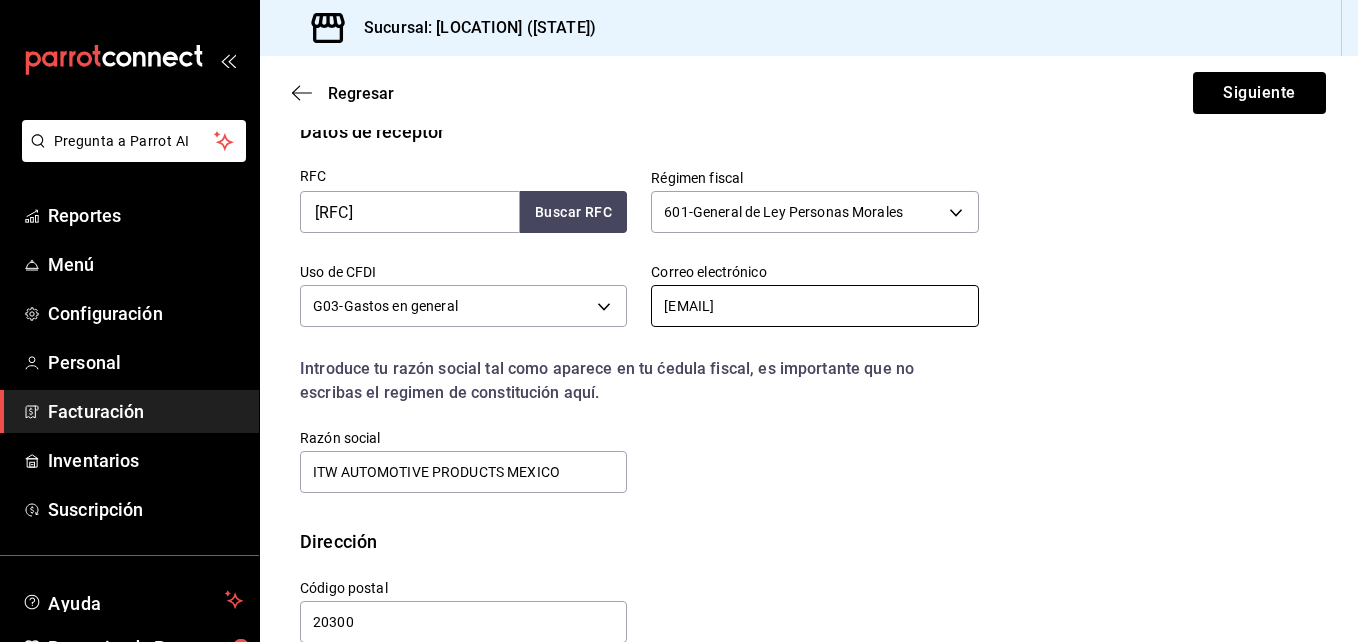 scroll, scrollTop: 478, scrollLeft: 0, axis: vertical 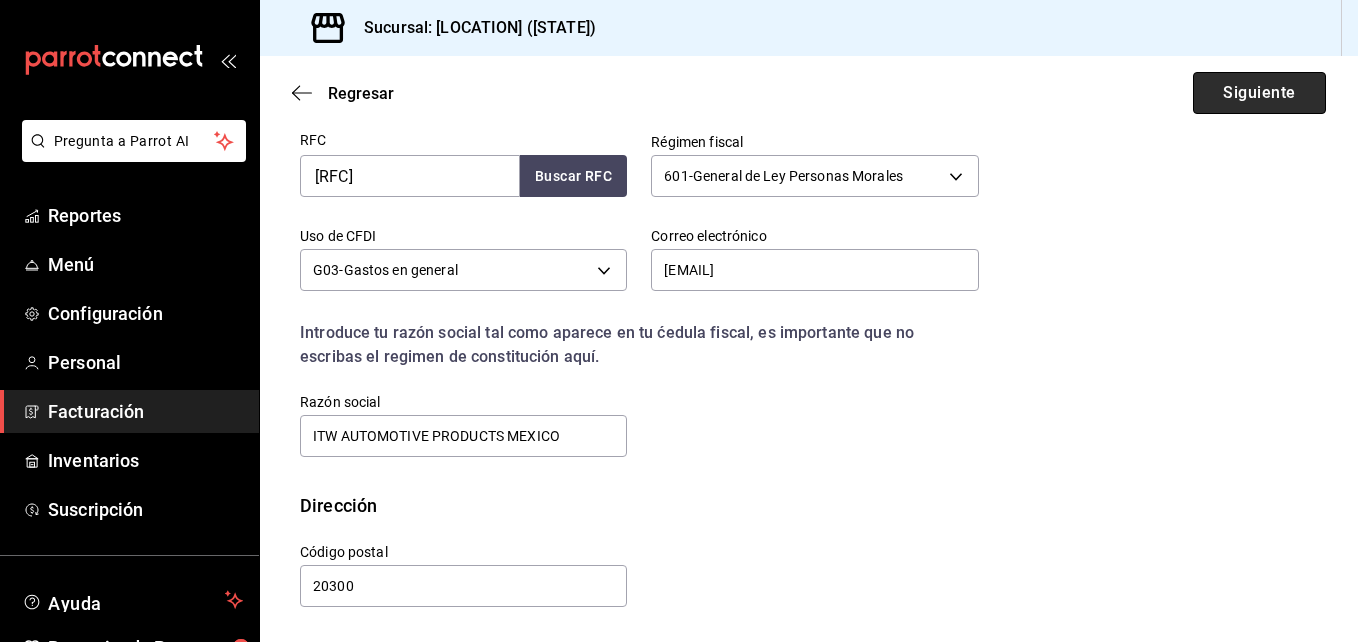 click on "Siguiente" at bounding box center [1259, 93] 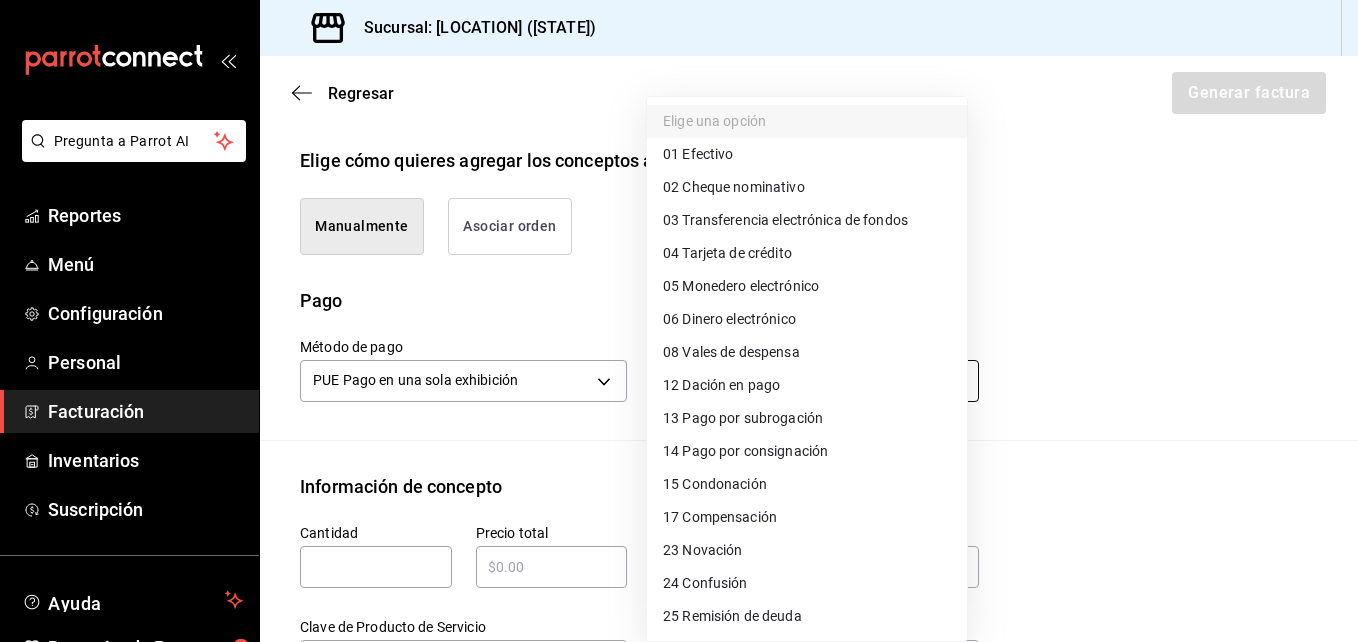 click on "Pregunta a Parrot AI Reportes   Menú   Configuración   Personal   Facturación   Inventarios   Suscripción   Ayuda Recomienda Parrot   [FIRST] [LAST]   Sugerir nueva función   Sucursal: Mirai ([STATE]) Regresar Generar factura Emisor Perfil fiscal MIRAI PASEO VILLALTA Tipo de comprobante Ingreso Receptor Nombre / Razón social ITW AUTOMOTIVE PRODUCTS MEXICO RFC Receptor IAP1502031I9 Régimen fiscal General de Ley Personas Morales Uso de CFDI G03: Gastos en general Correo electrónico [EMAIL] Elige cómo quieres agregar los conceptos a tu factura Manualmente Asociar orden Pago Método de pago PUE   Pago en una sola exhibición PUE Forma de pago Elige una opción Información de concepto Cantidad ​ Precio total ​ Impuestos Elige una opción Clave de Producto de Servicio 90101500 - Establecimientos para comer y beber ​ Unidad E48 - Unidad de Servicio ​ Descripción Agregar IVA Total $0.00 IEPS Total $0.00 Subtotal $0.00 Total $0.00 Orden Cantidad Clave Unidad Monto Impuesto Subtotal Total" at bounding box center [679, 321] 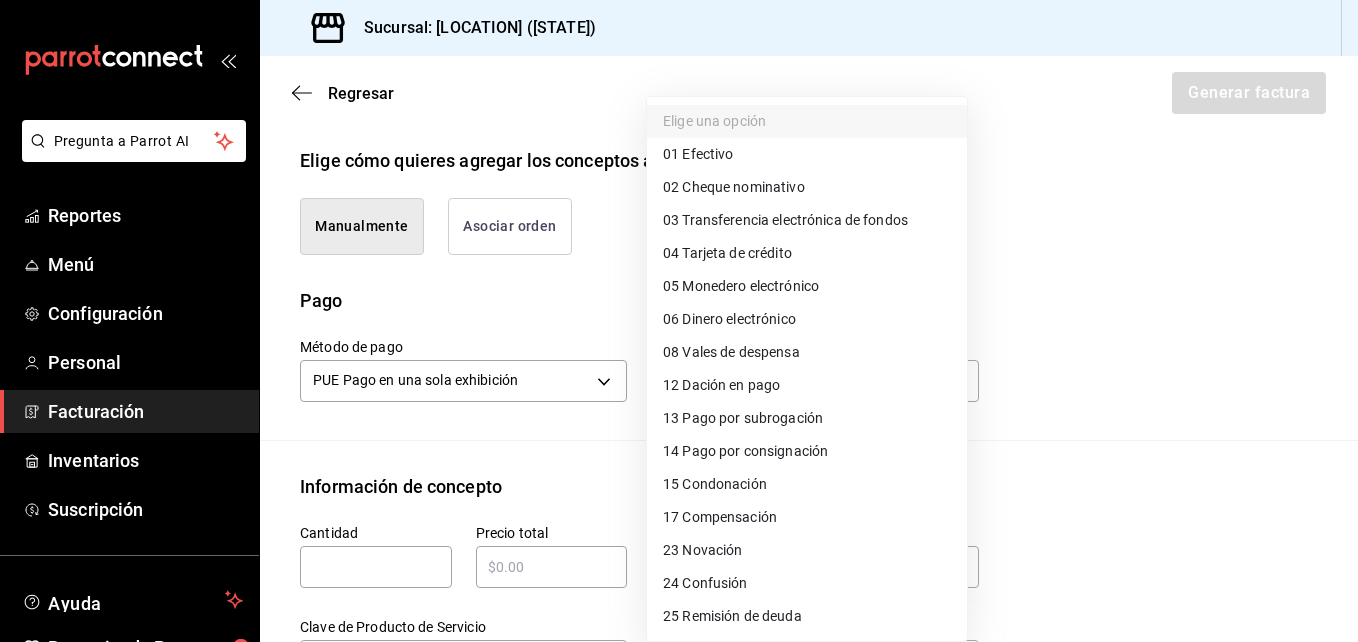 click on "04   Tarjeta de crédito" at bounding box center (727, 253) 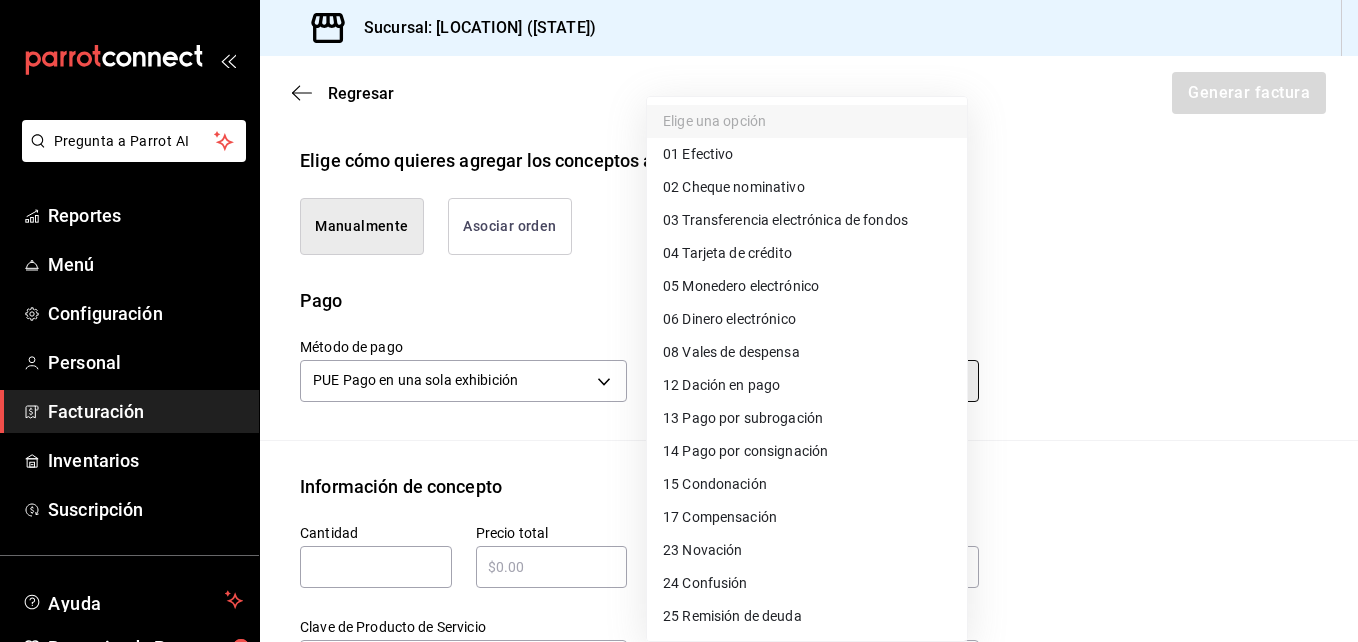 type on "04" 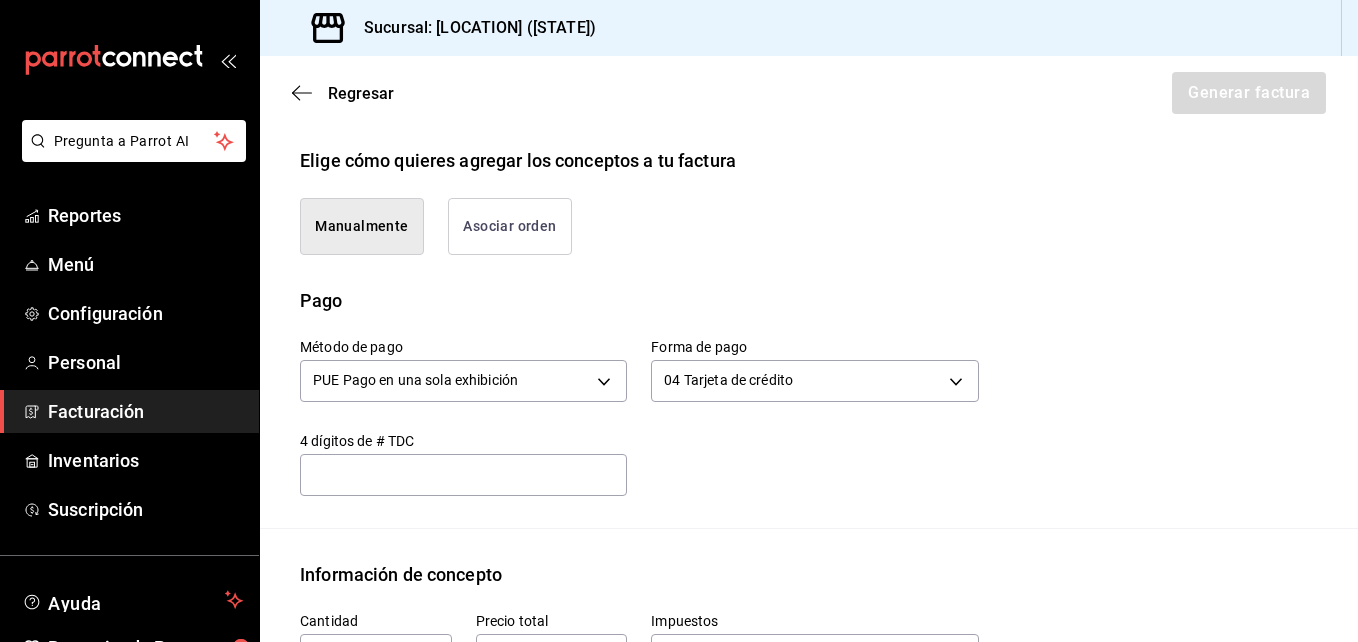 click at bounding box center [463, 475] 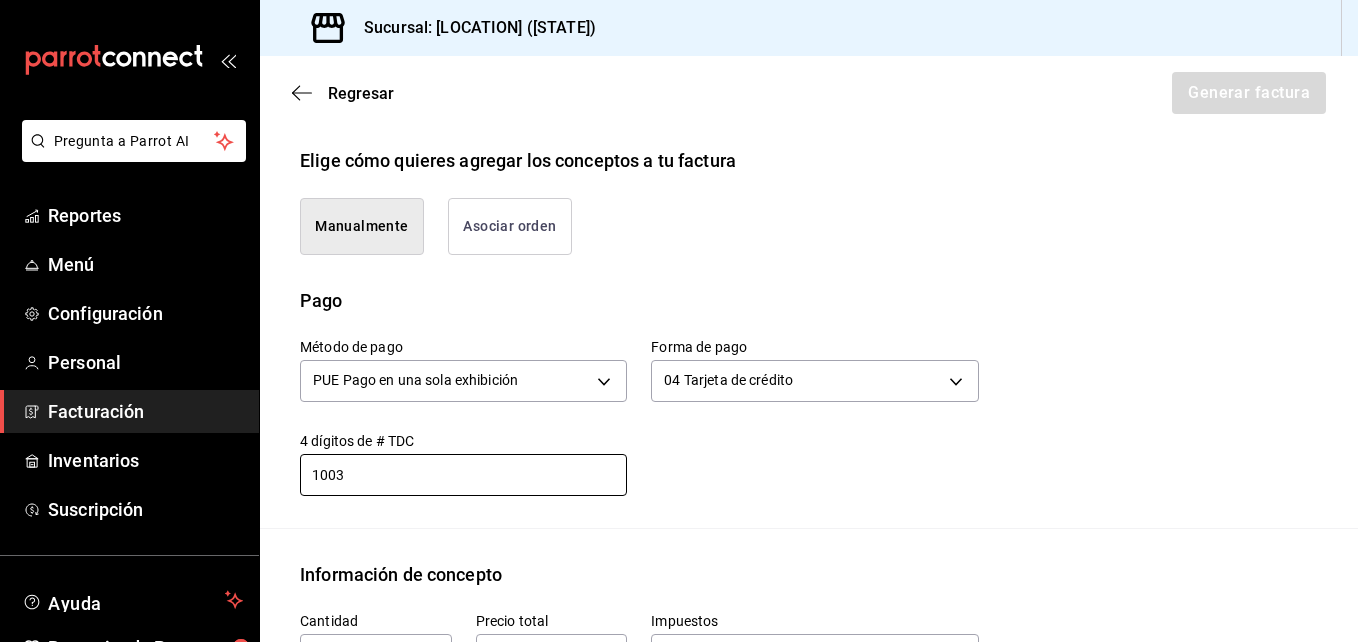 scroll, scrollTop: 990, scrollLeft: 0, axis: vertical 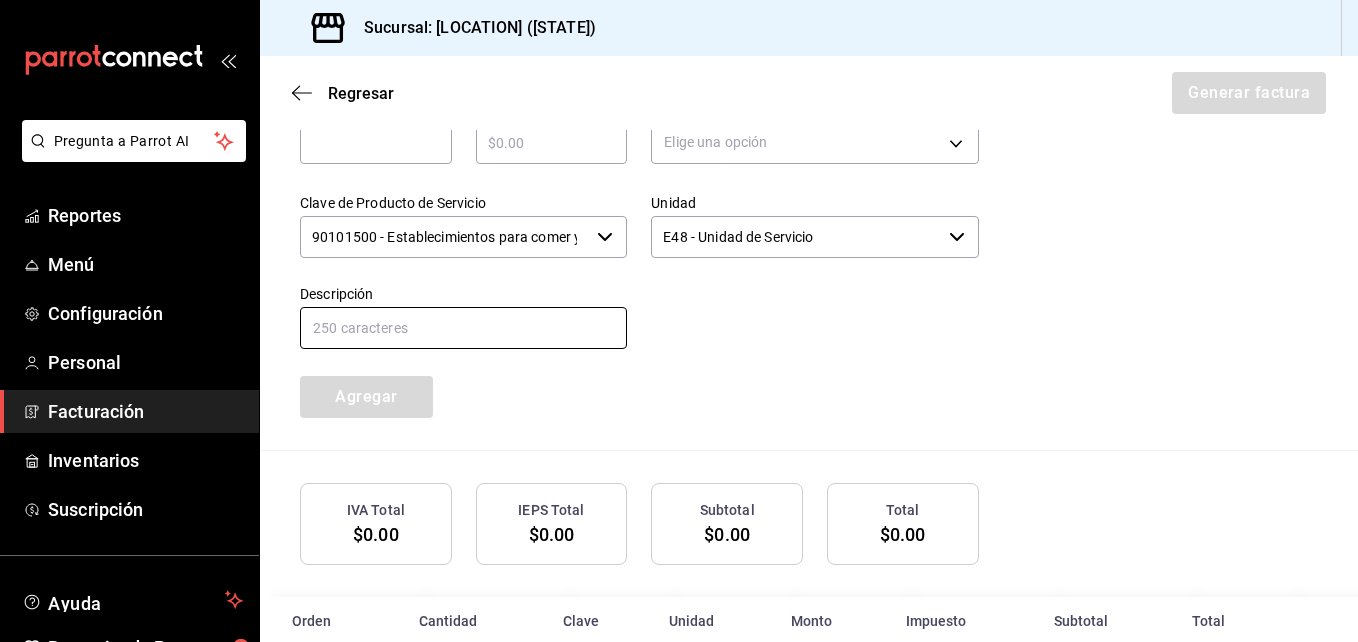 type on "1003" 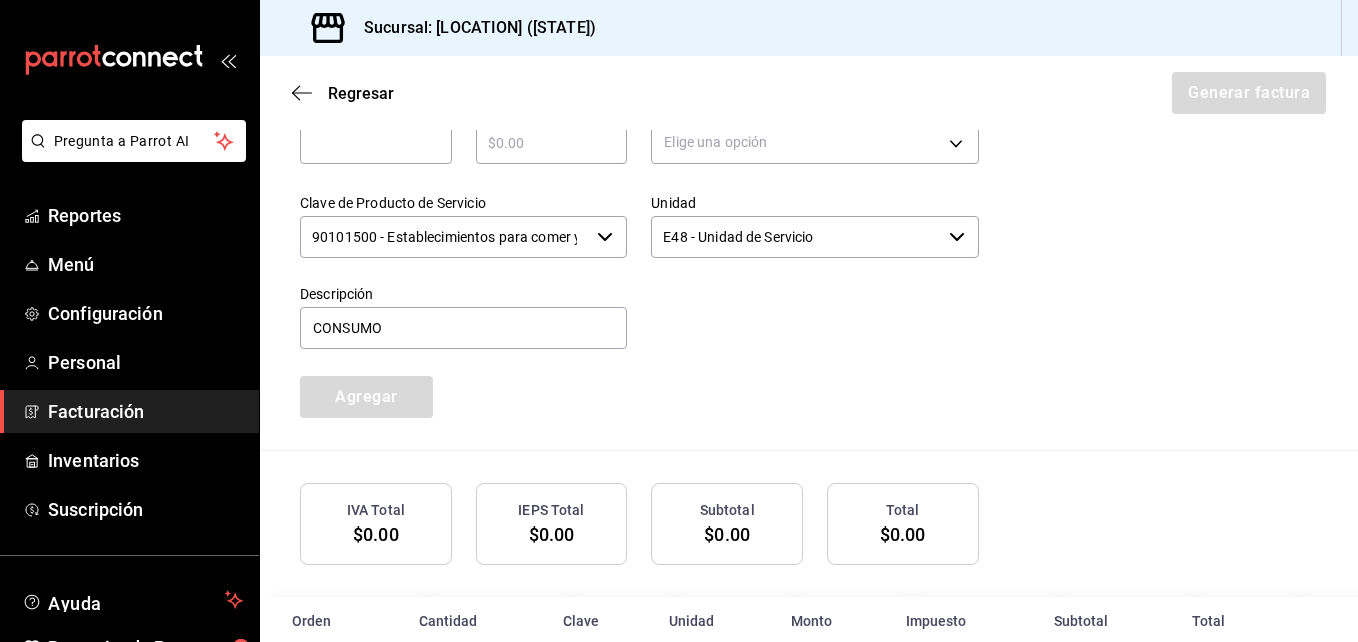 click on "Información de concepto Cantidad ​ Precio total ​ Impuestos Elige una opción Clave de Producto de Servicio 90101500 - Establecimientos para comer y beber ​ Unidad E48 - Unidad de Servicio ​ Descripción CONSUMO Agregar" at bounding box center (809, 250) 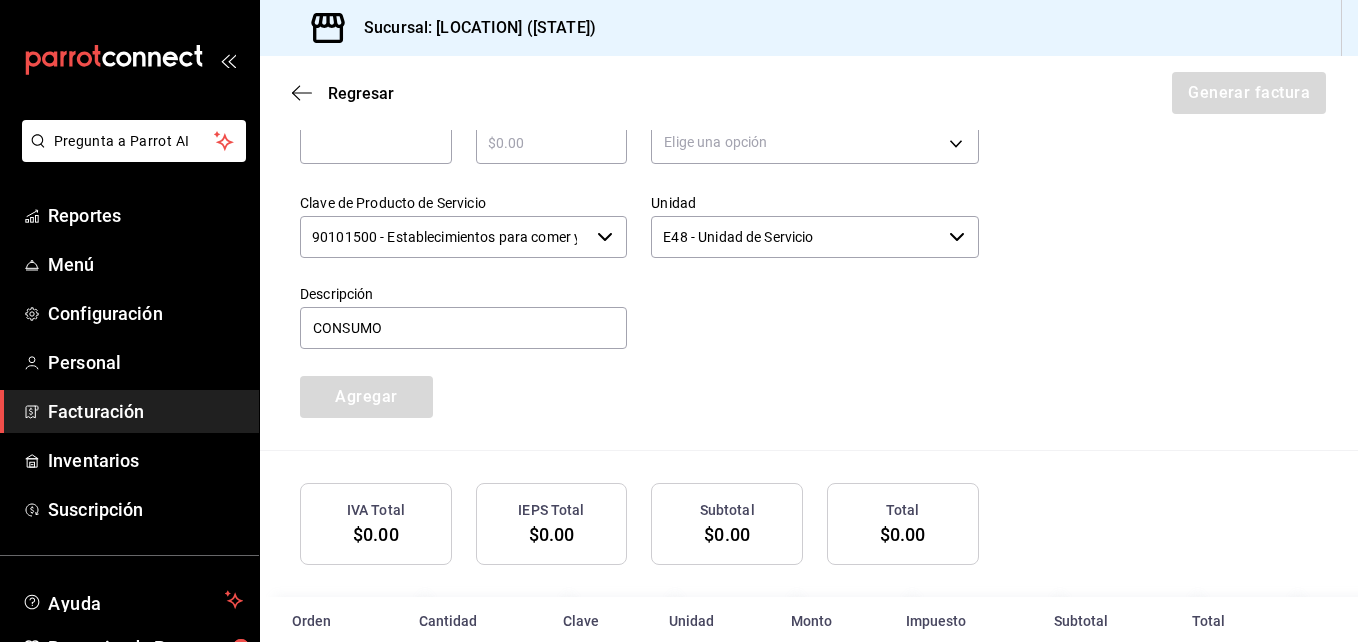 click at bounding box center (376, 143) 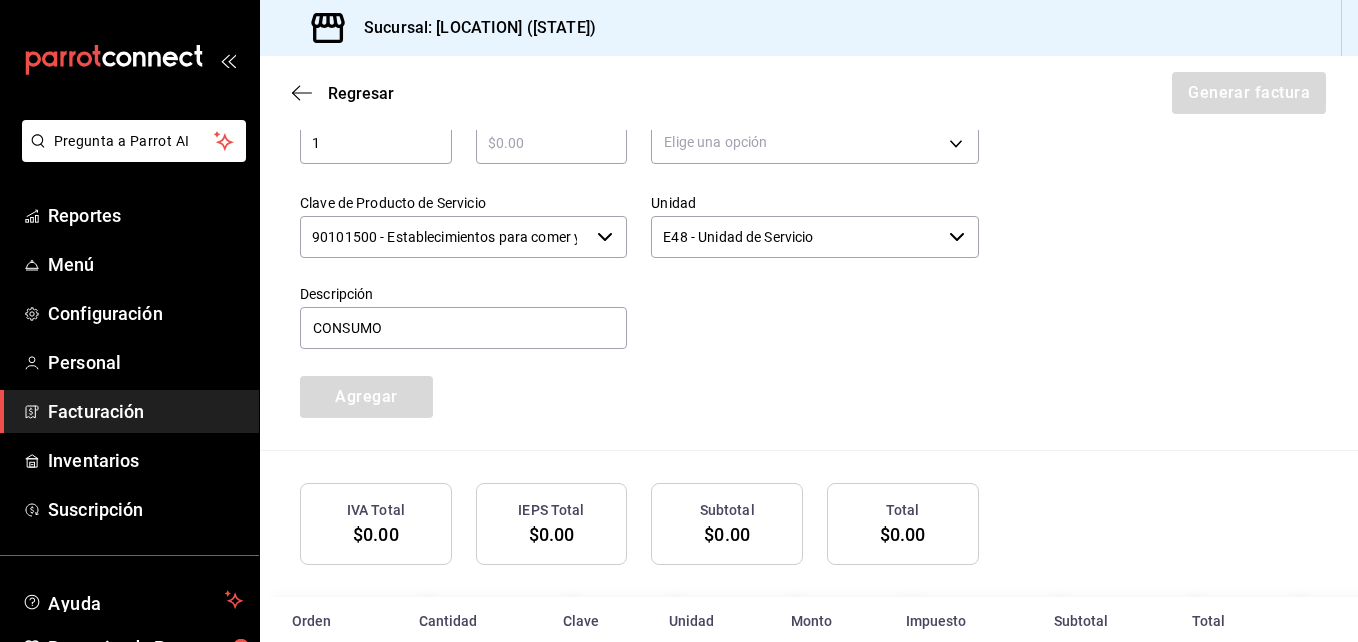 type on "$315" 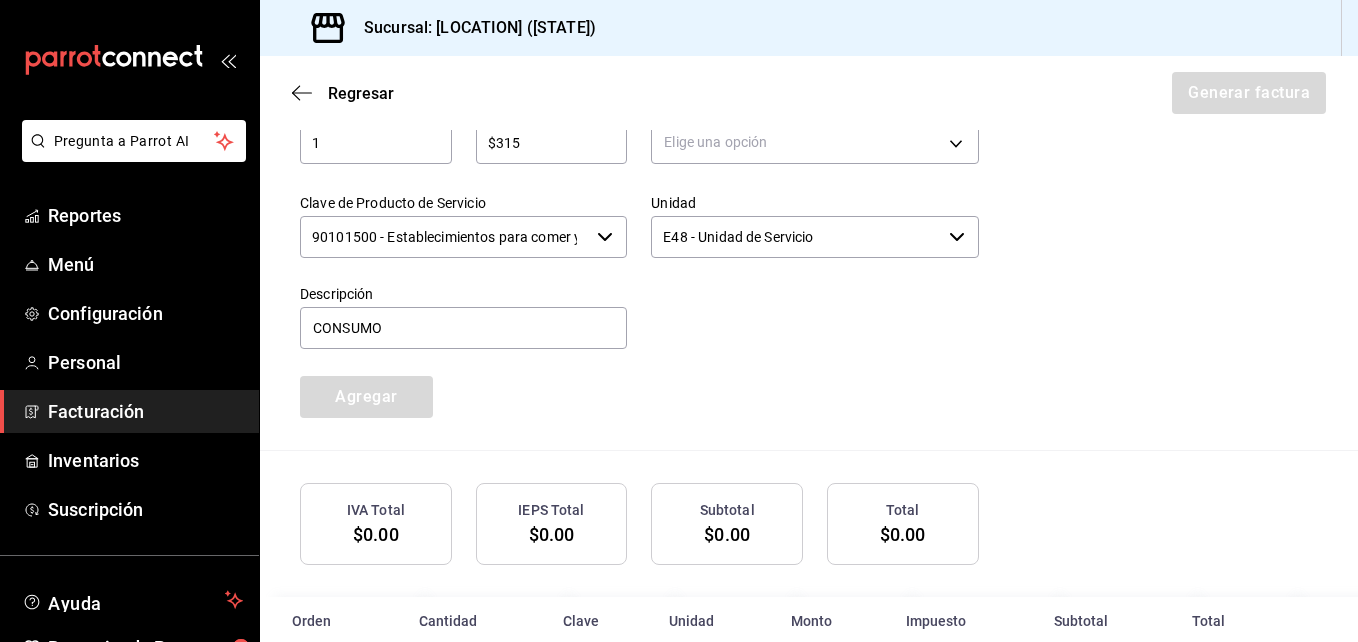 type on "IVA_16" 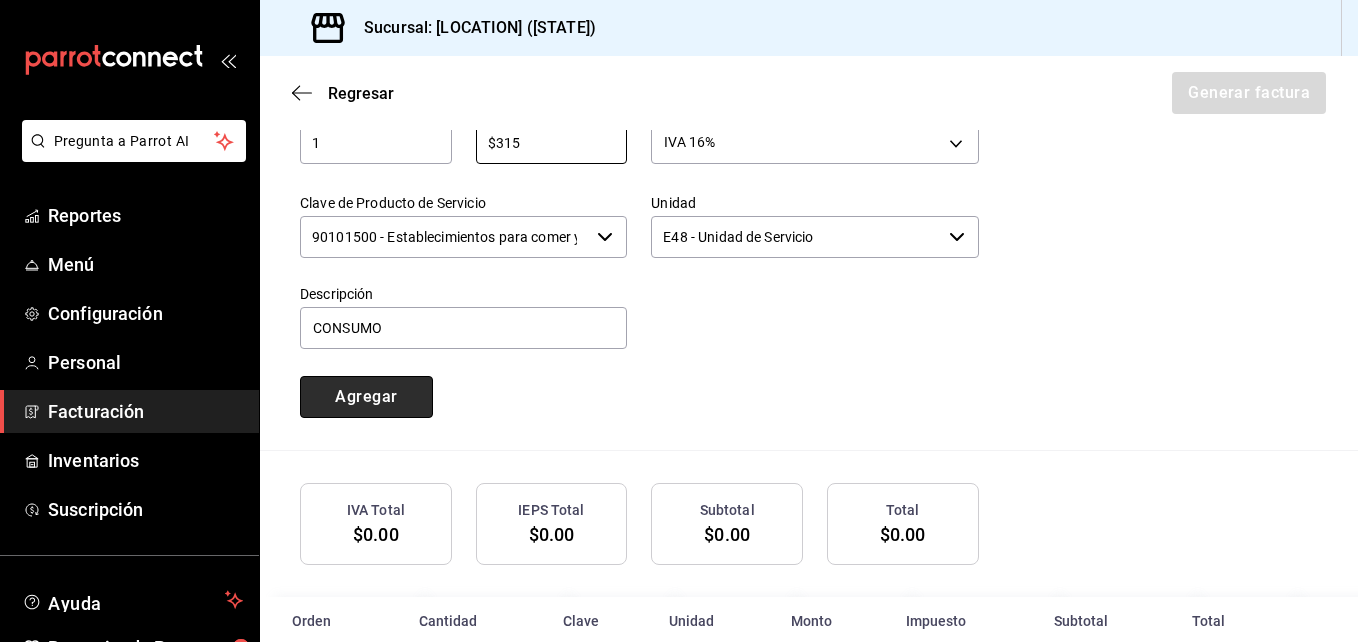 click on "Agregar" at bounding box center [366, 397] 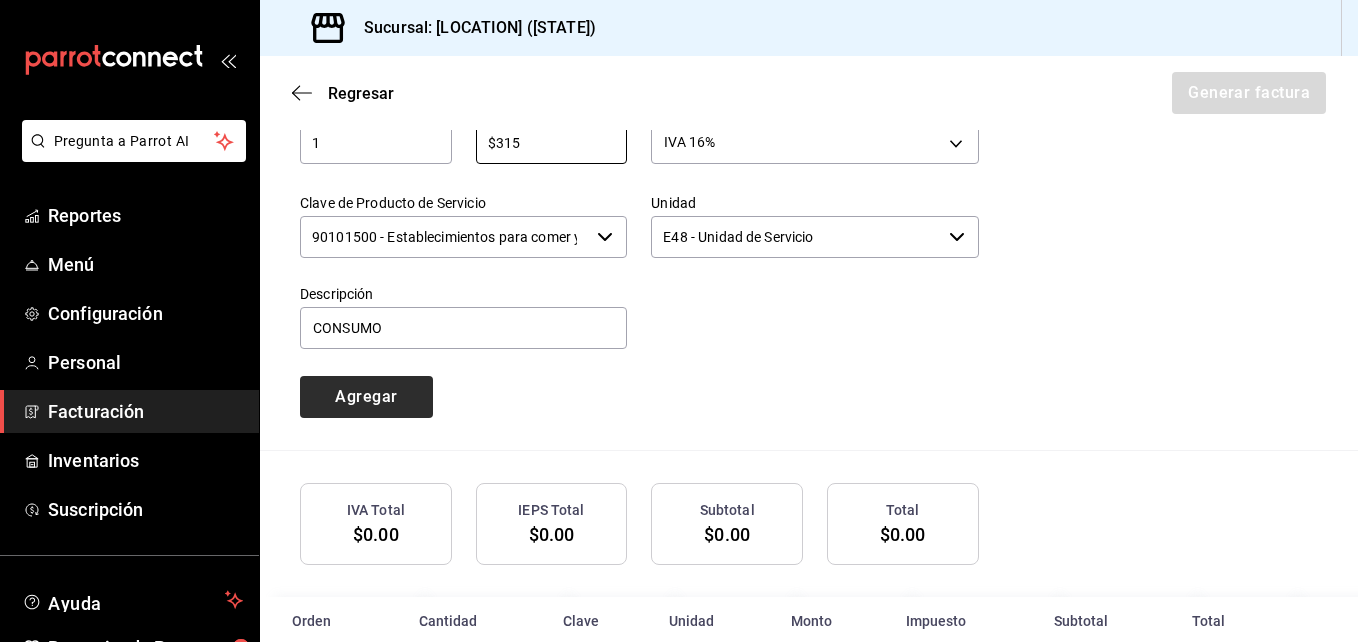 type 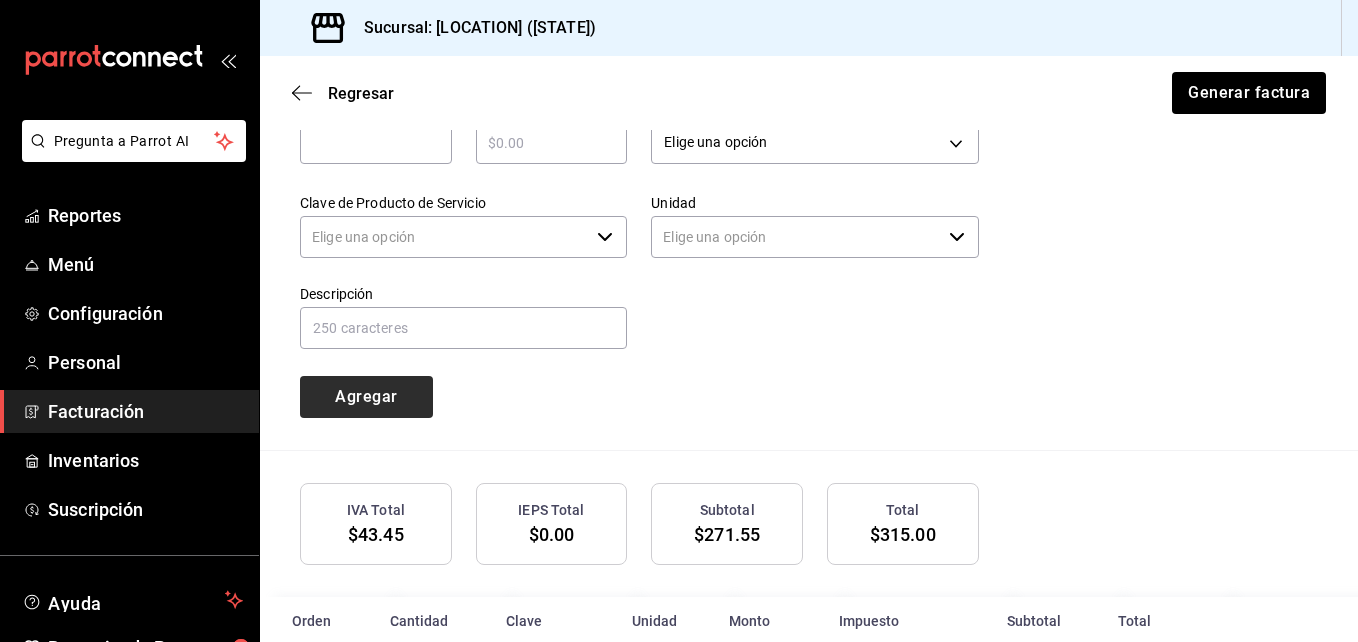 type on "90101500 - Establecimientos para comer y beber" 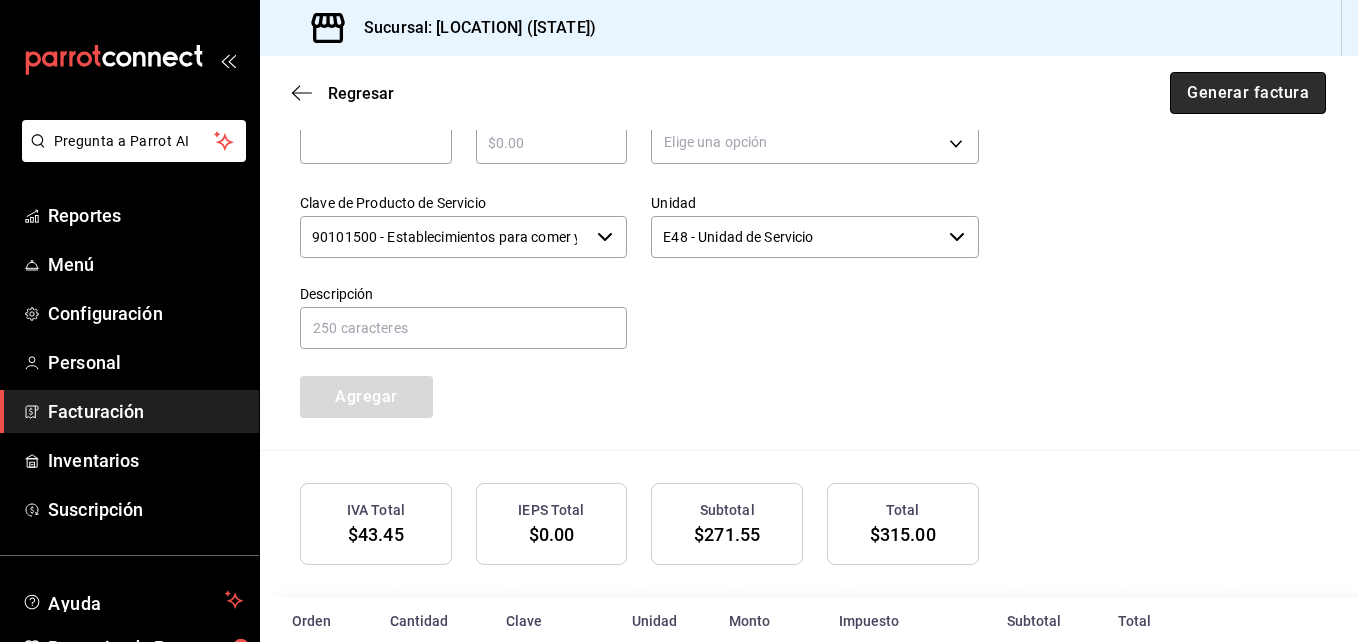 click on "Generar factura" at bounding box center [1248, 93] 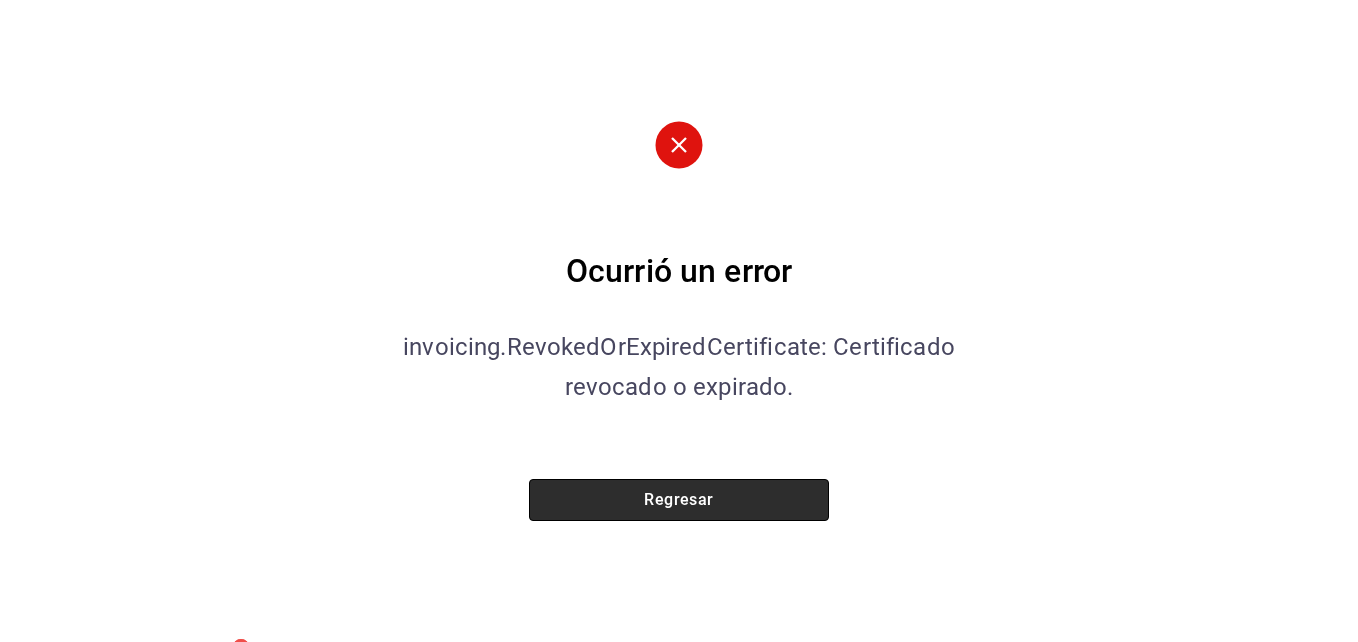 click on "Regresar" at bounding box center (679, 500) 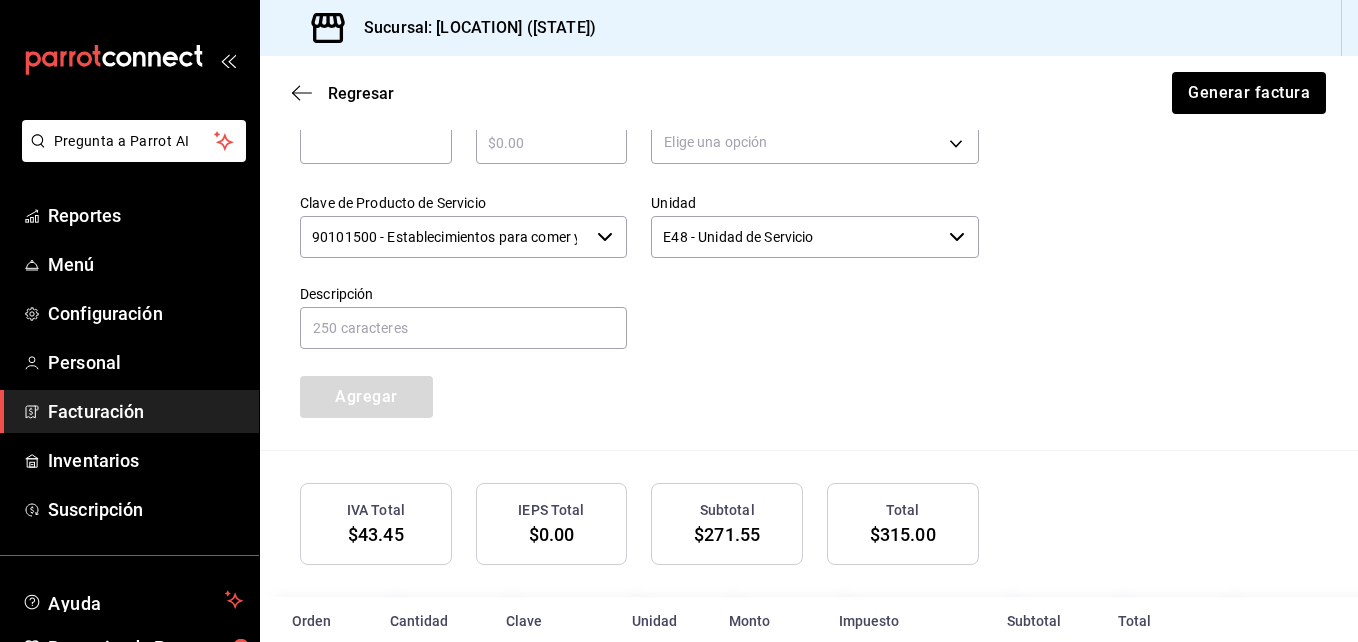 drag, startPoint x: 1337, startPoint y: 359, endPoint x: 1356, endPoint y: 271, distance: 90.02777 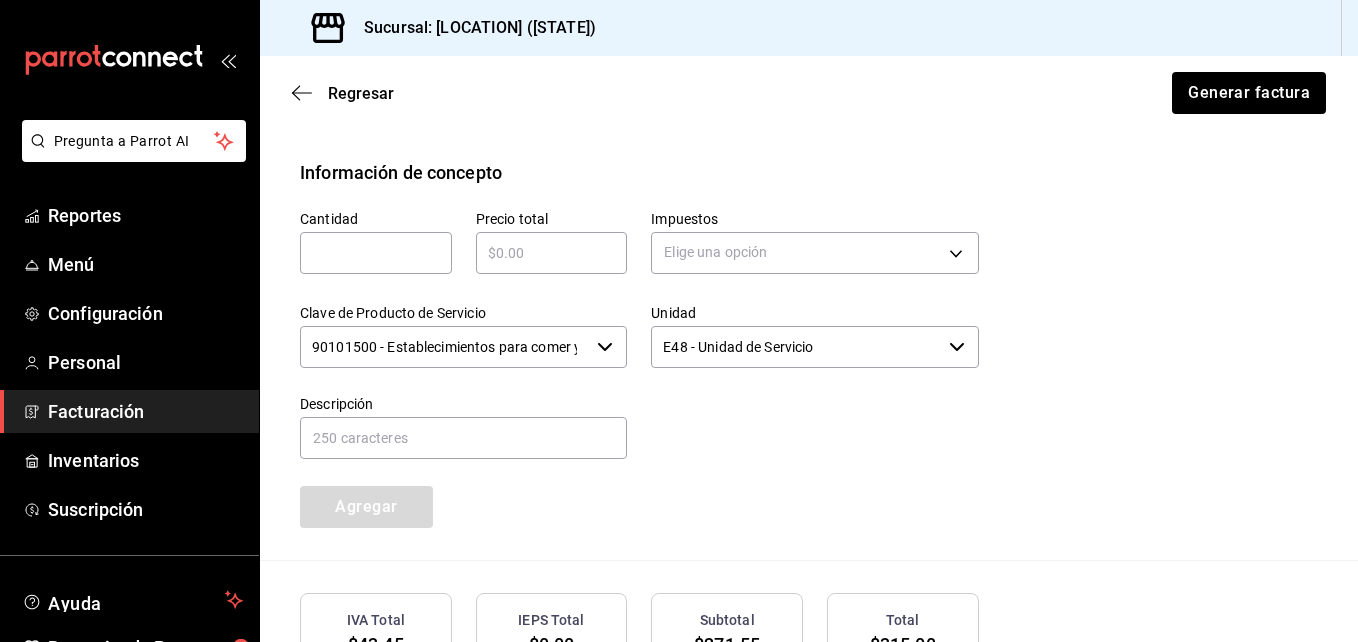 scroll, scrollTop: 828, scrollLeft: 0, axis: vertical 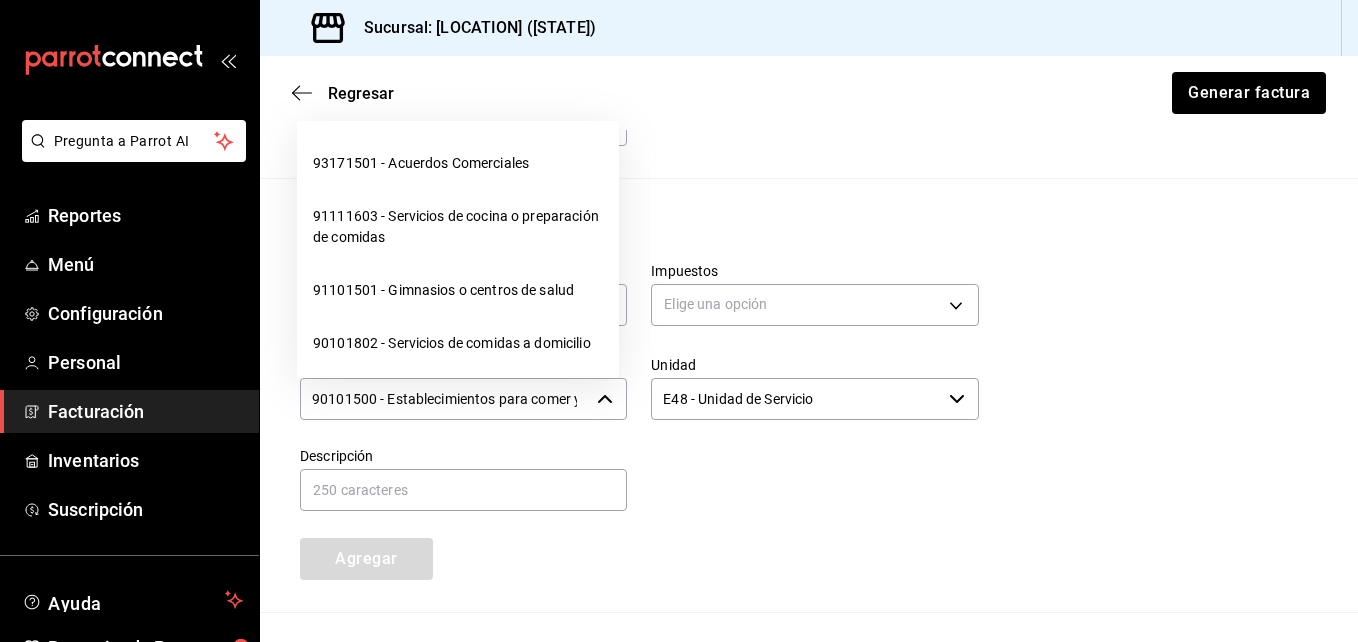 click on "90101500 - Establecimientos para comer y beber" at bounding box center [444, 399] 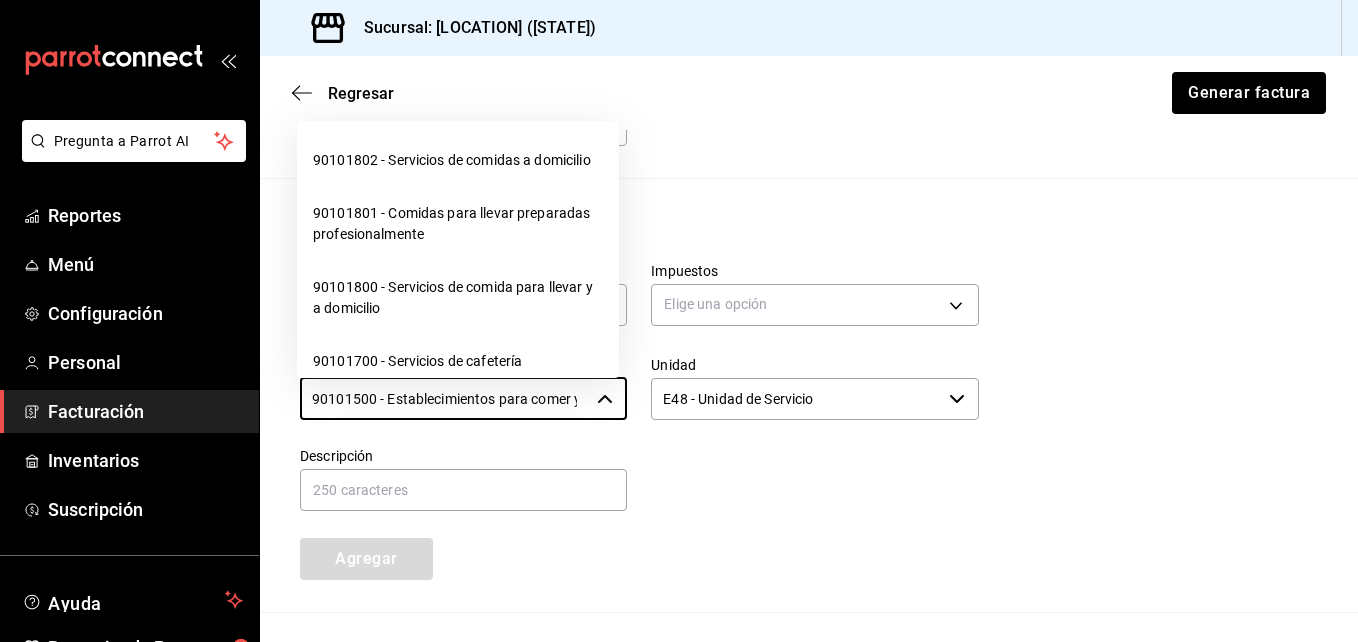 scroll, scrollTop: 200, scrollLeft: 0, axis: vertical 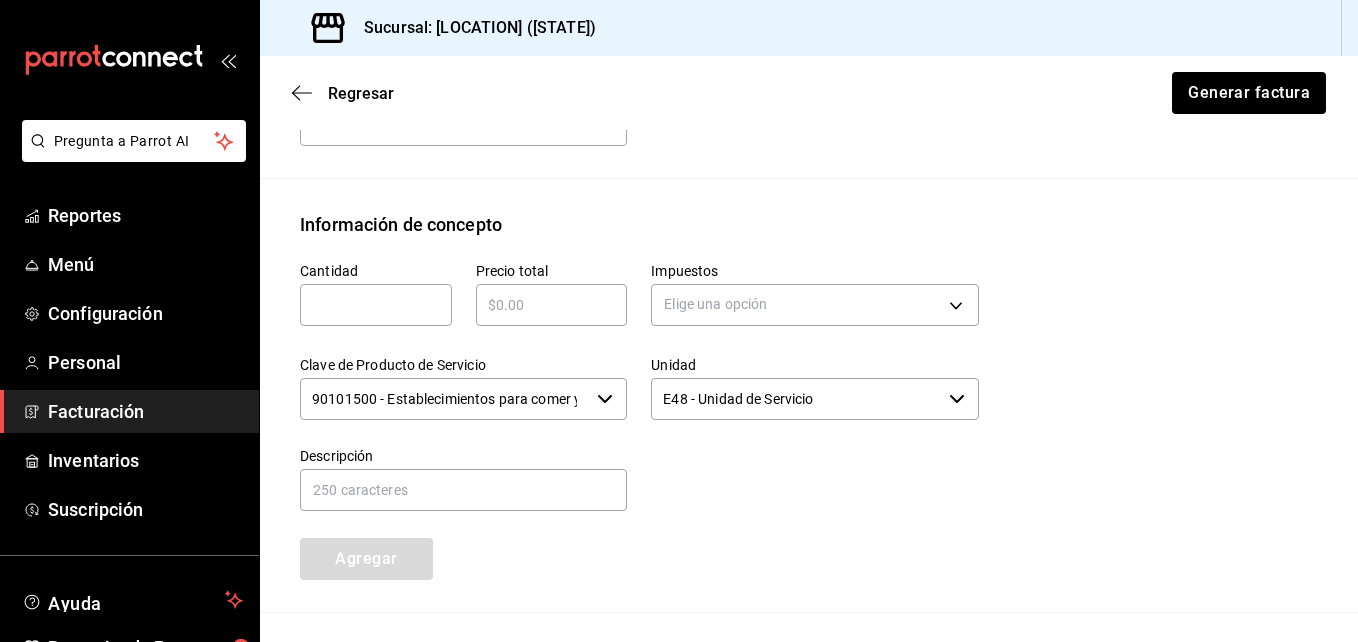 click on "Método de pago PUE   Pago en una sola exhibición PUE Forma de pago 04   Tarjeta de crédito 04 4 dígitos de # TDC 1003 ​" at bounding box center [809, 71] 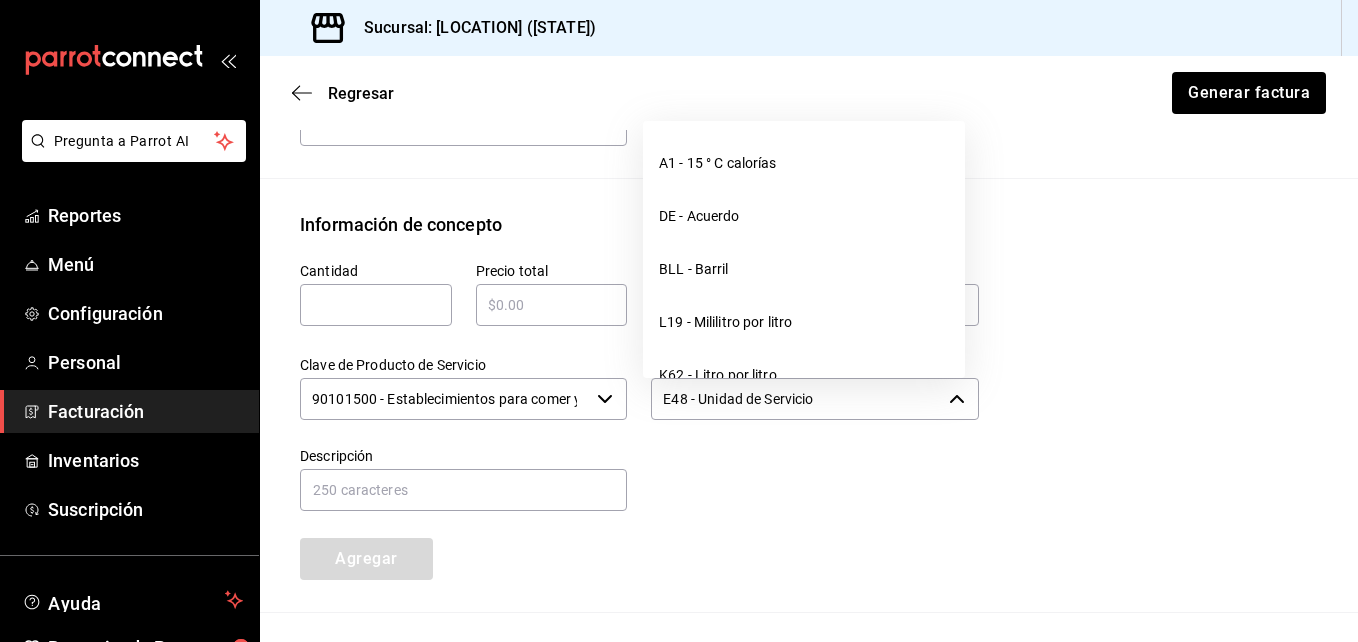 click on "E48 - Unidad de Servicio" at bounding box center [795, 399] 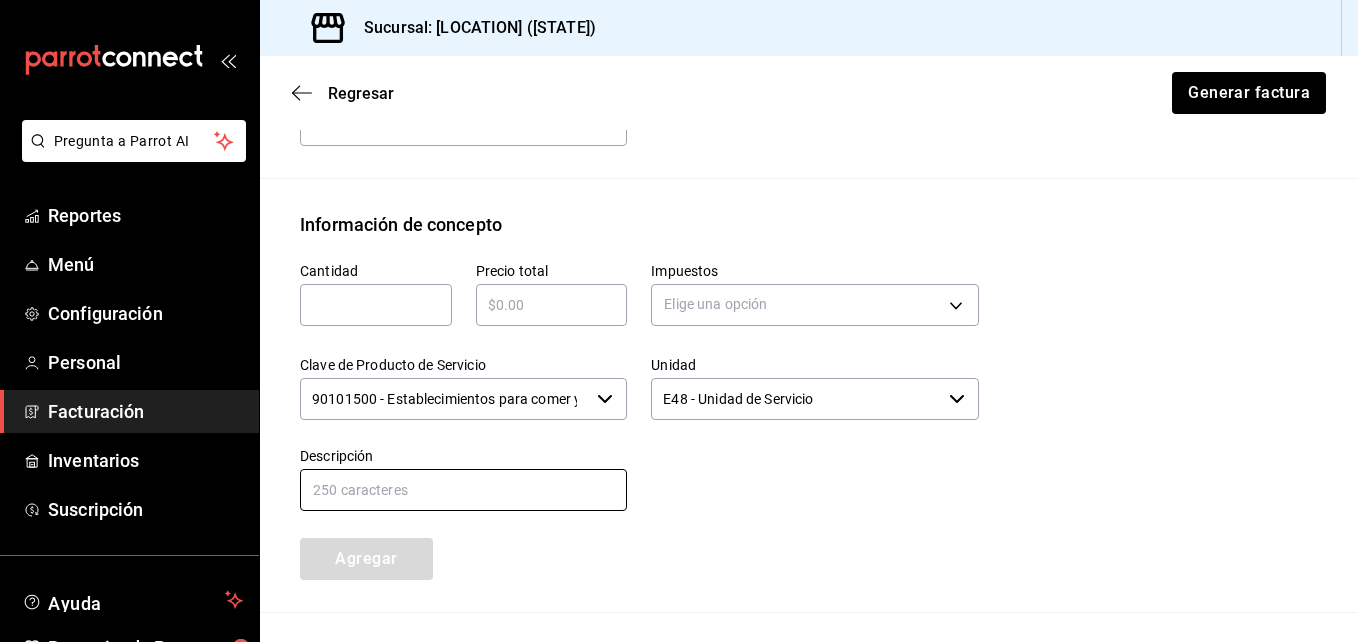 click at bounding box center [463, 490] 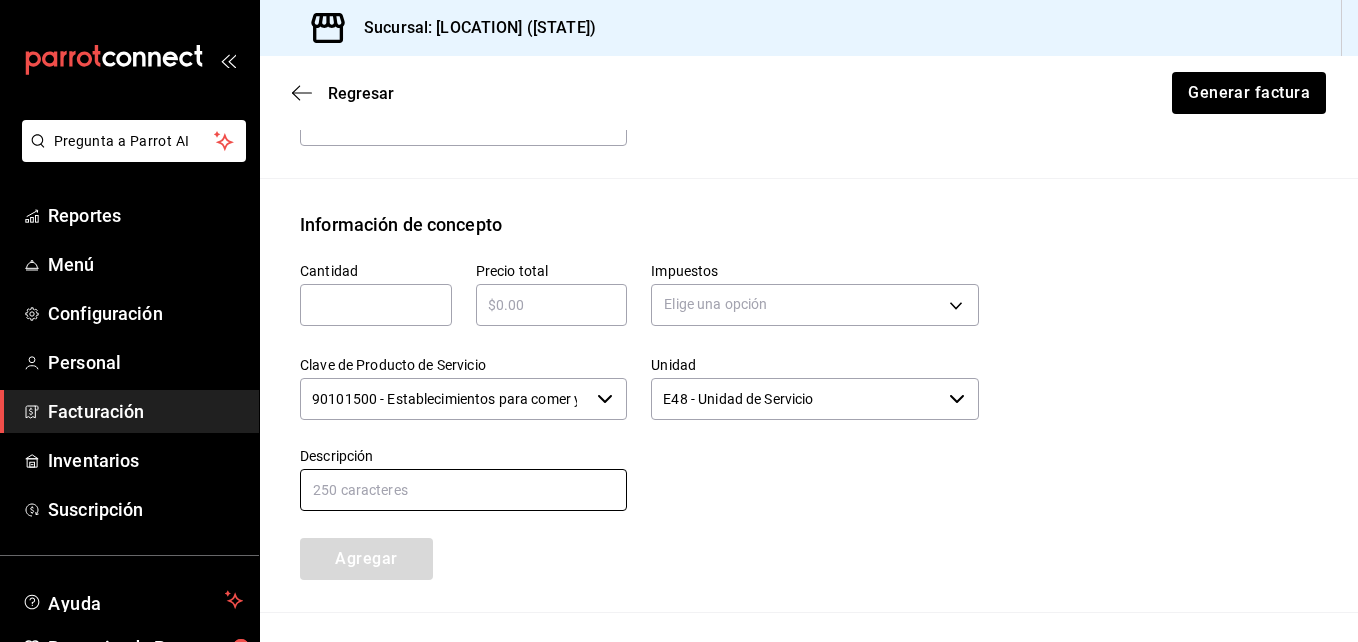 type on "CONSUMO" 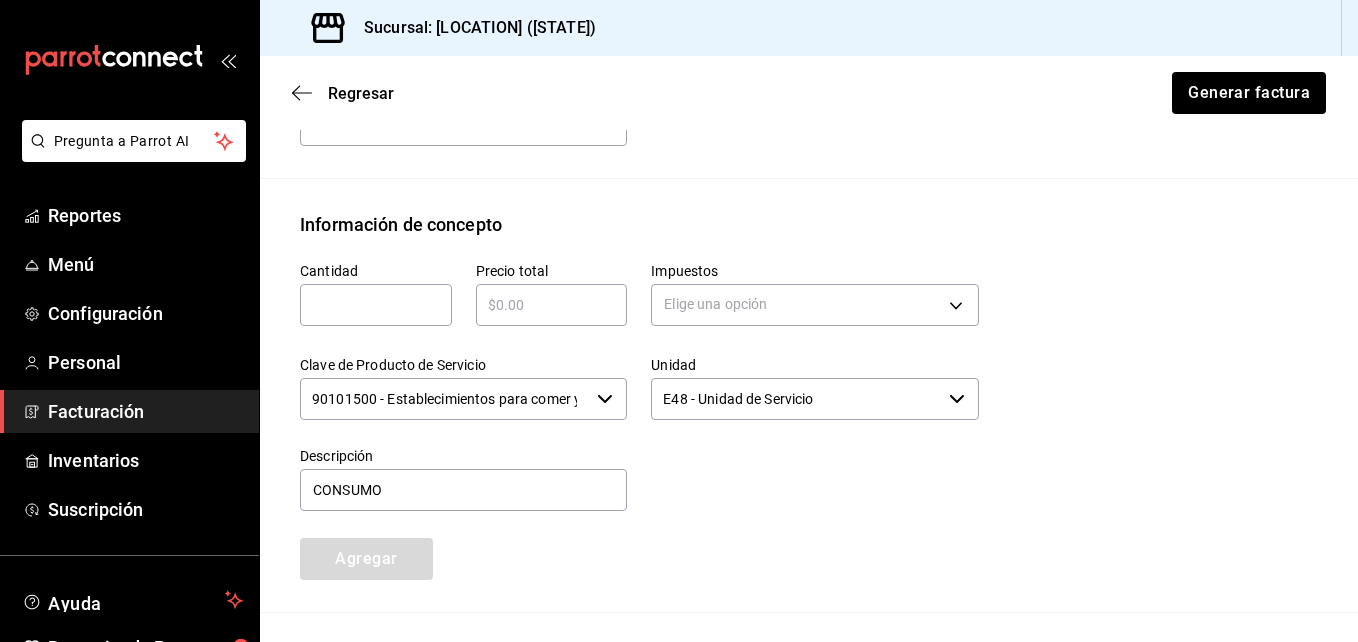 click at bounding box center (376, 305) 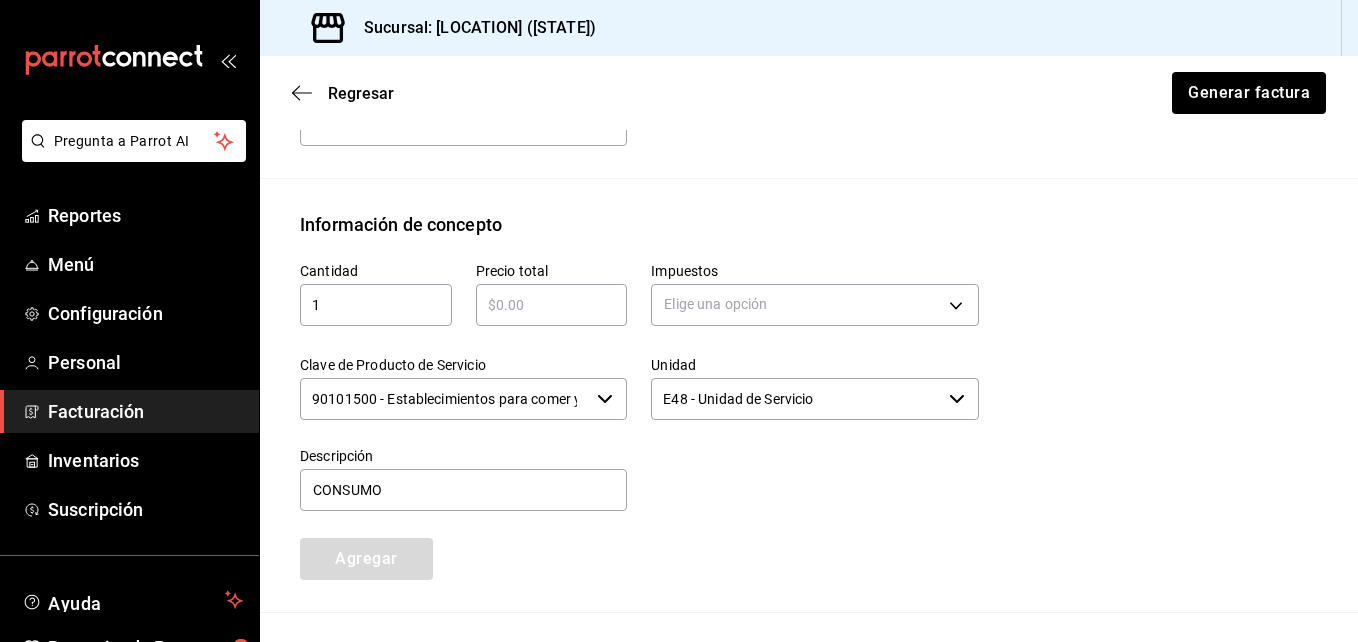 type on "$315" 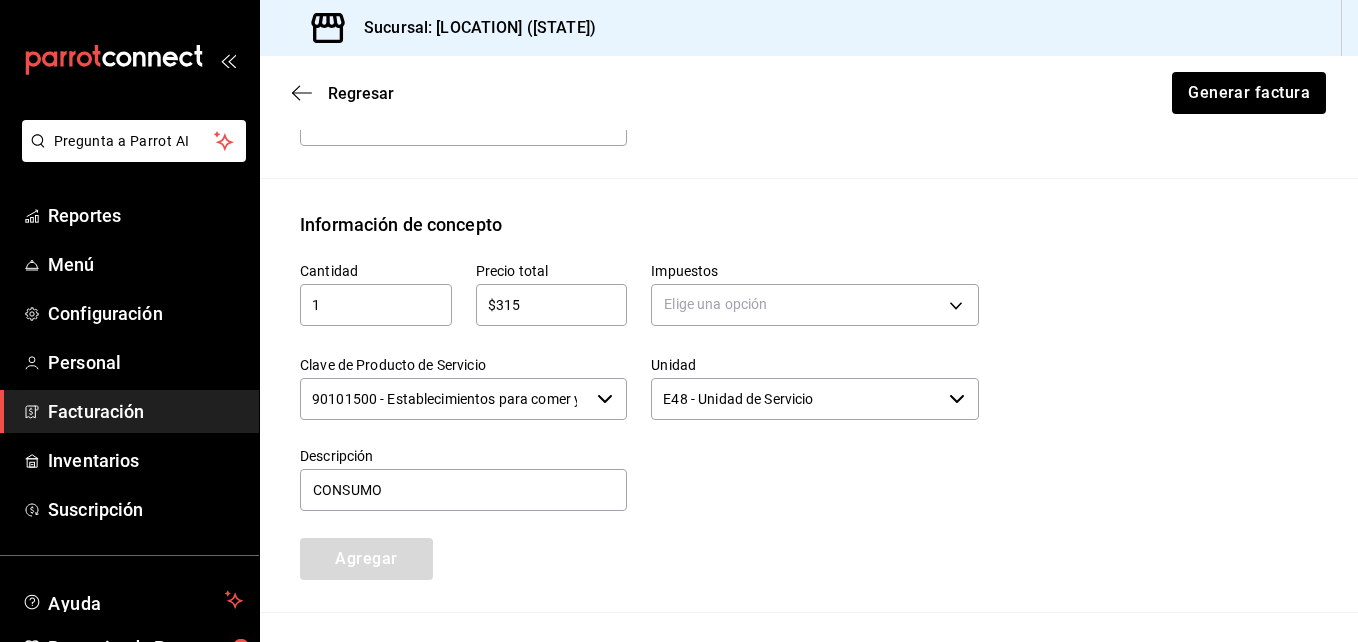 type on "IVA_16" 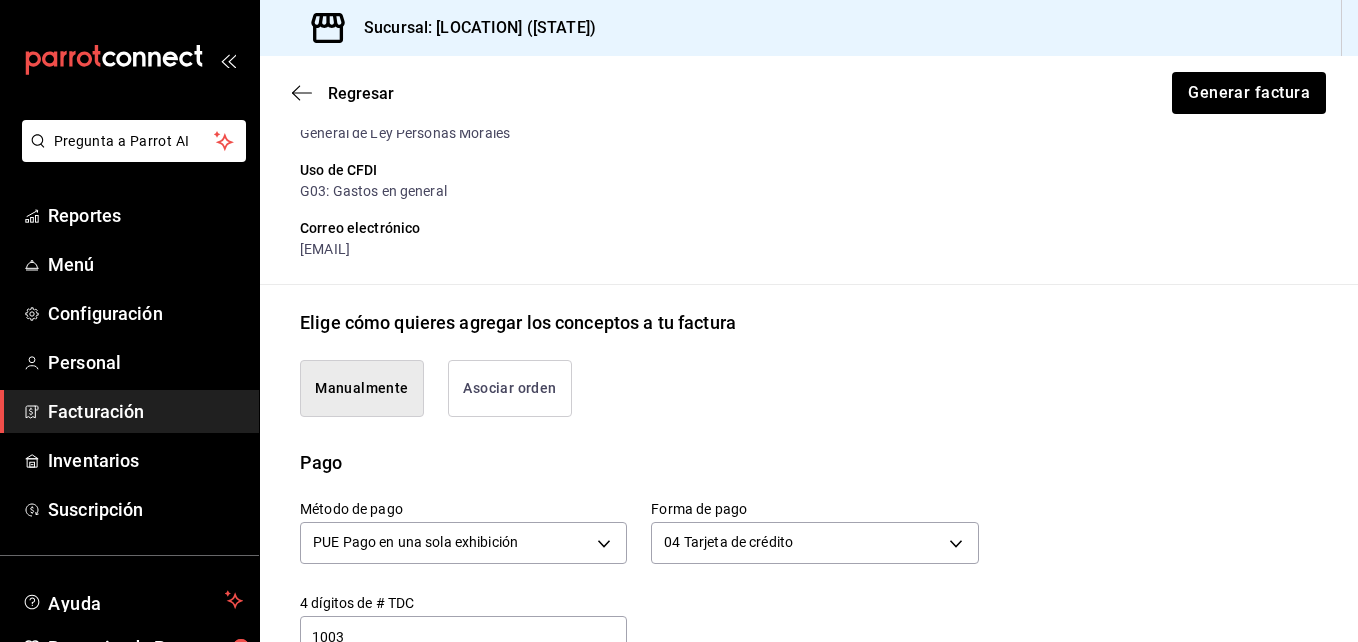 scroll, scrollTop: 828, scrollLeft: 0, axis: vertical 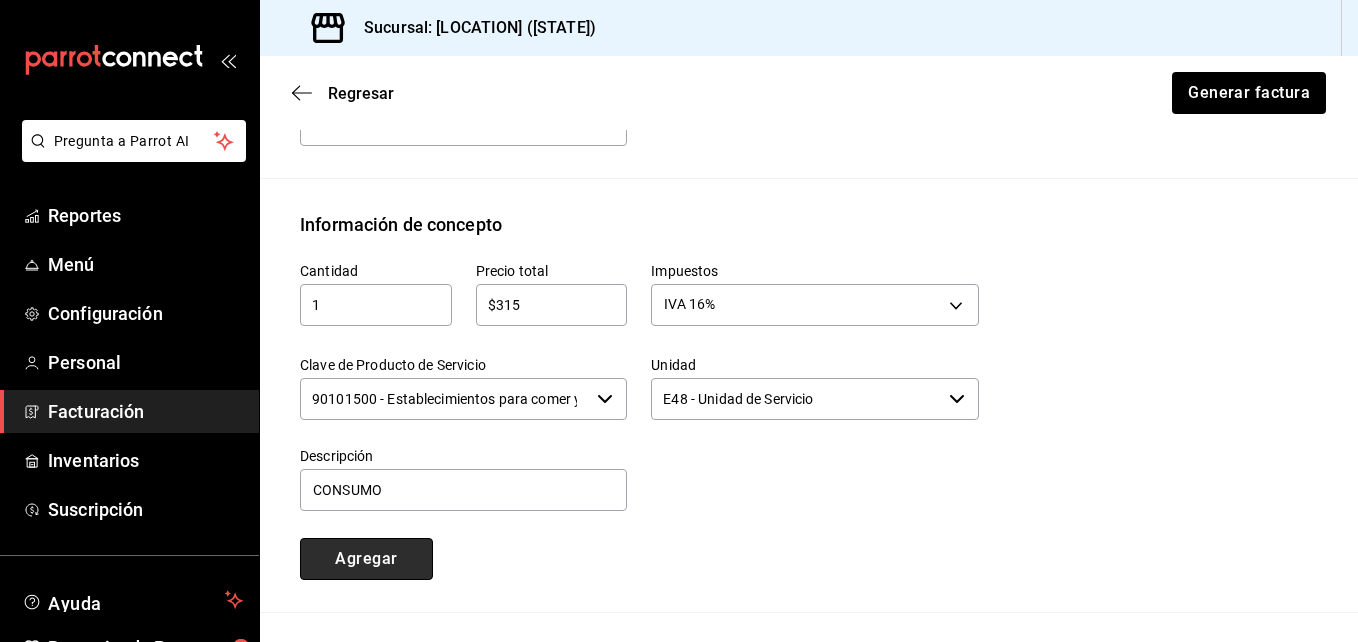 click on "Agregar" at bounding box center (366, 559) 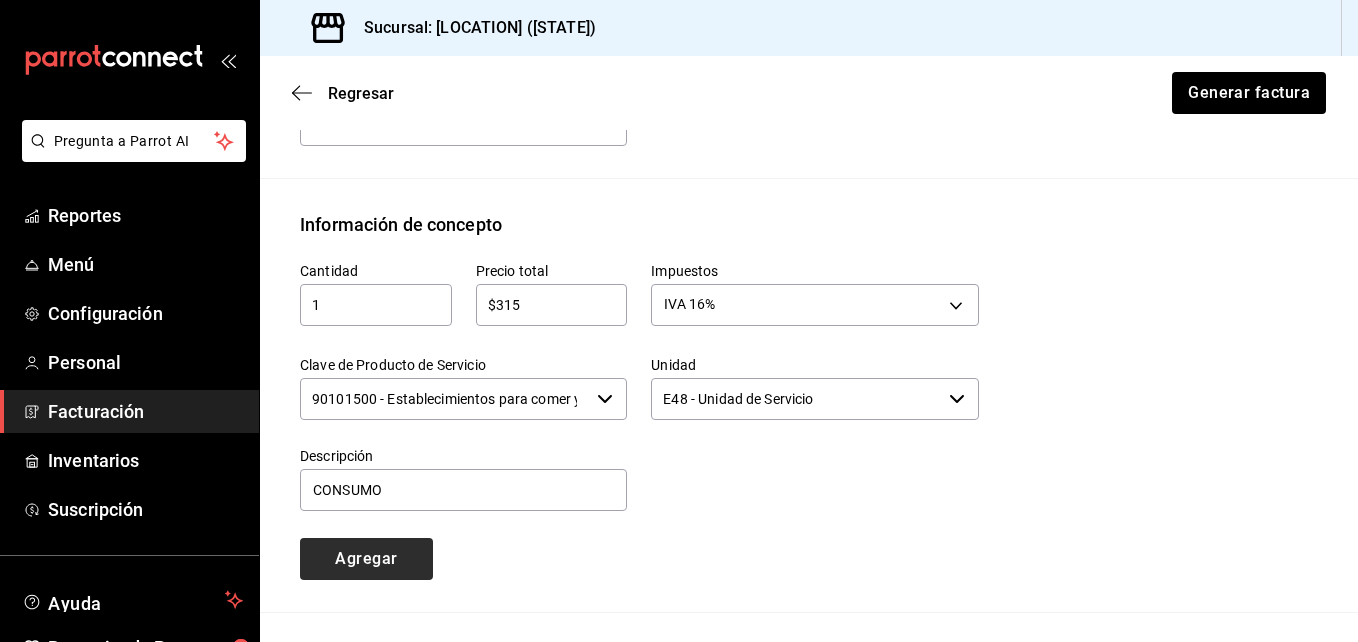 type 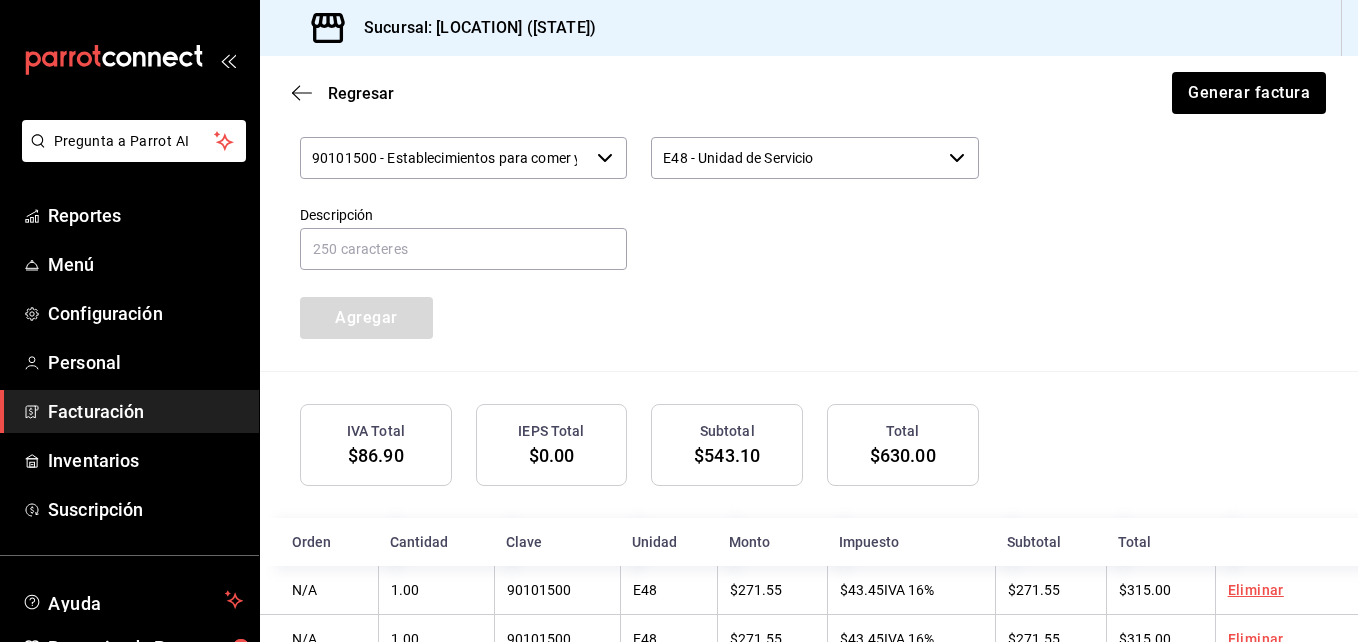 scroll, scrollTop: 1134, scrollLeft: 0, axis: vertical 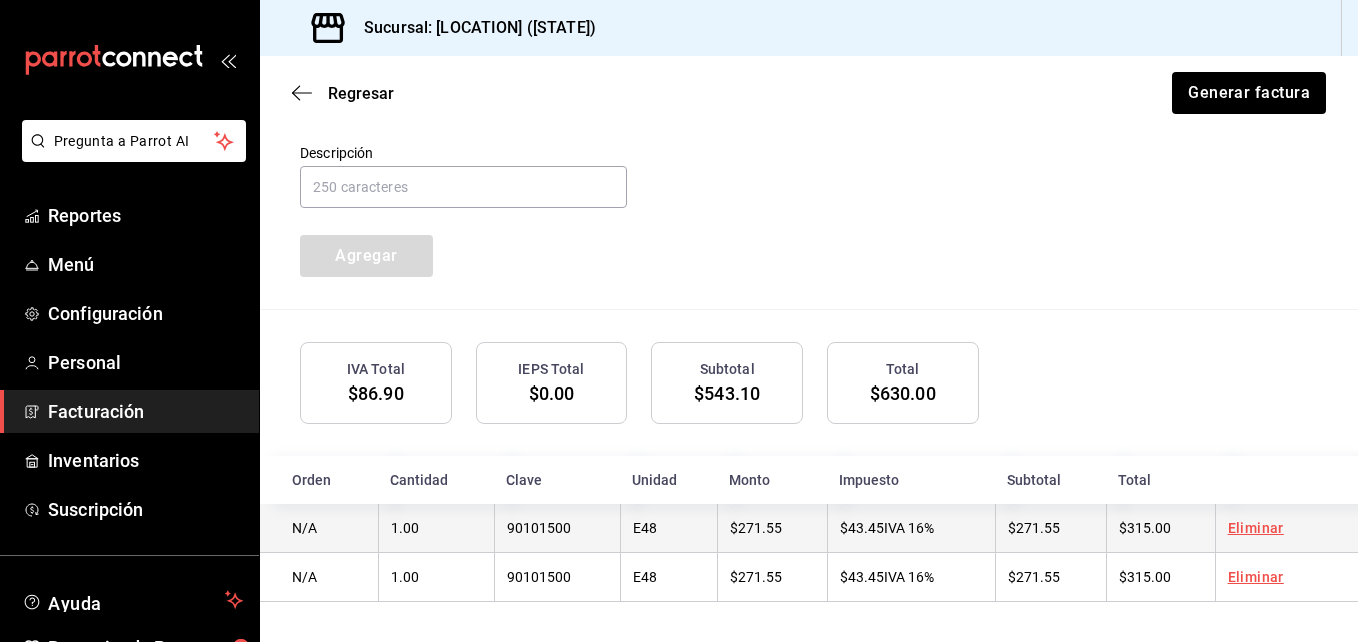 click on "Eliminar" at bounding box center [1256, 528] 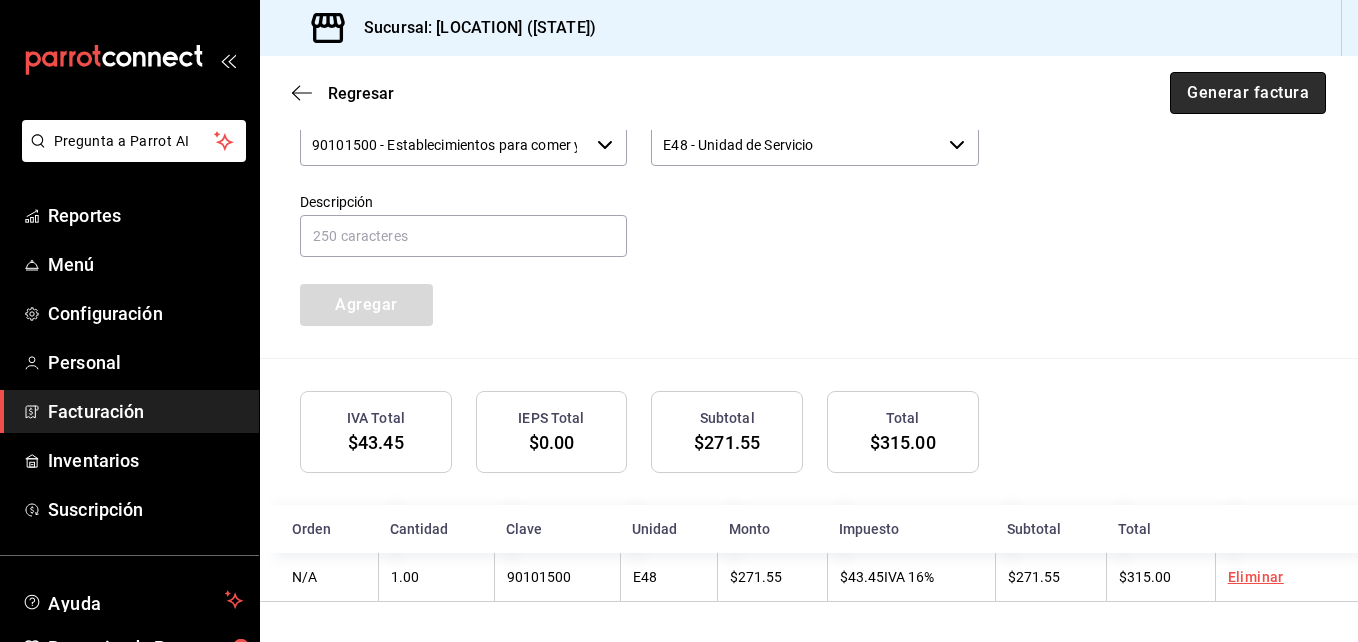 click on "Generar factura" at bounding box center [1248, 93] 